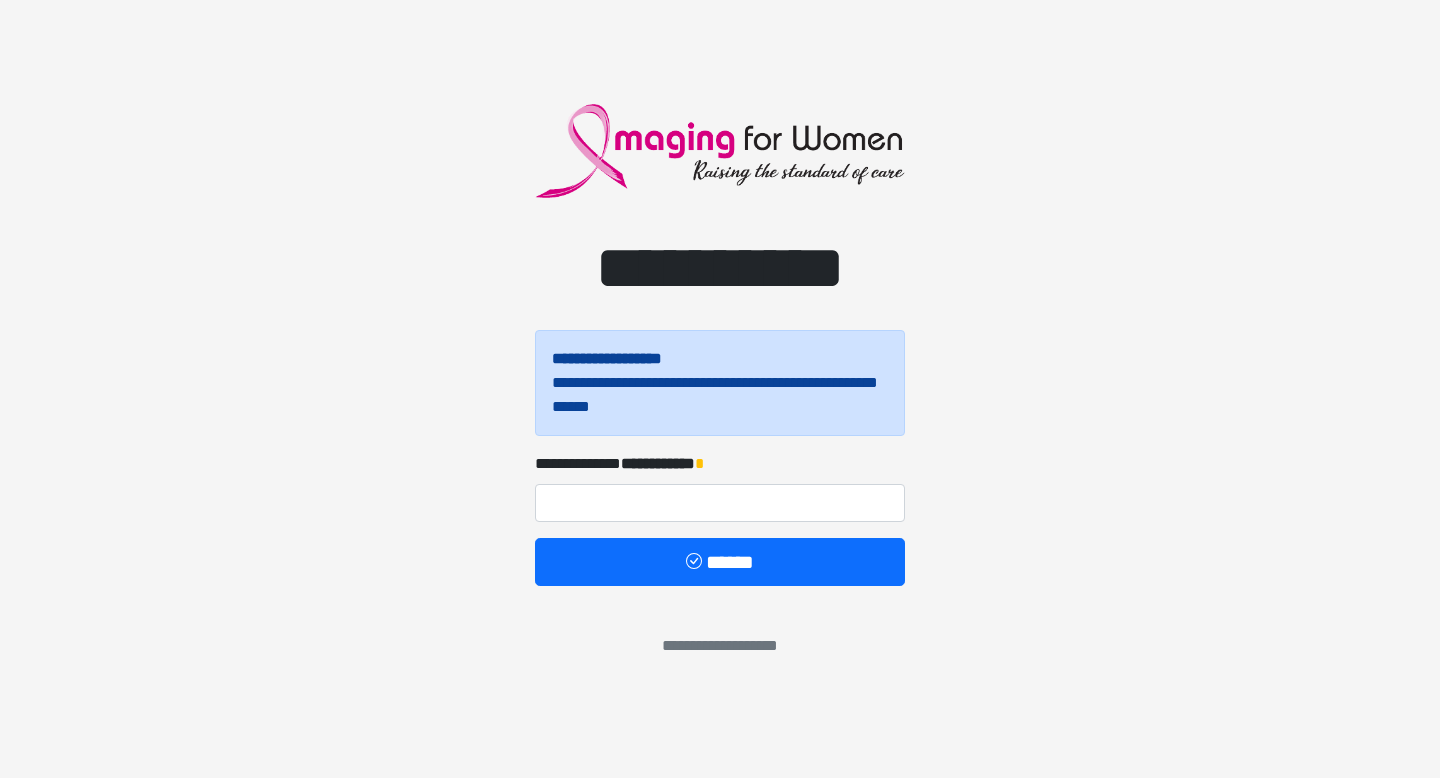 scroll, scrollTop: 0, scrollLeft: 0, axis: both 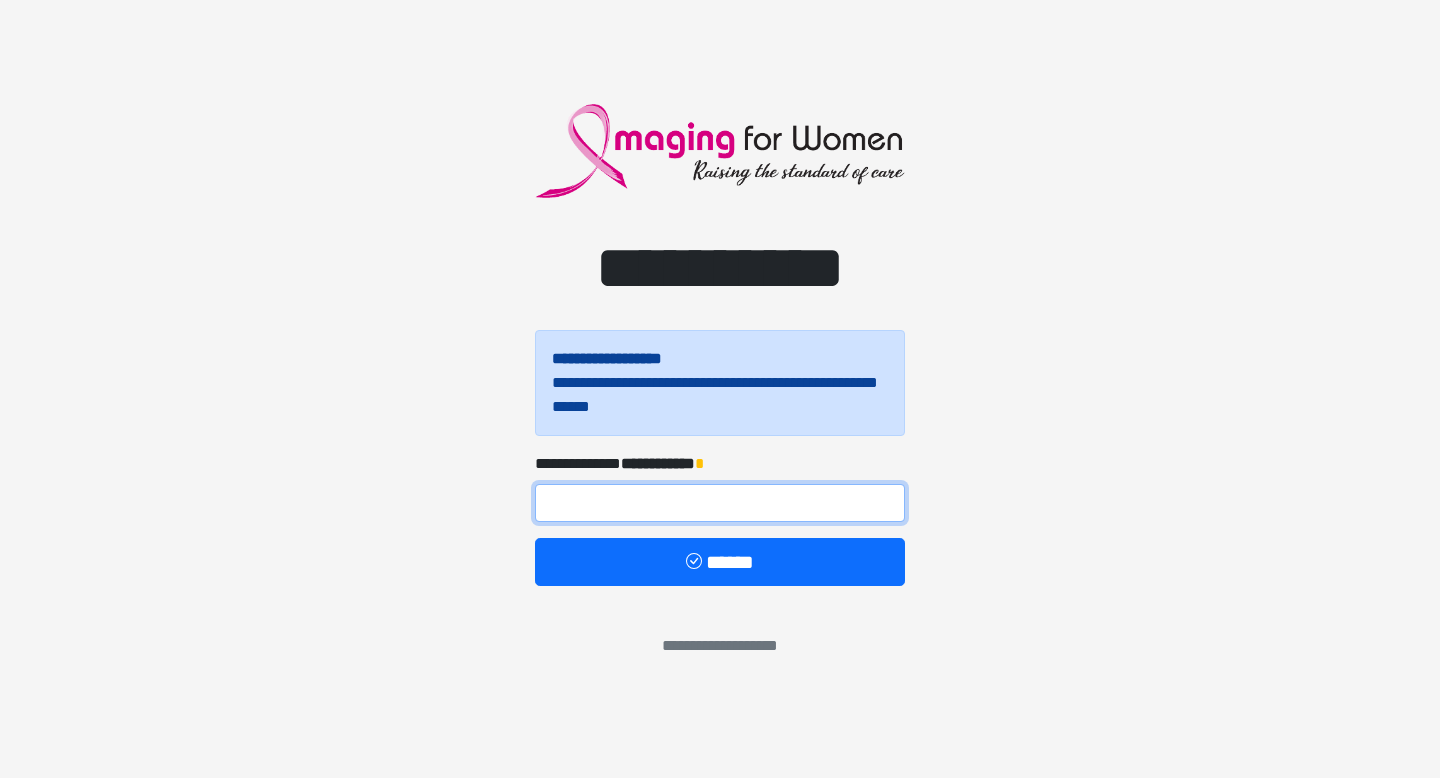 click at bounding box center (720, 503) 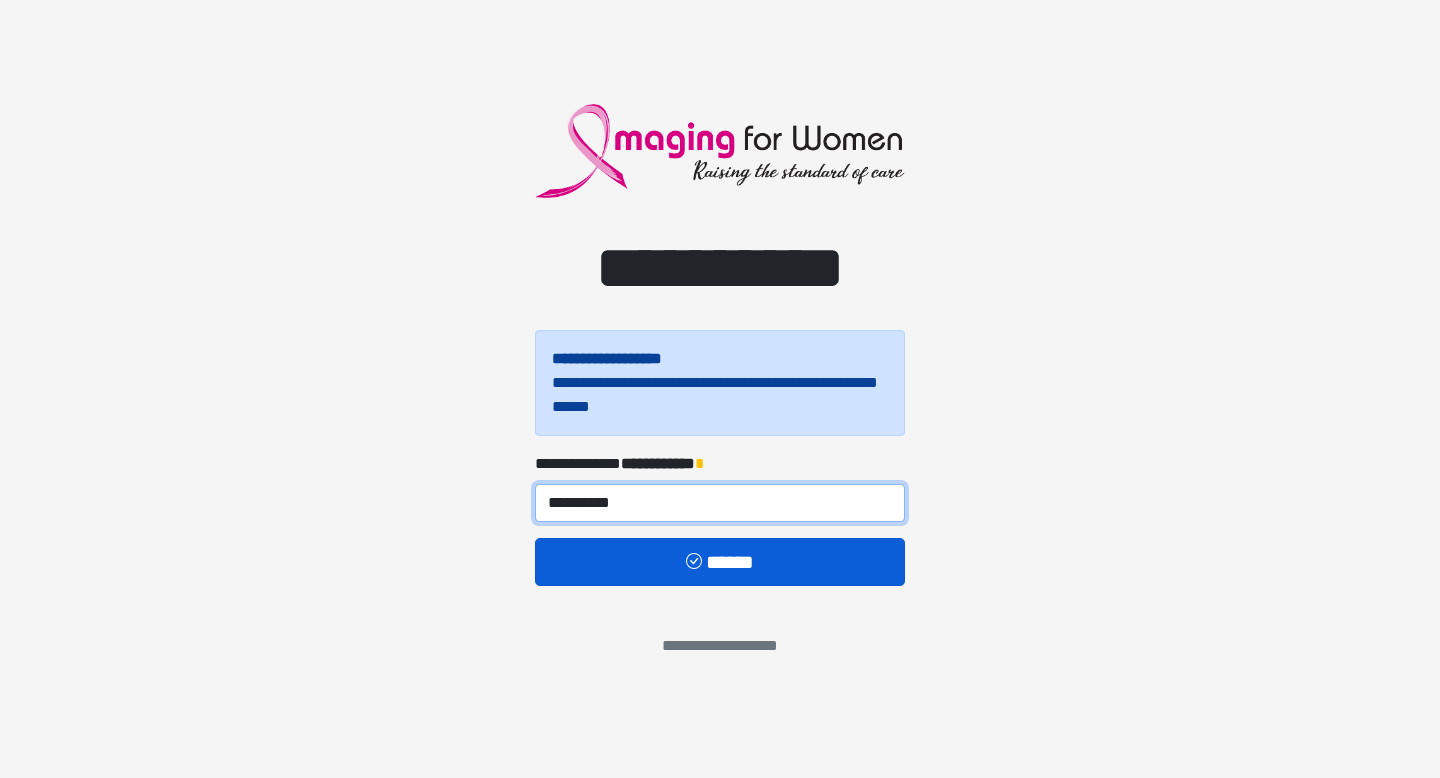 type on "**********" 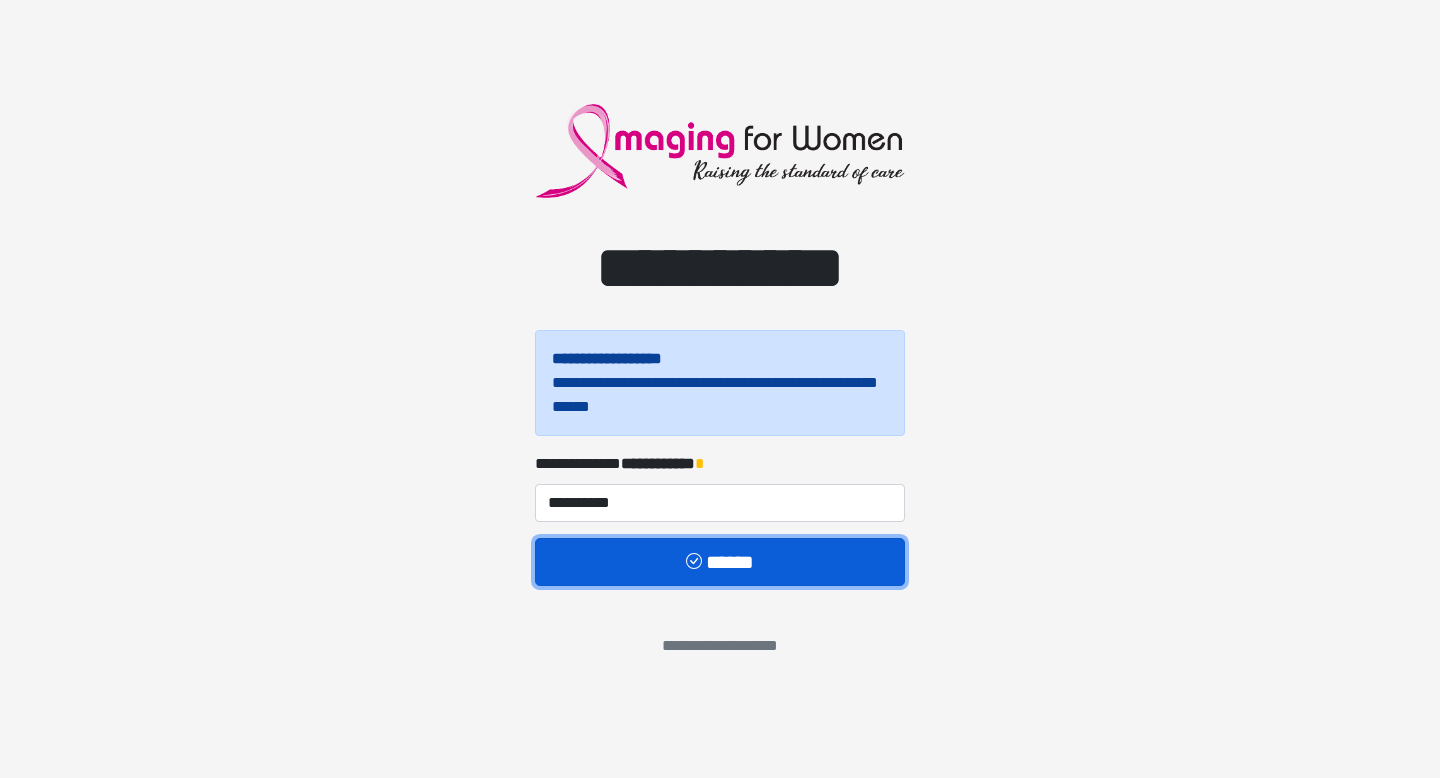 click on "******" at bounding box center [720, 562] 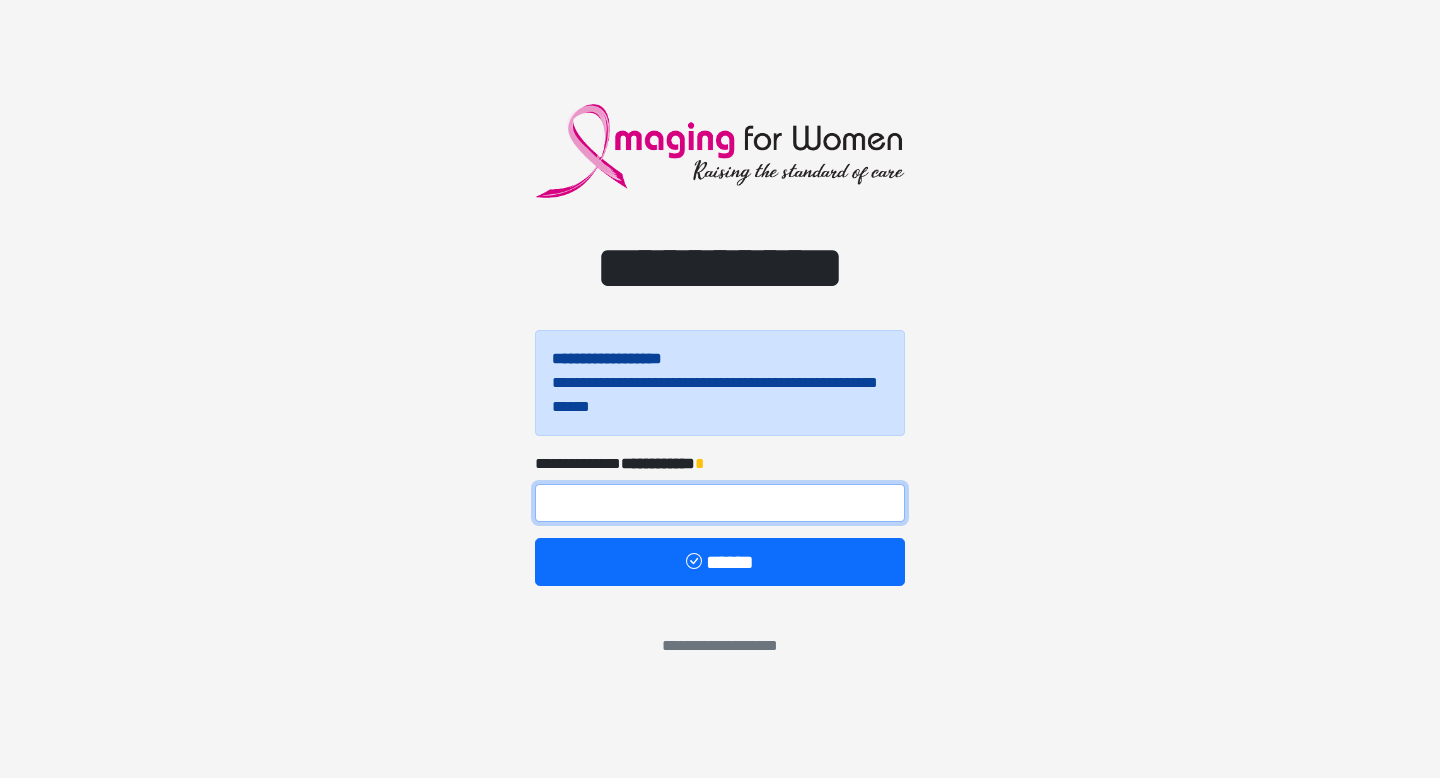 click at bounding box center [720, 503] 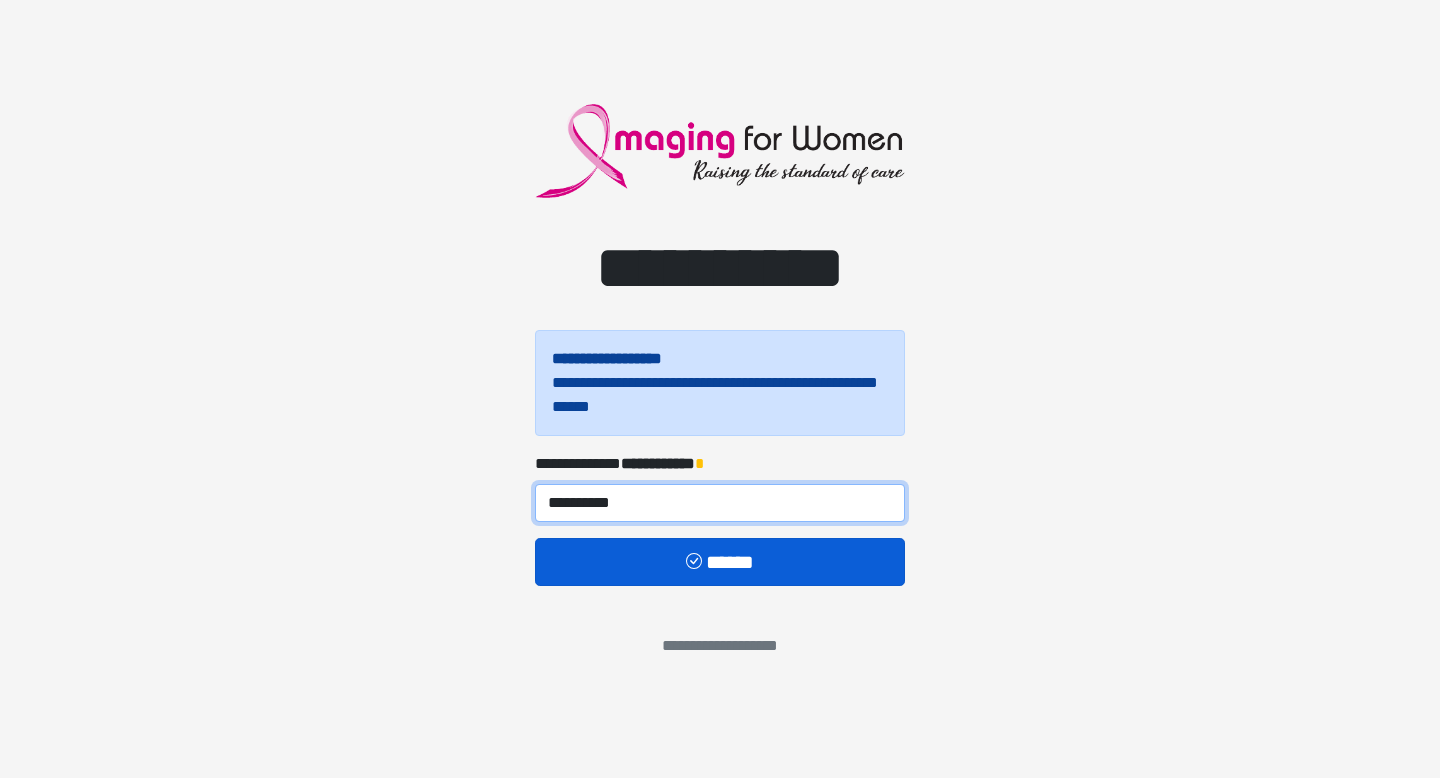 type on "**********" 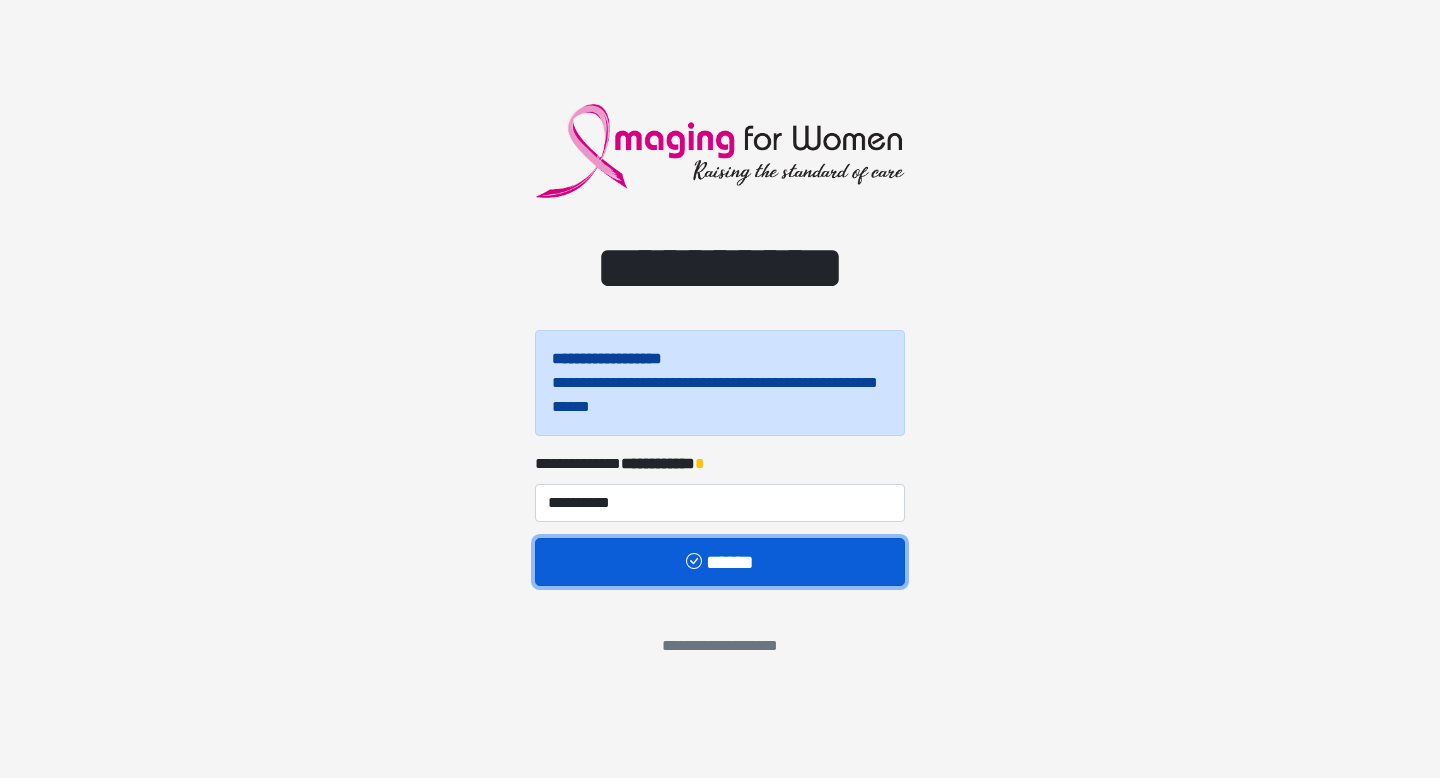 click at bounding box center [696, 563] 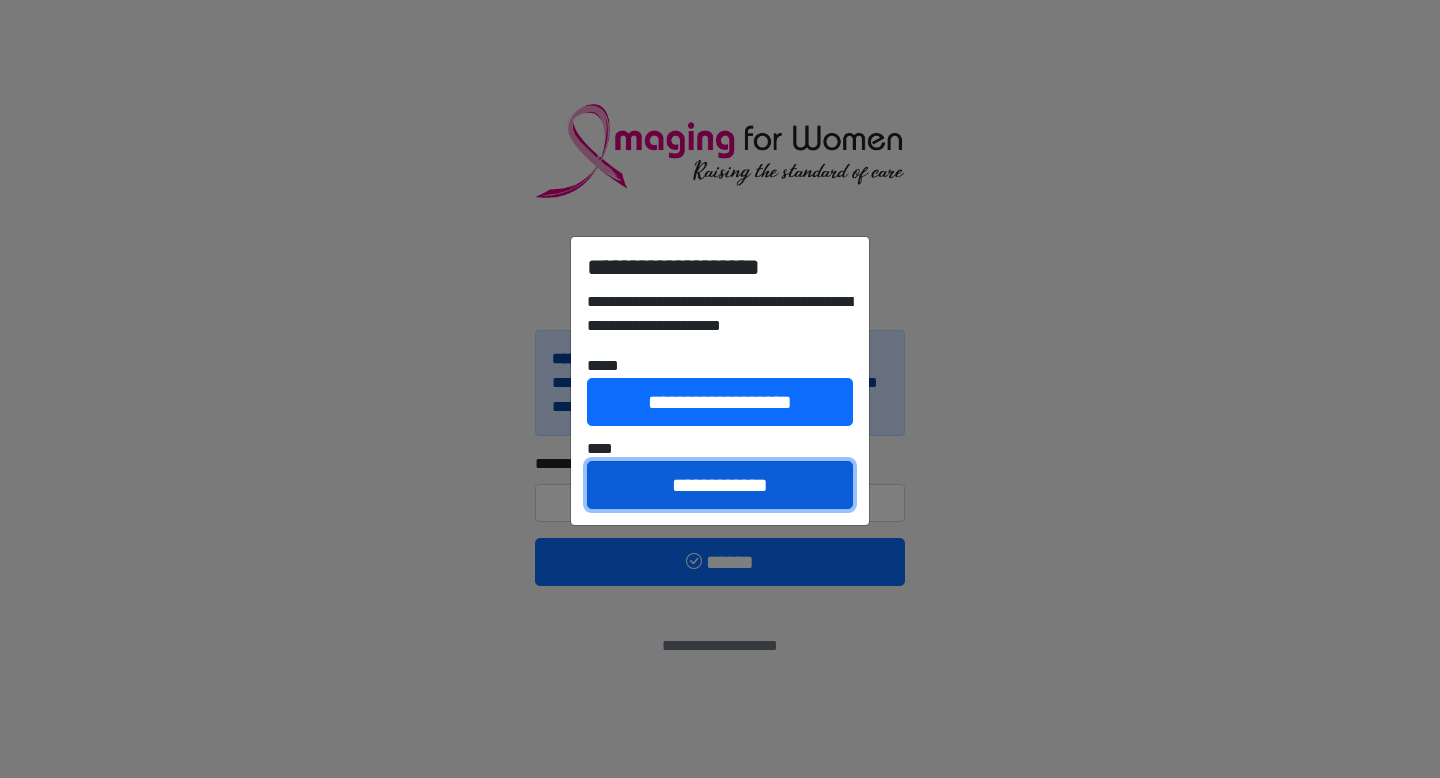 click on "**********" at bounding box center (720, 485) 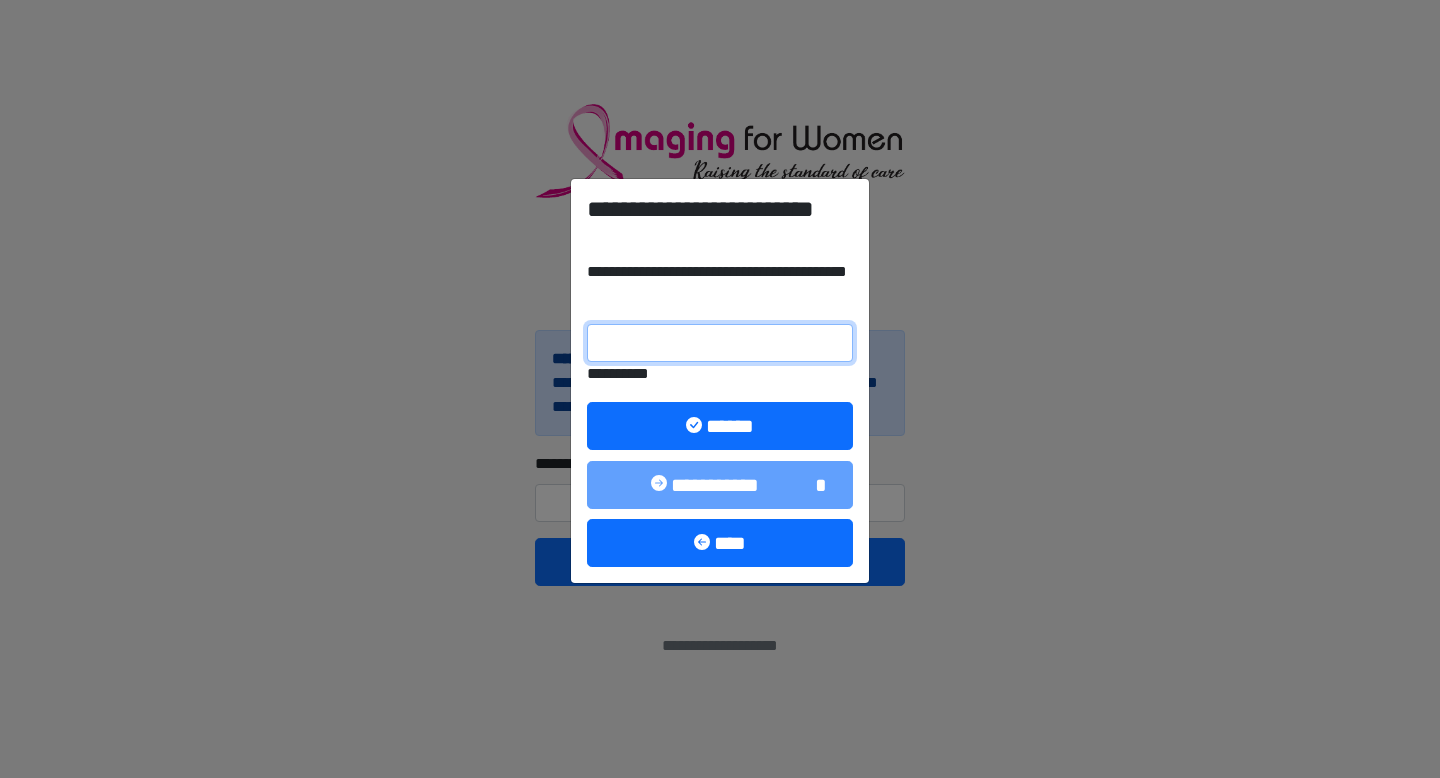 click on "**********" at bounding box center (720, 343) 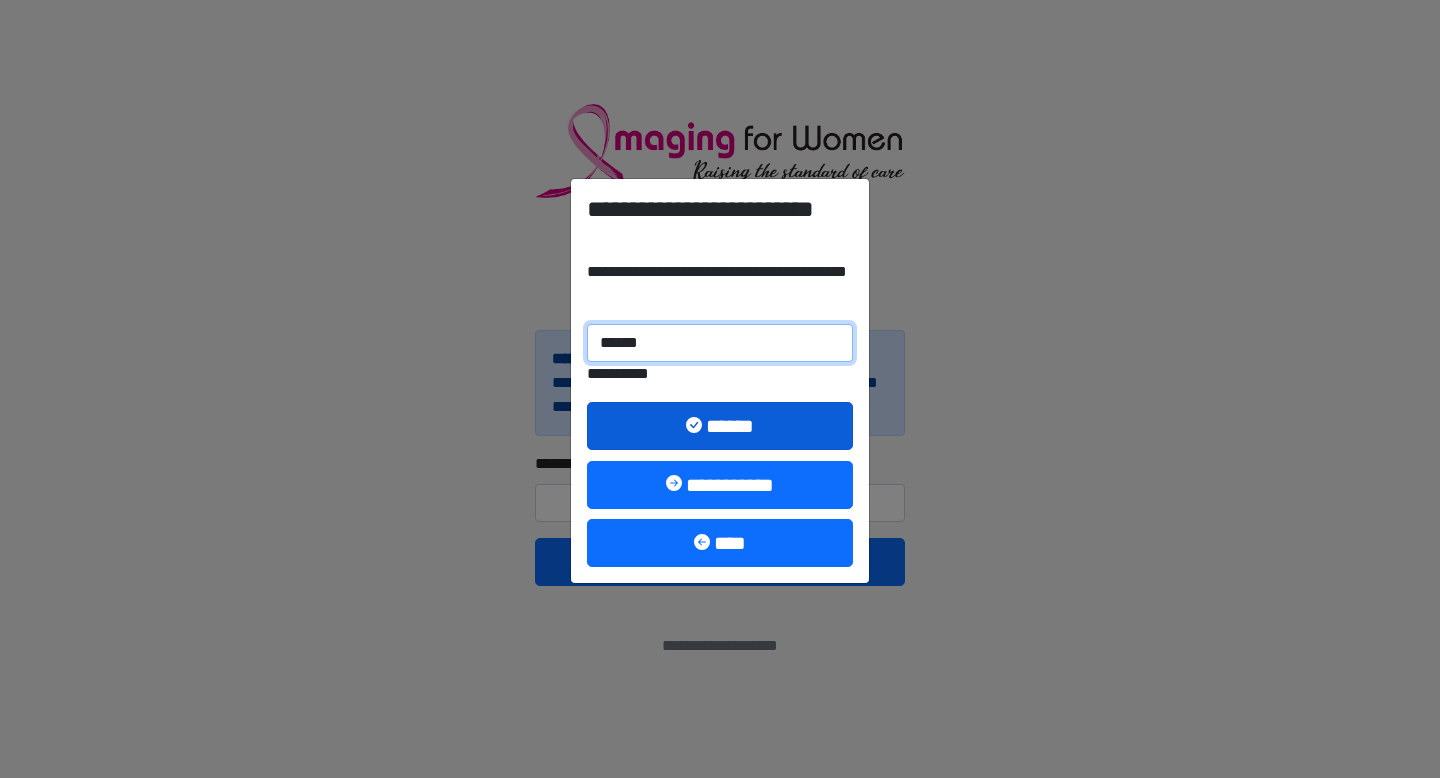 type on "******" 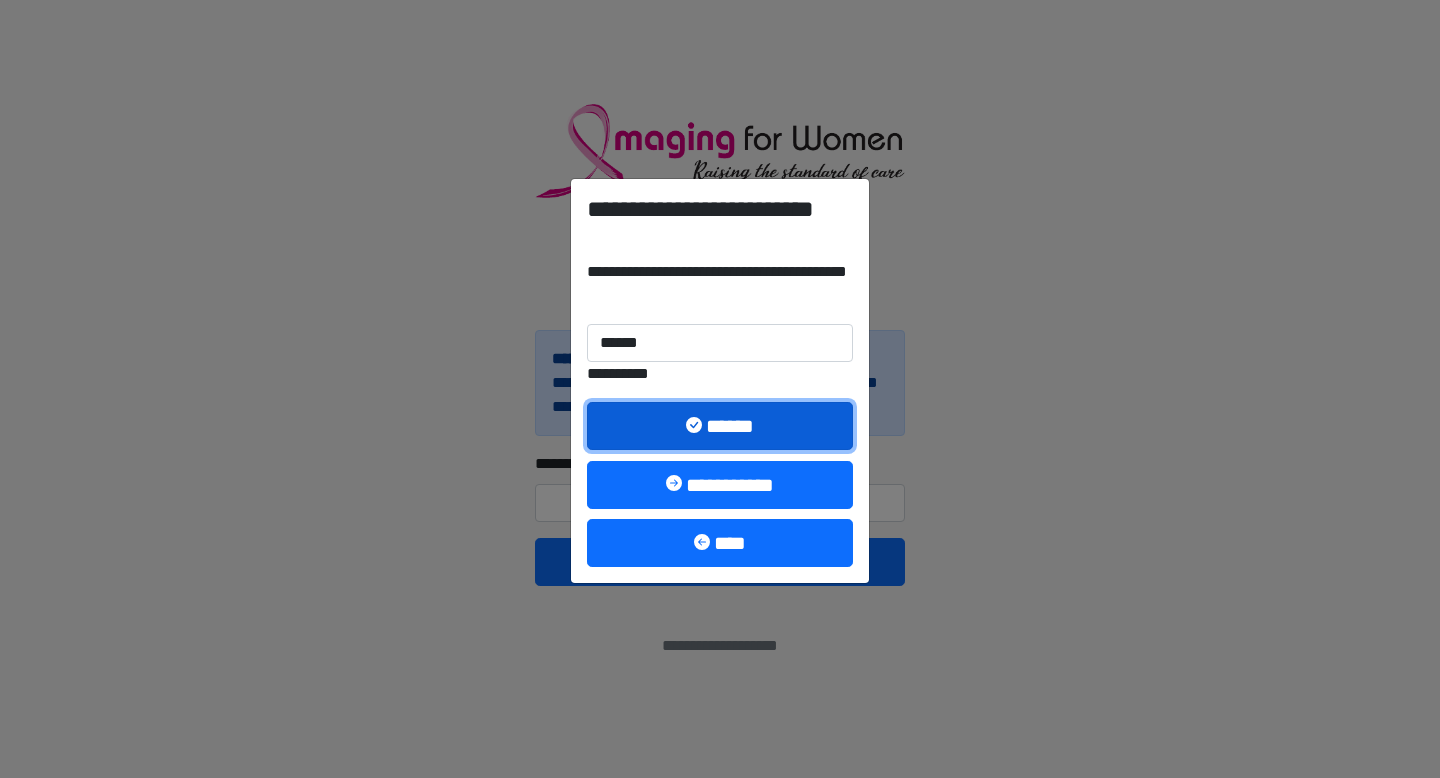 click on "******" at bounding box center (720, 426) 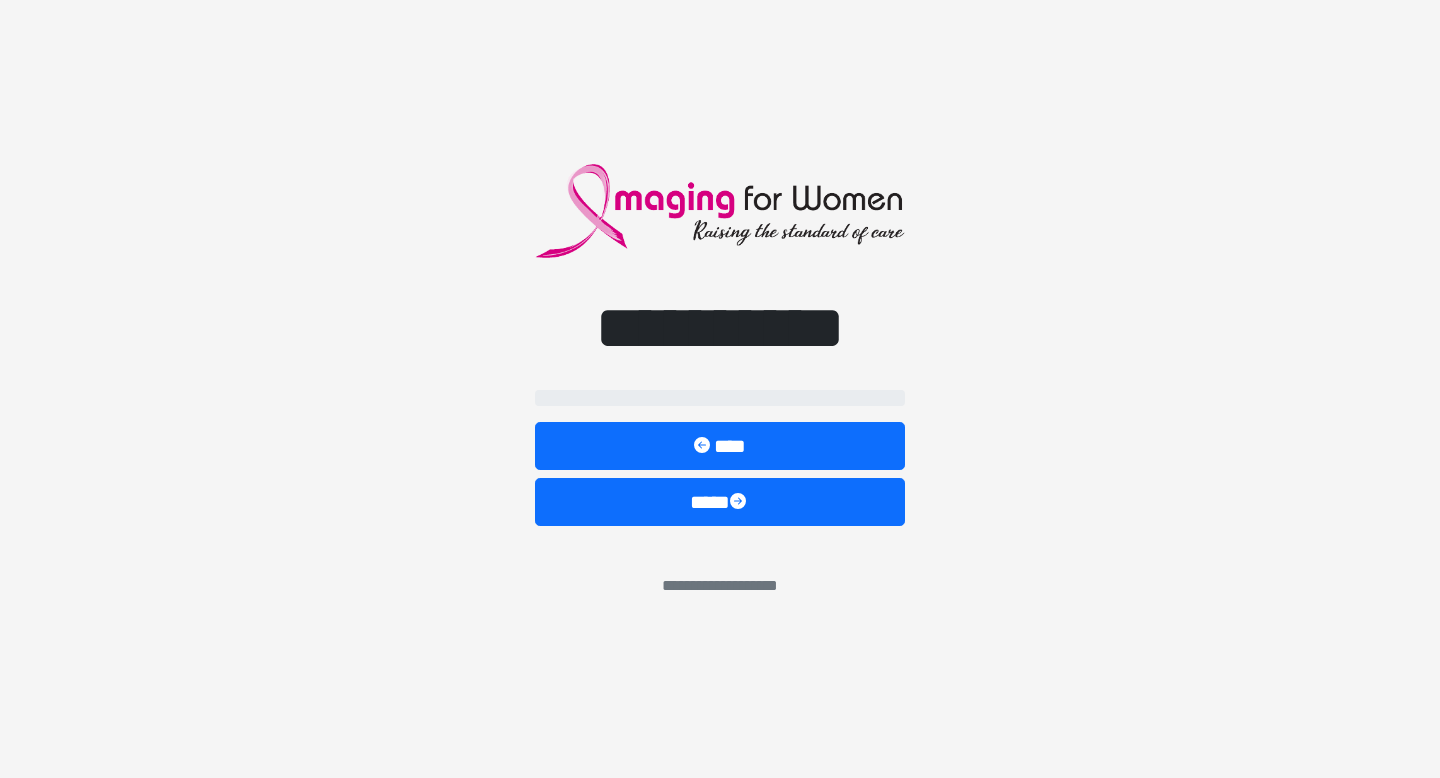 select on "**" 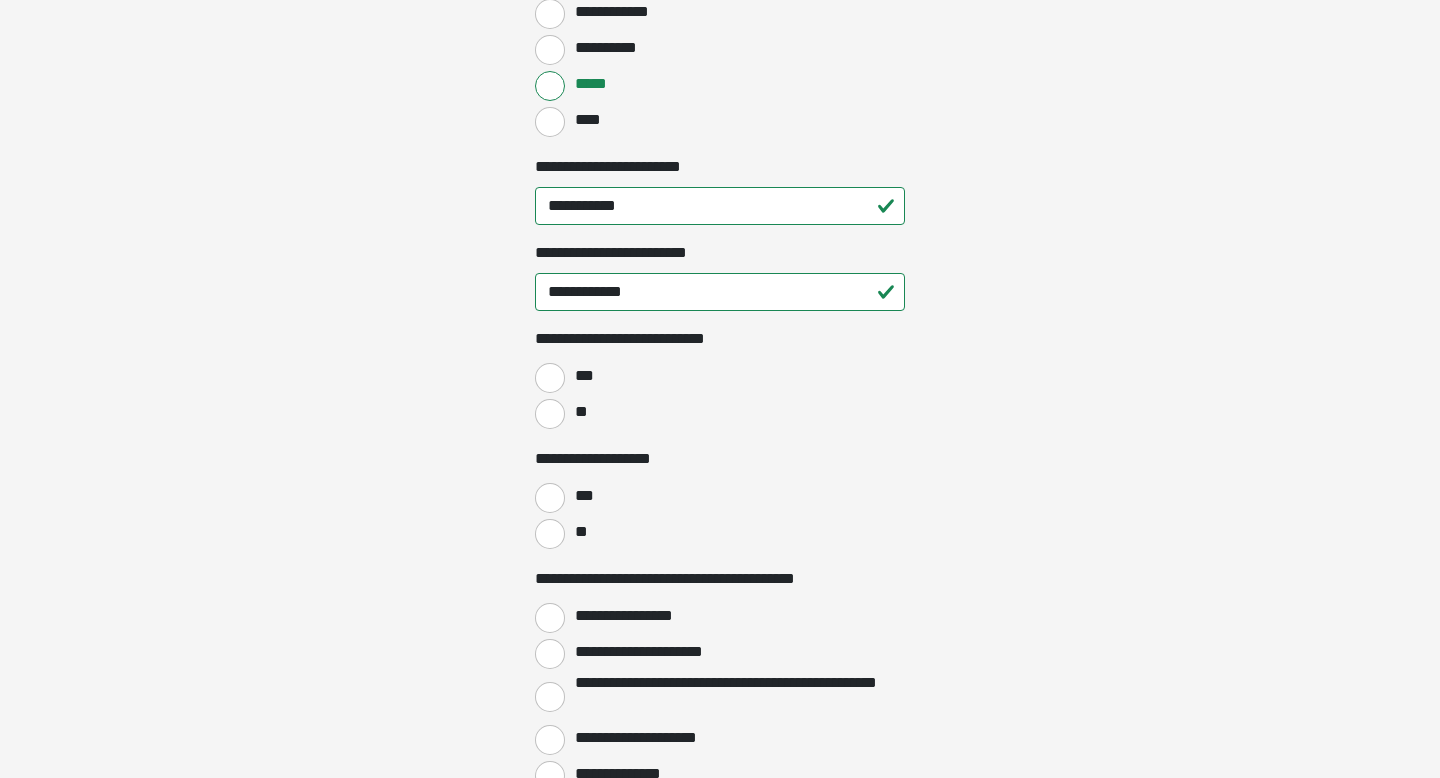 scroll, scrollTop: 2917, scrollLeft: 0, axis: vertical 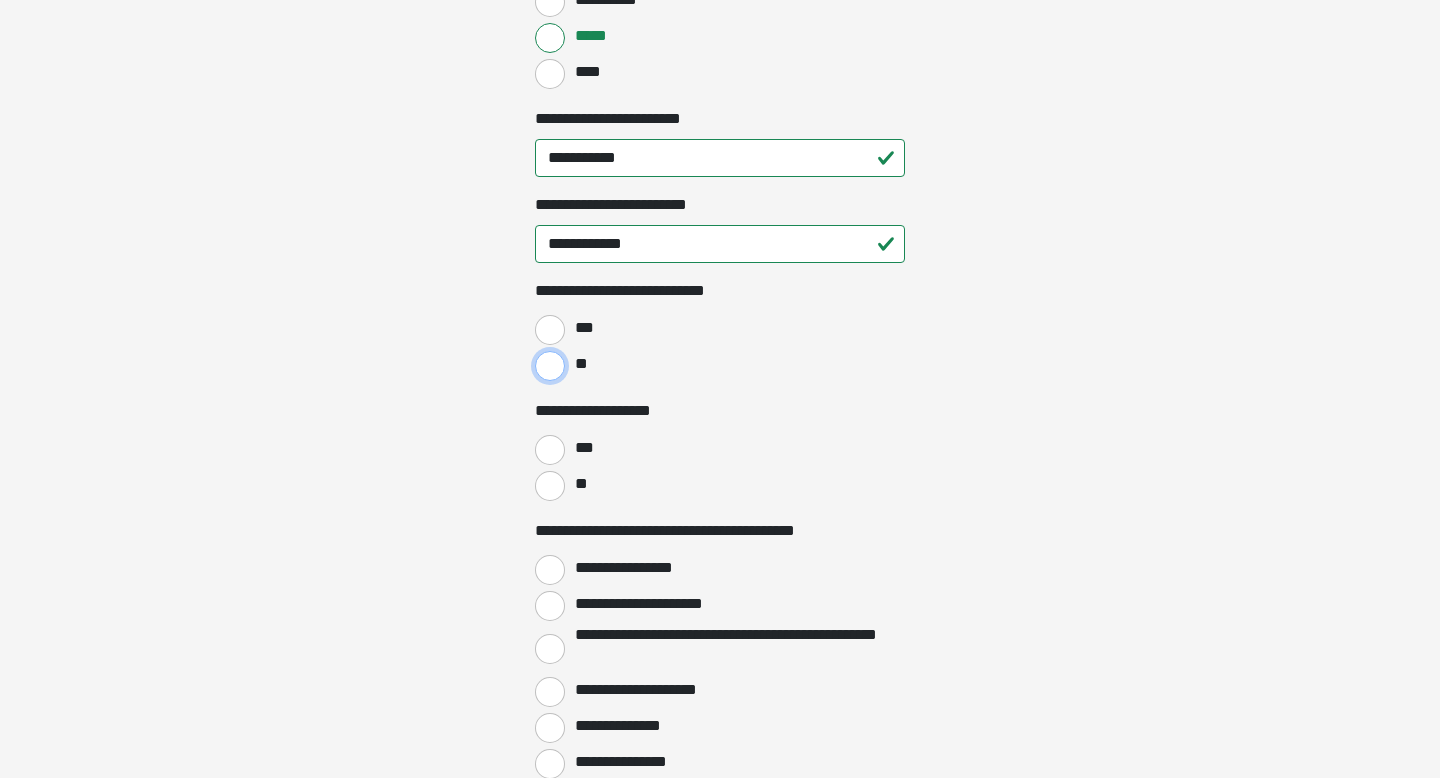 click on "**" at bounding box center [550, 366] 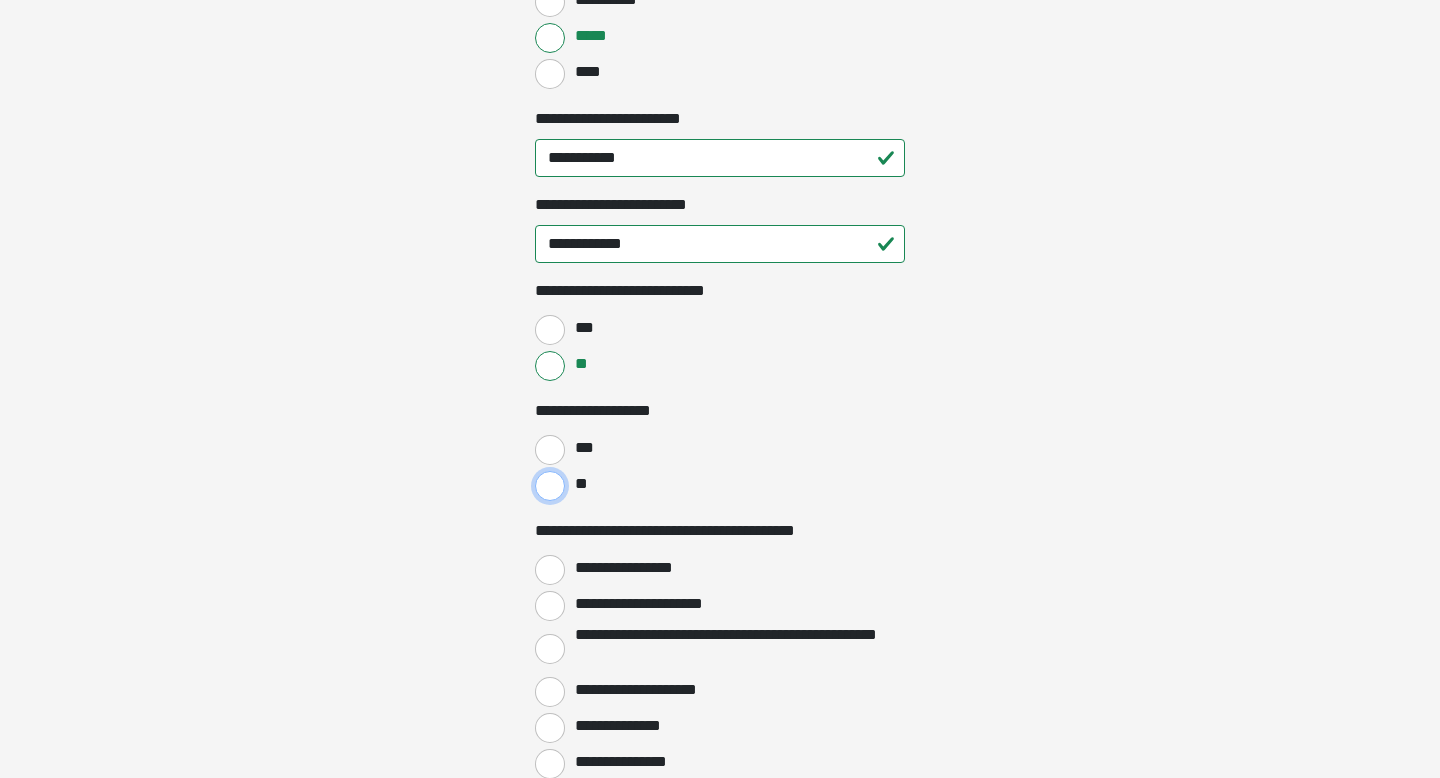 click on "**" at bounding box center [550, 486] 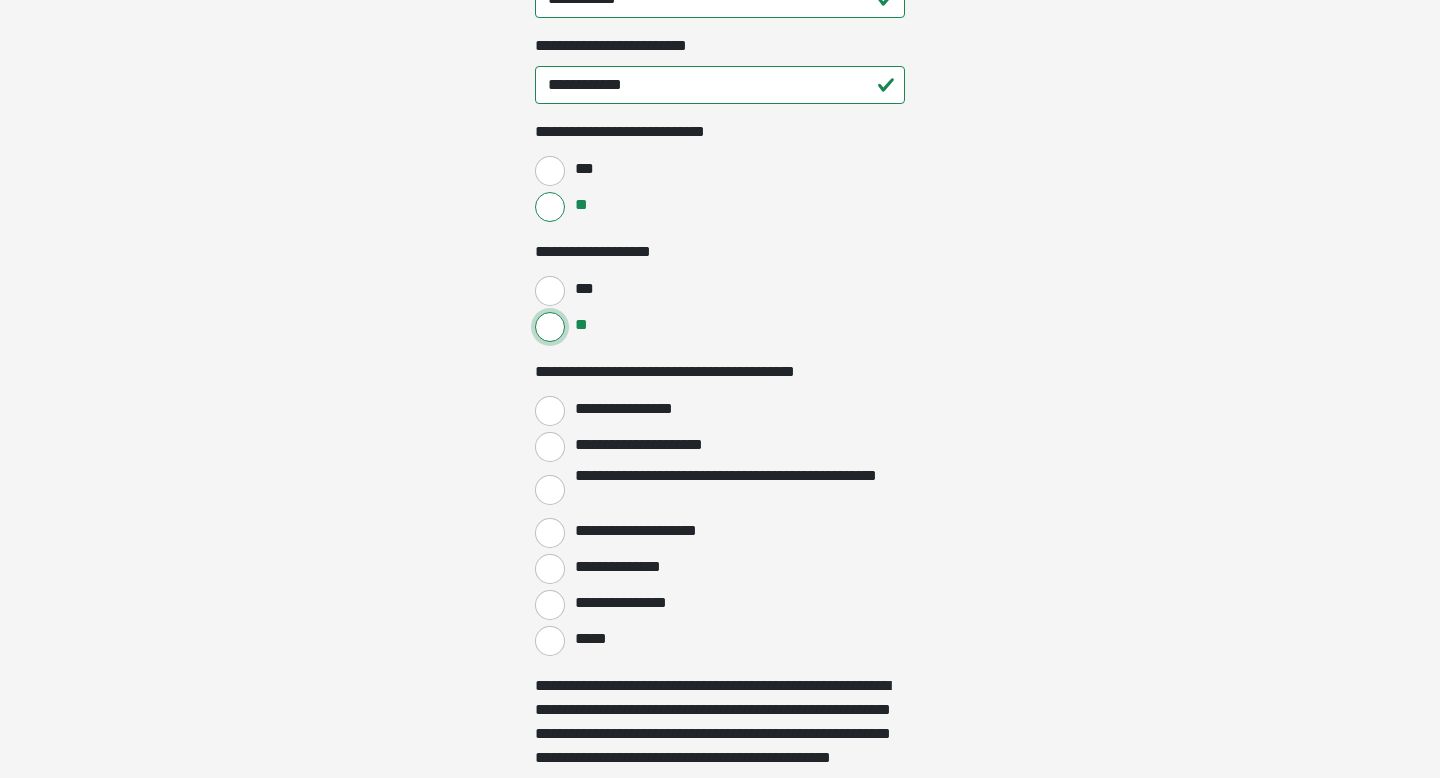 scroll, scrollTop: 3110, scrollLeft: 0, axis: vertical 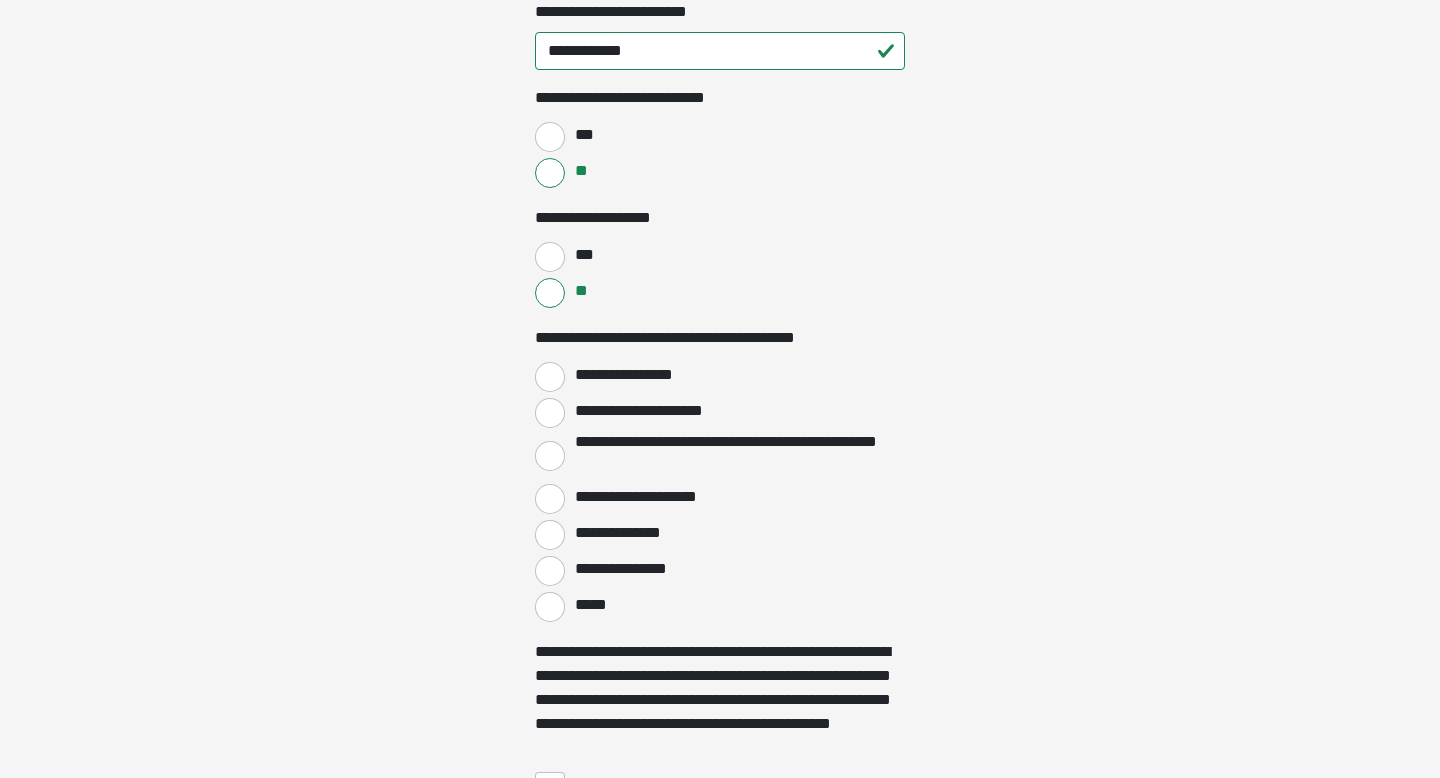click on "**********" at bounding box center [720, -836] 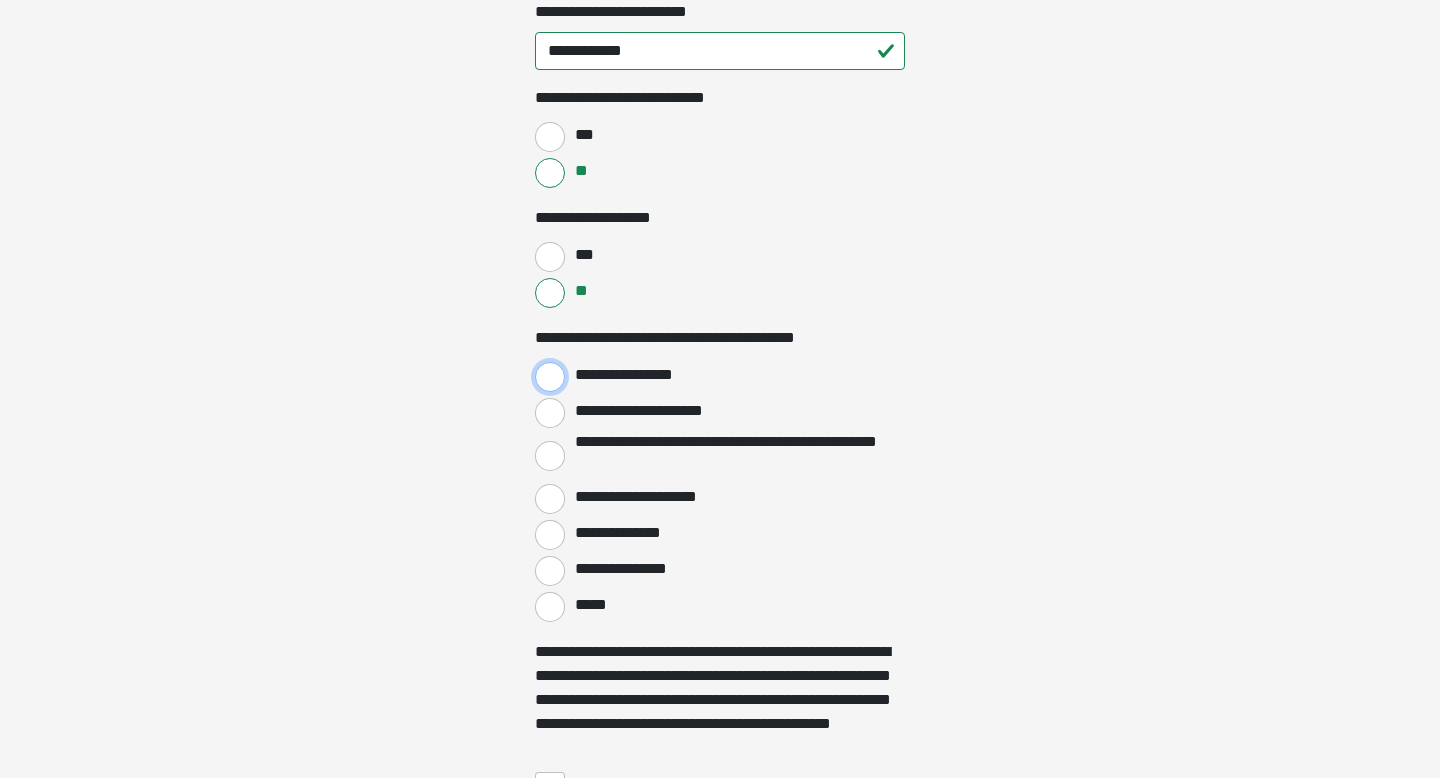 click on "**********" at bounding box center (550, 377) 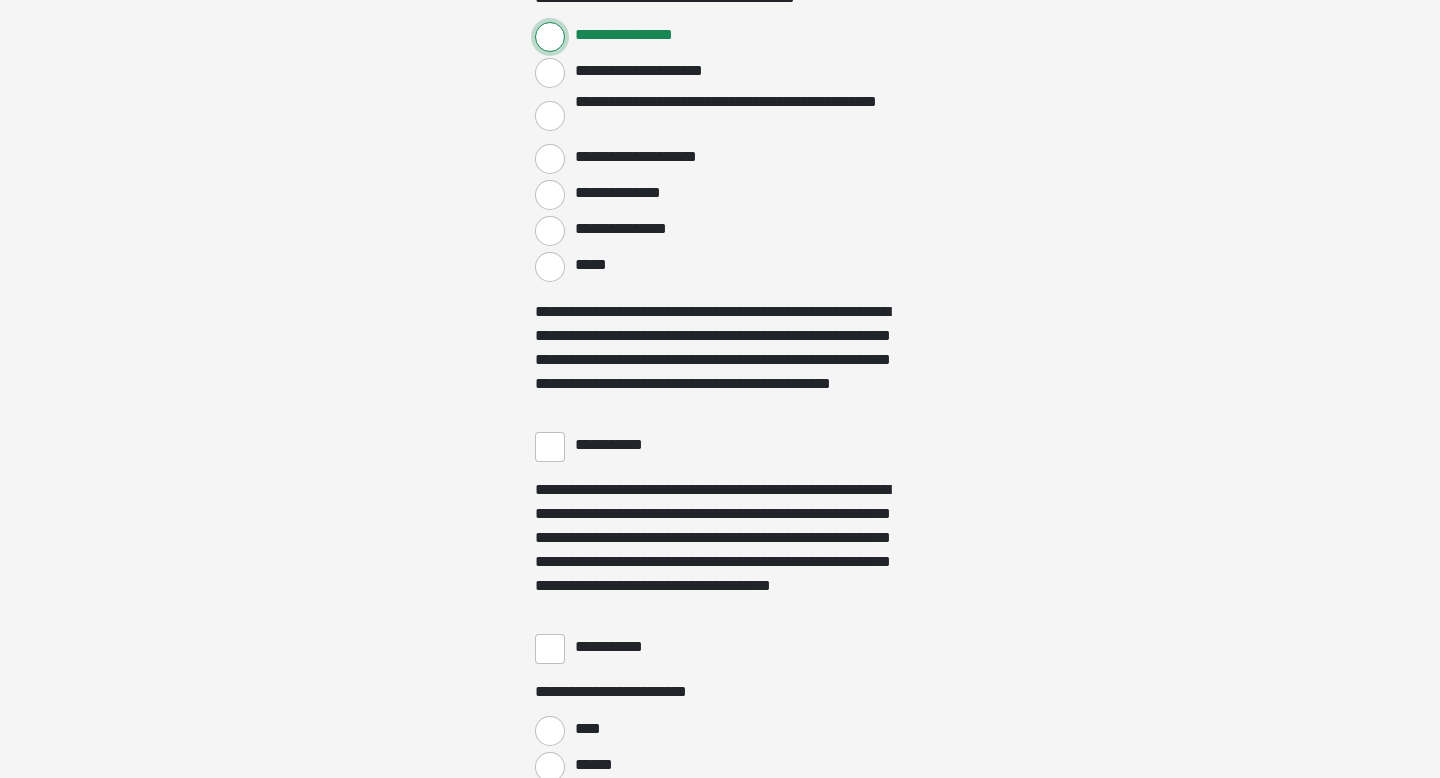 scroll, scrollTop: 3523, scrollLeft: 0, axis: vertical 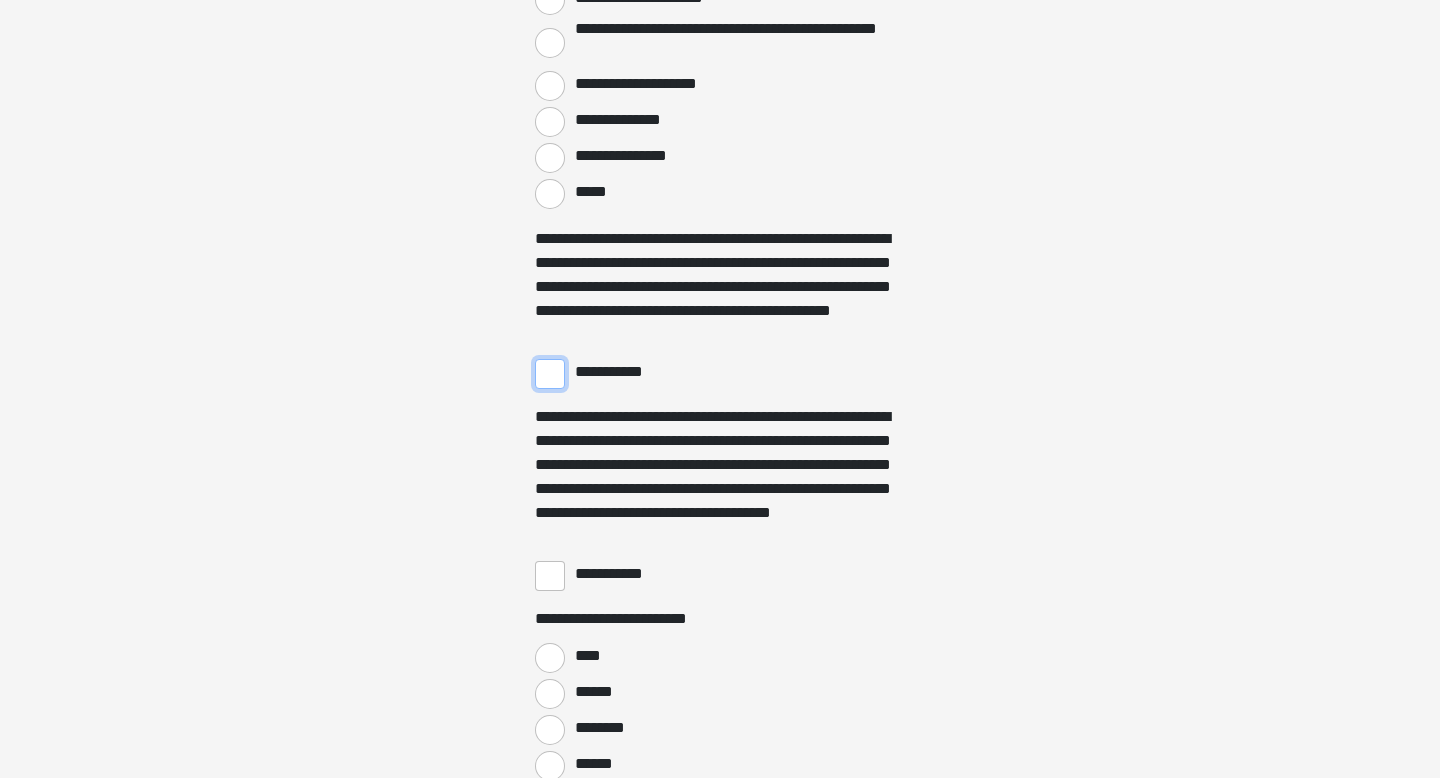 click on "**********" at bounding box center (550, 374) 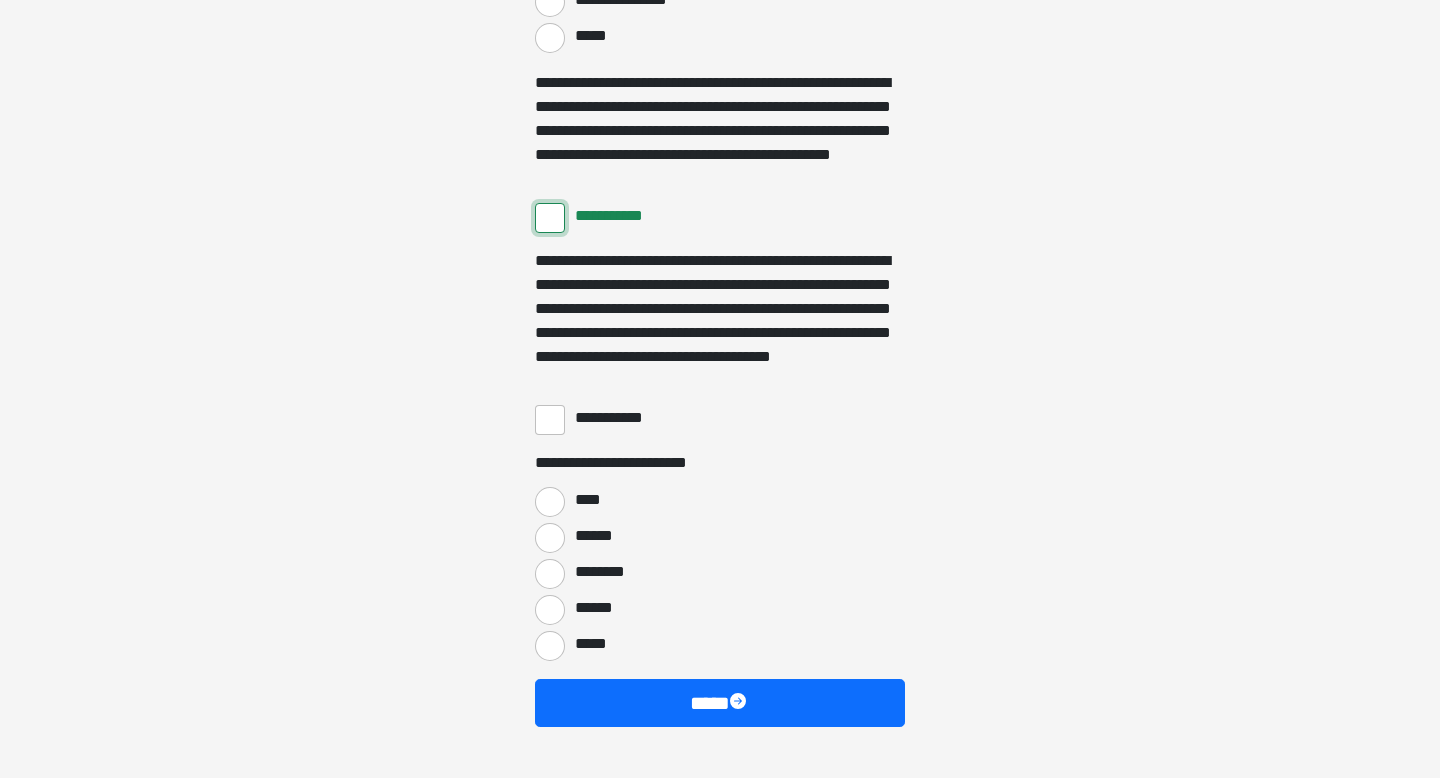 scroll, scrollTop: 3681, scrollLeft: 0, axis: vertical 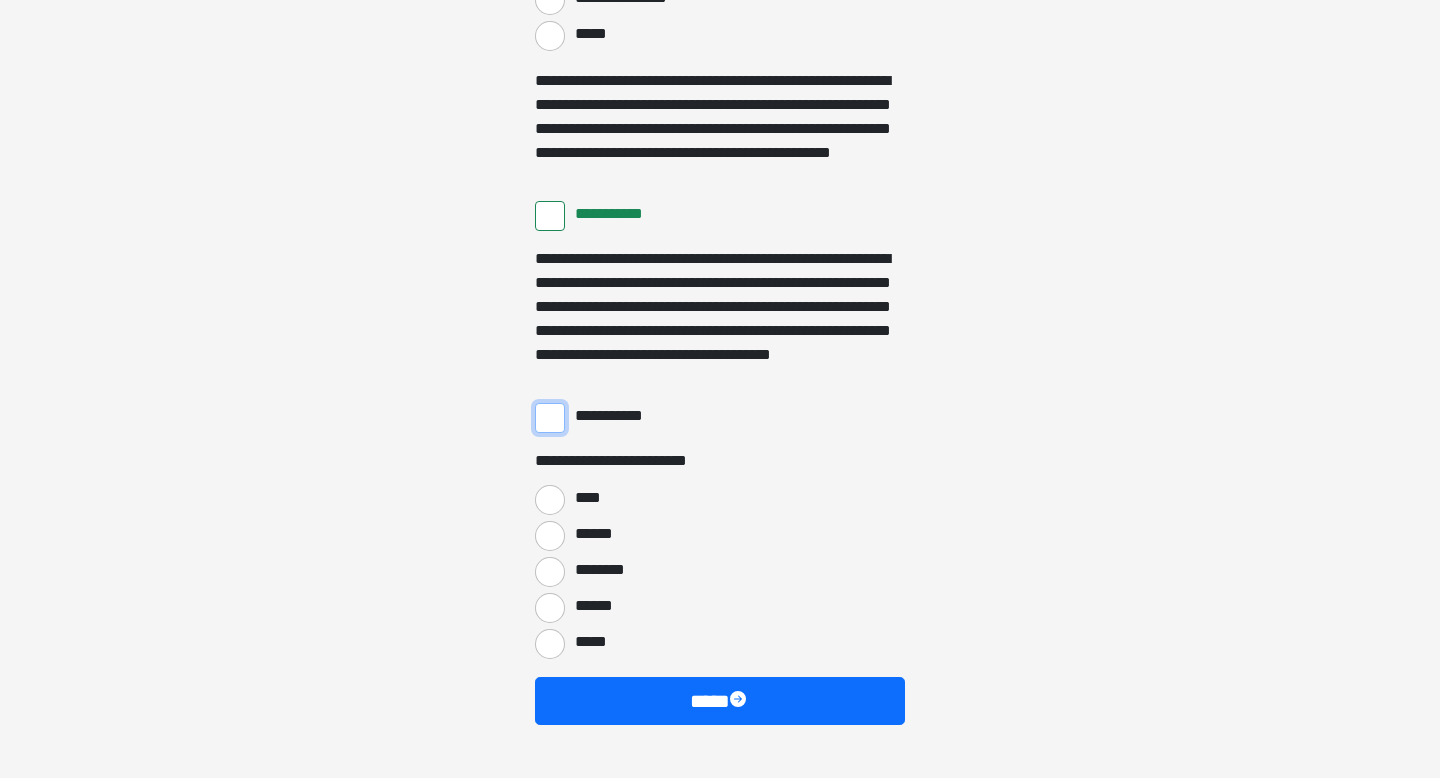 click on "**********" at bounding box center (550, 418) 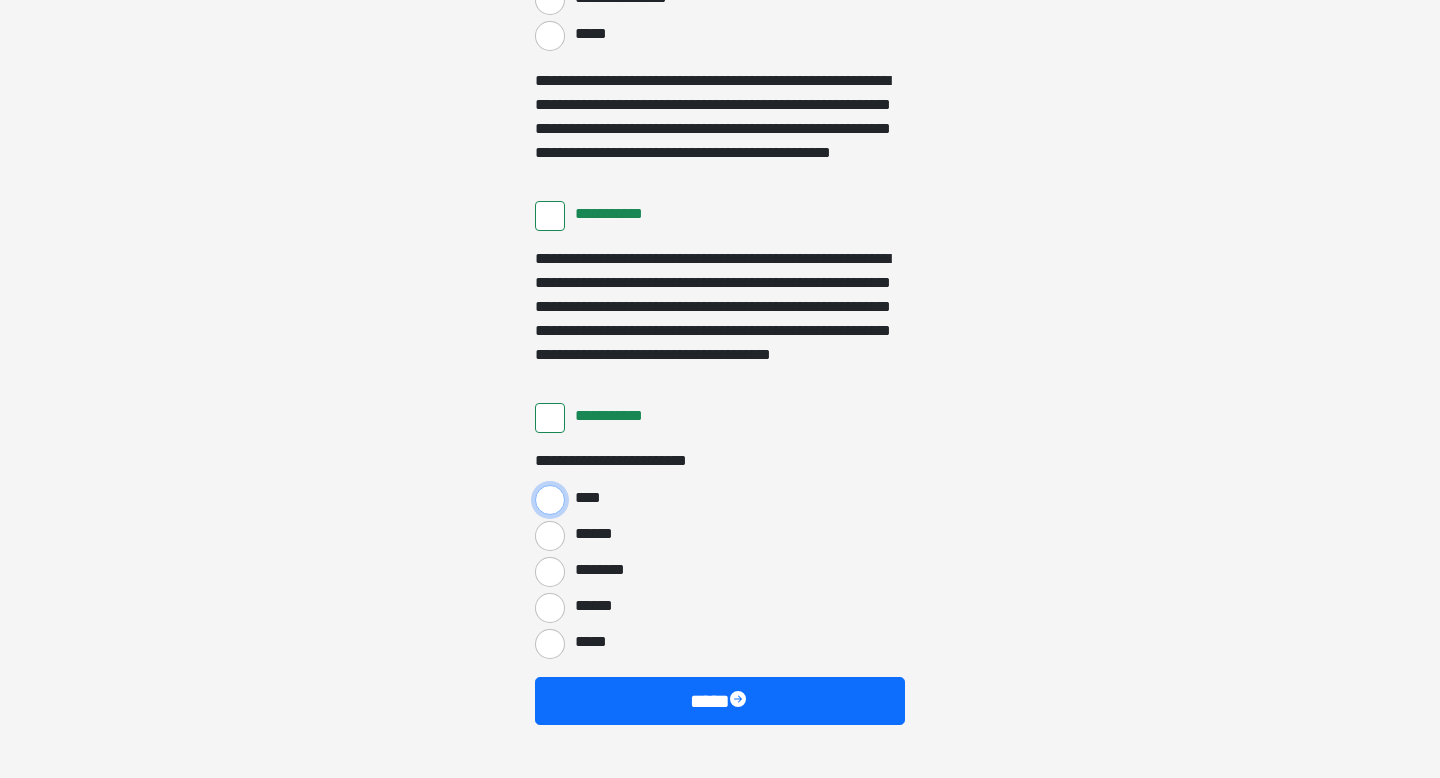 click on "****" at bounding box center [550, 500] 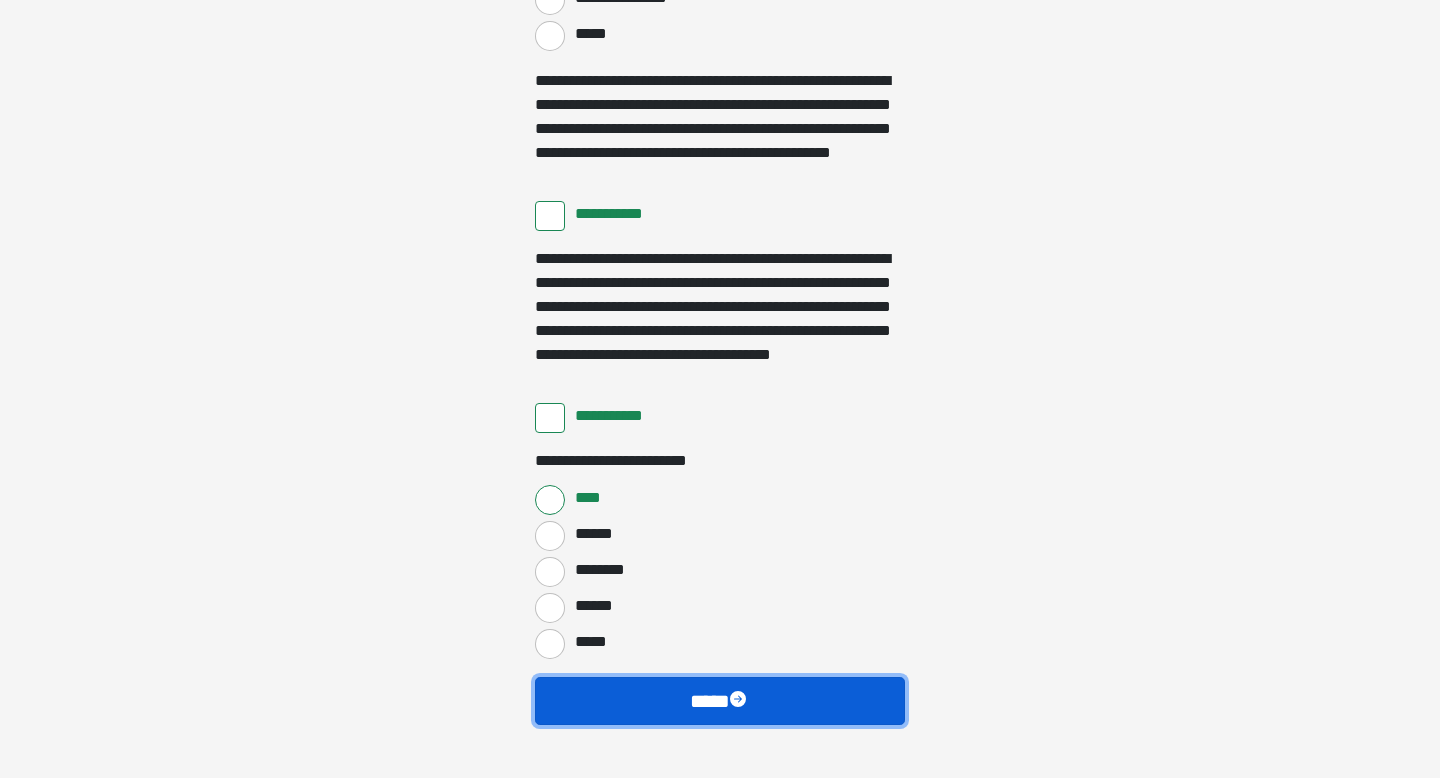 click on "****" at bounding box center [720, 701] 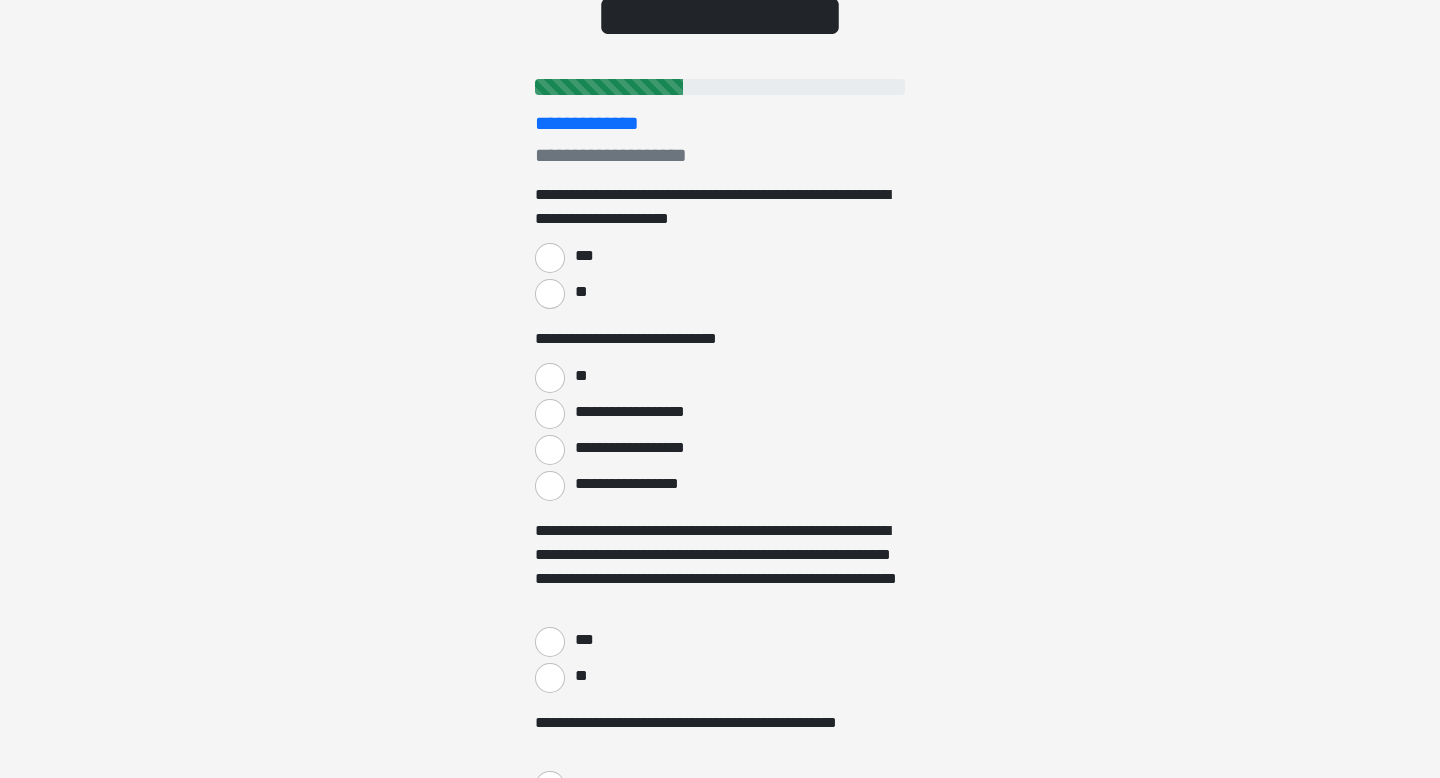 scroll, scrollTop: 0, scrollLeft: 0, axis: both 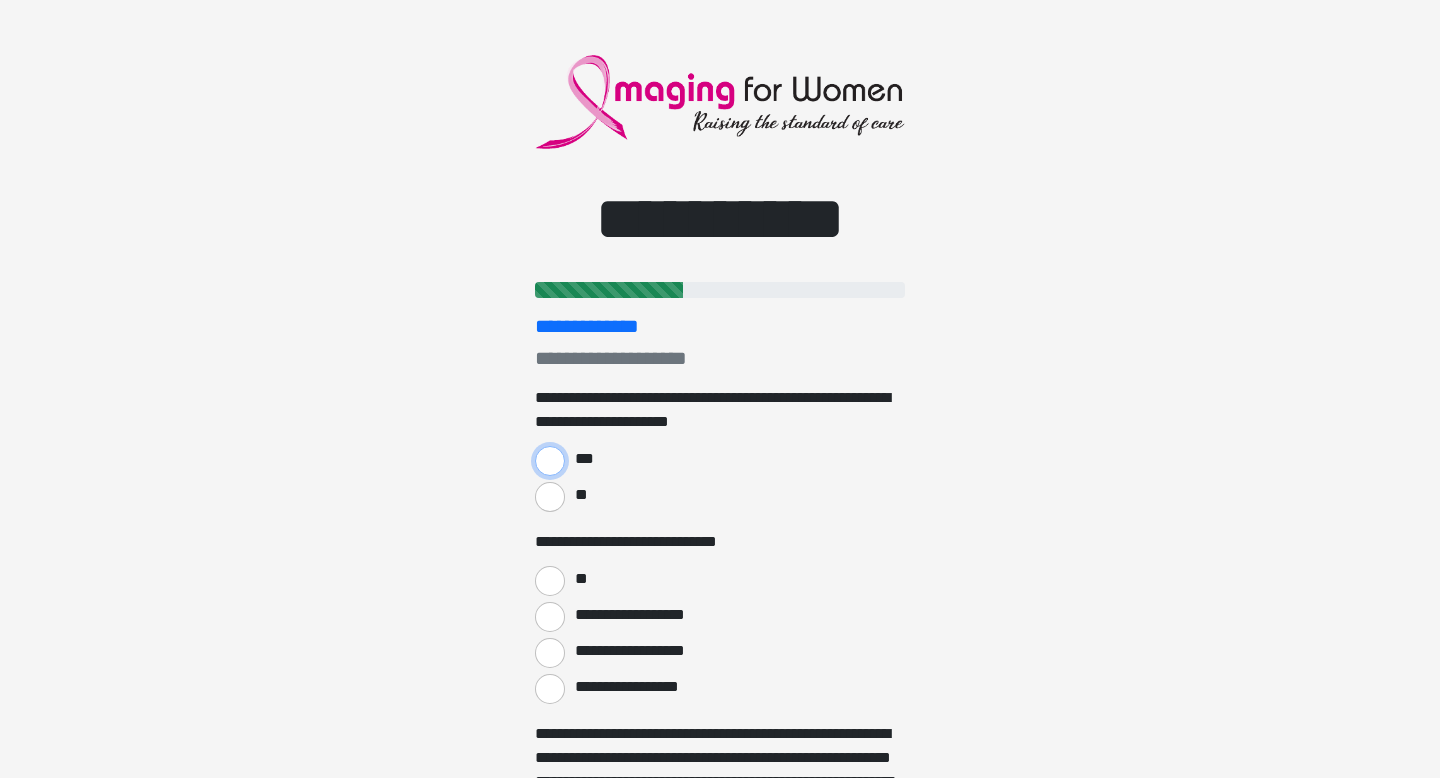 click on "***" at bounding box center (550, 461) 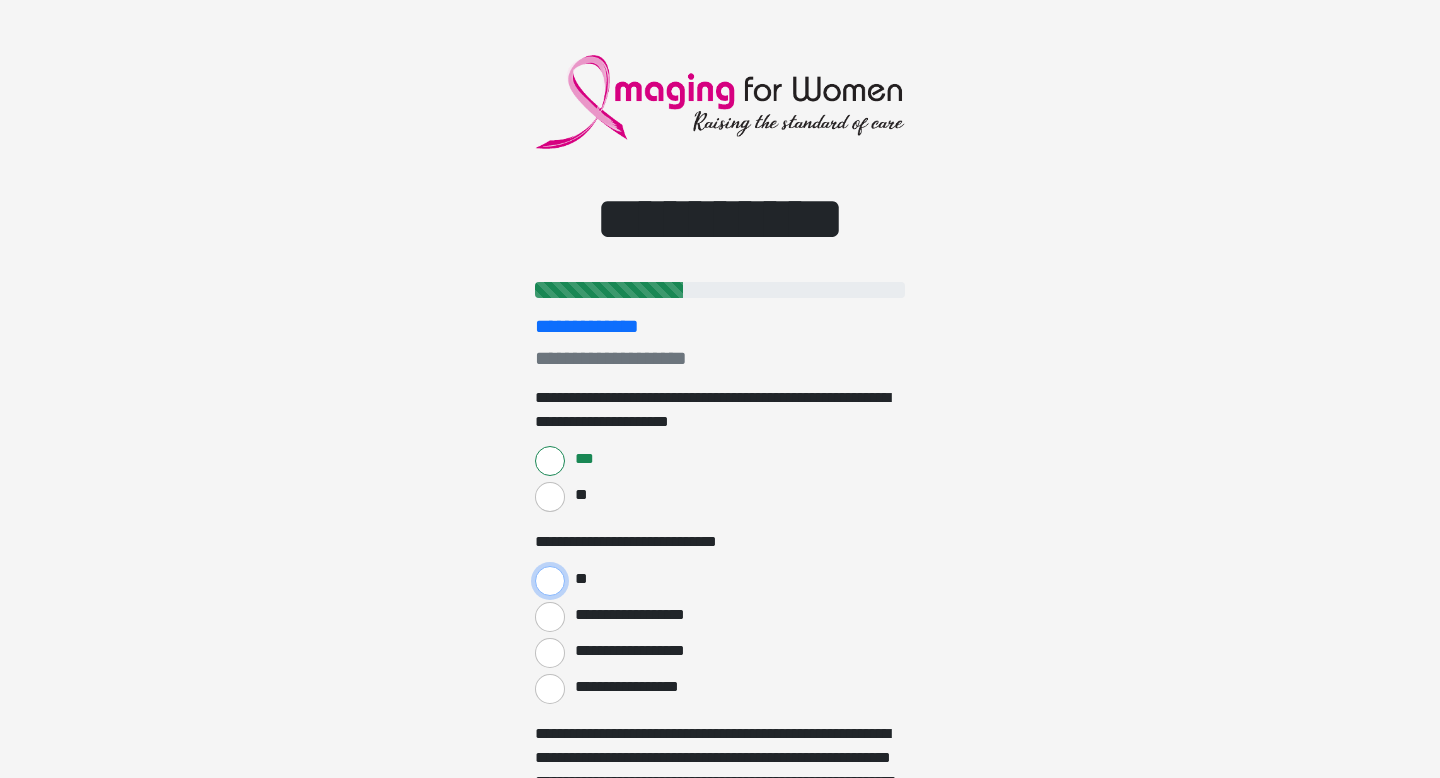click on "**" at bounding box center (550, 581) 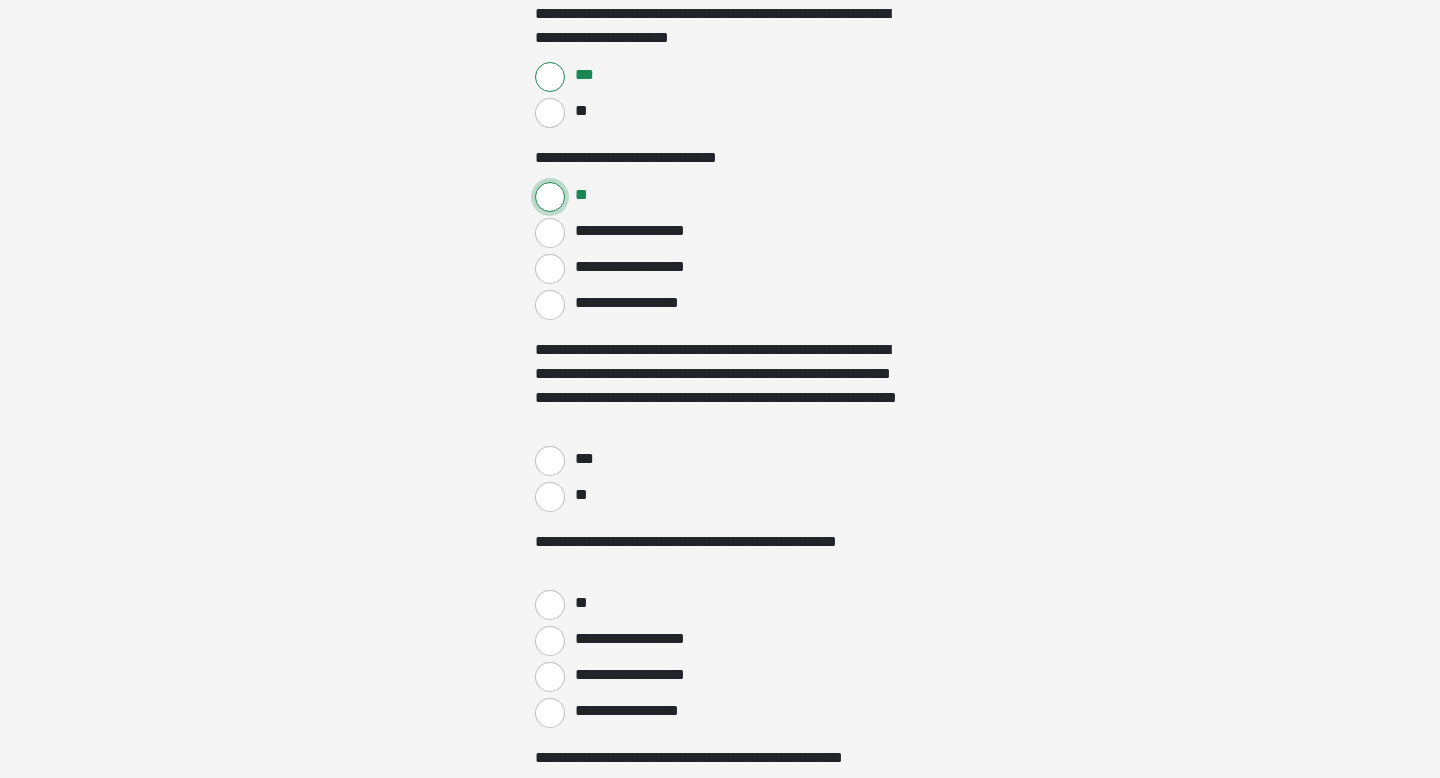 scroll, scrollTop: 381, scrollLeft: 0, axis: vertical 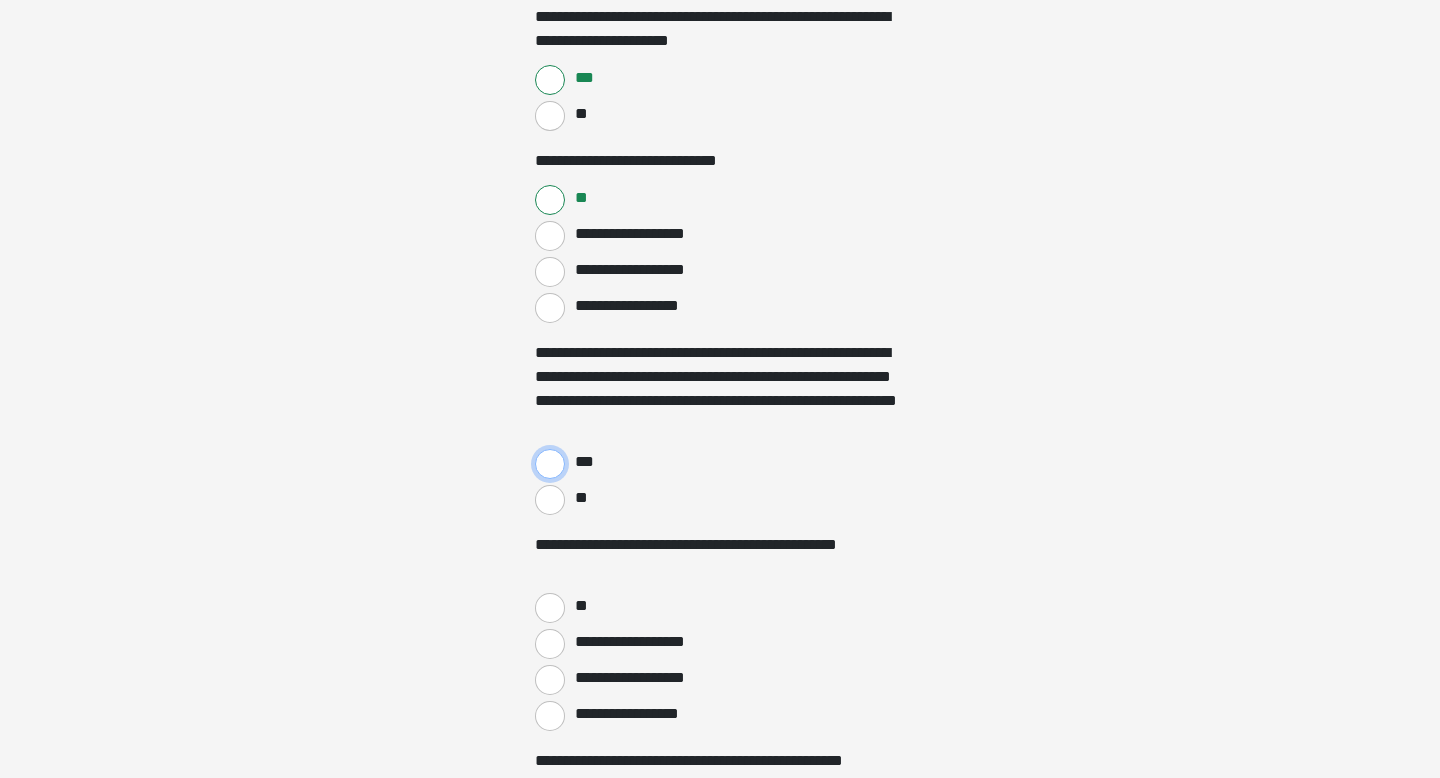 click on "***" at bounding box center [550, 464] 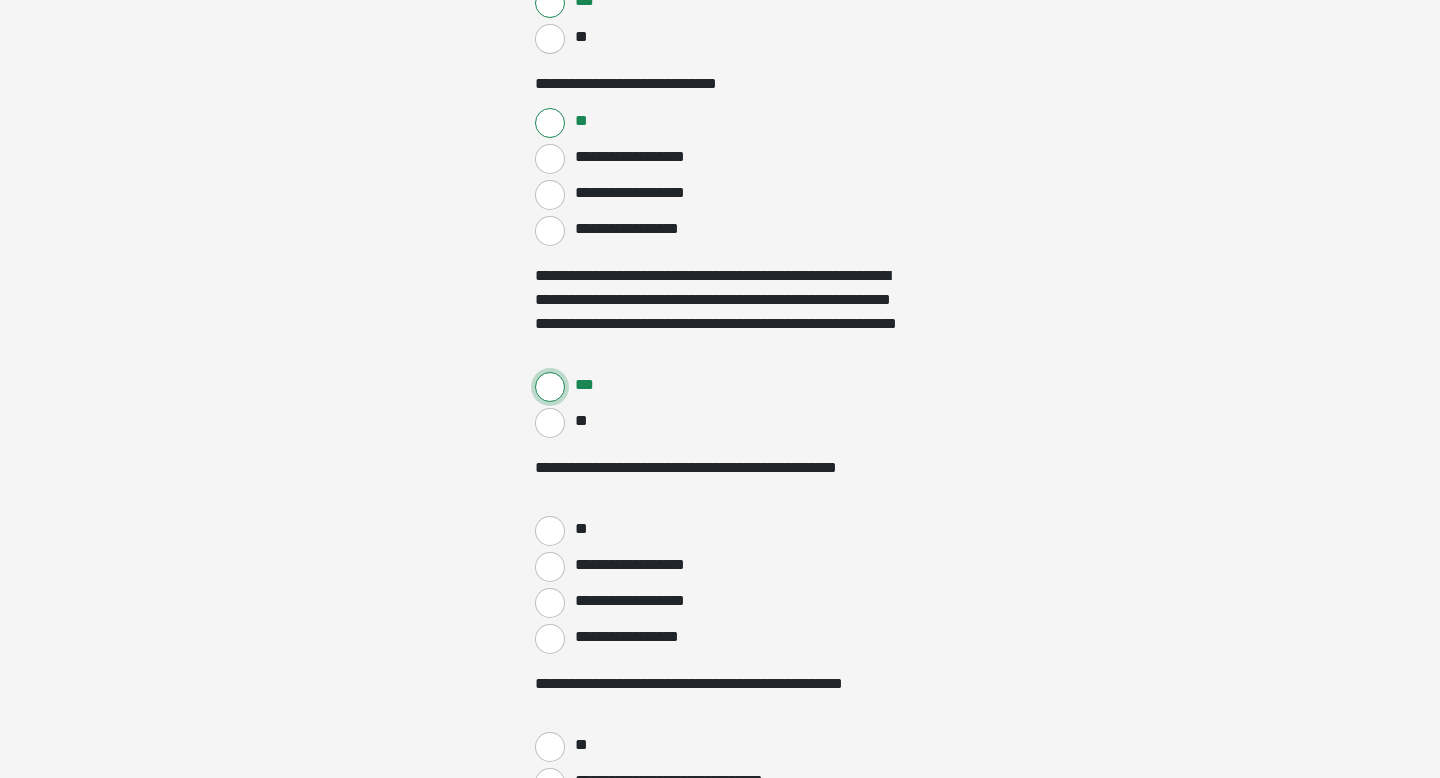 scroll, scrollTop: 487, scrollLeft: 0, axis: vertical 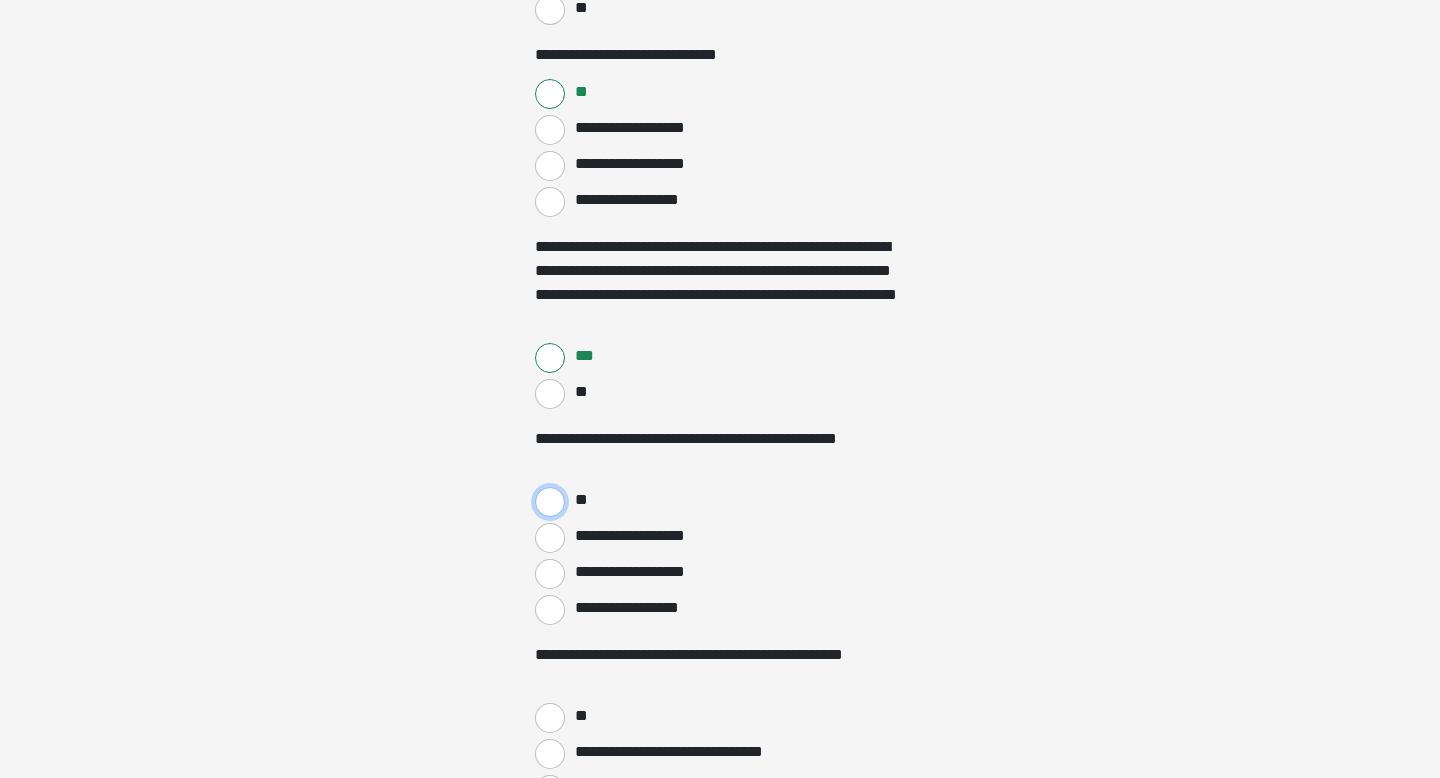 click on "**" at bounding box center [550, 502] 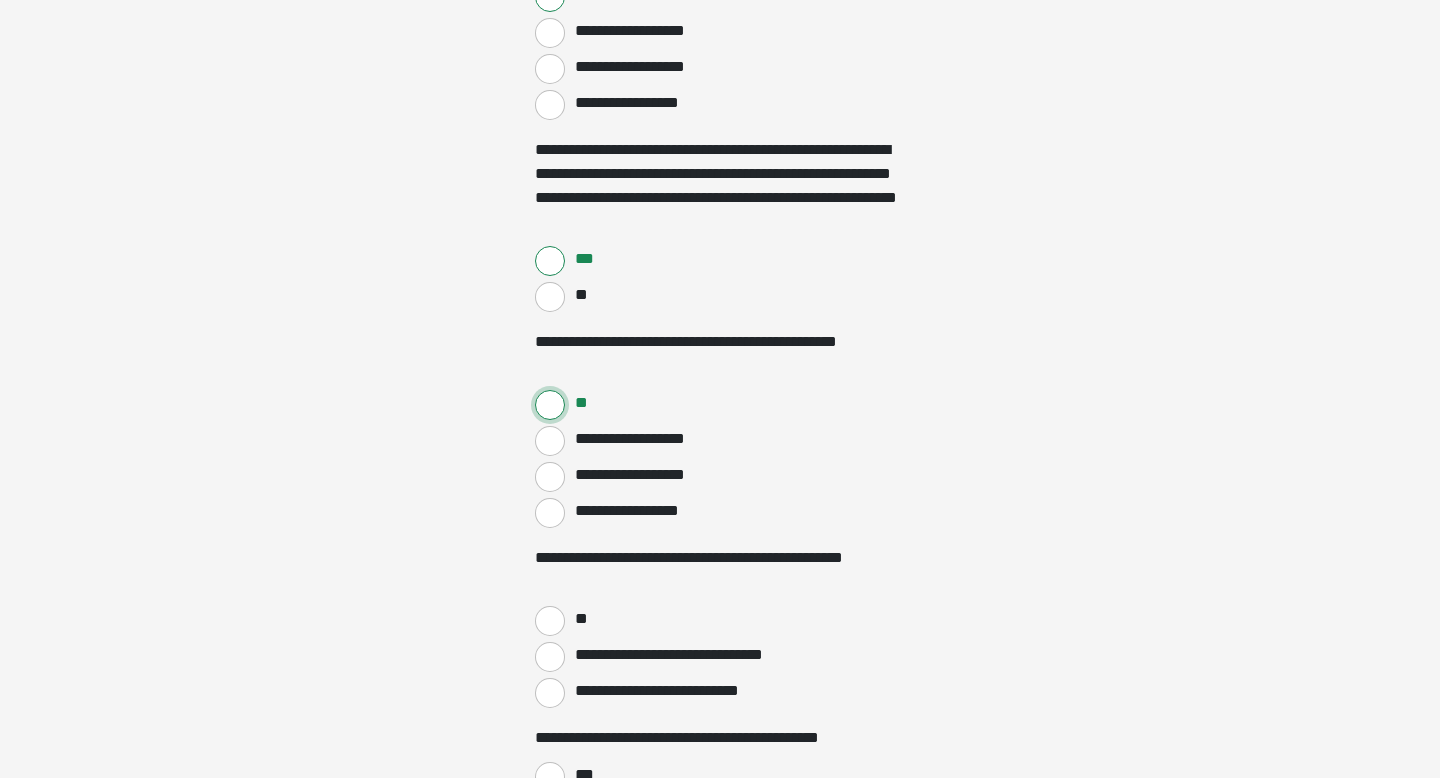 scroll, scrollTop: 602, scrollLeft: 0, axis: vertical 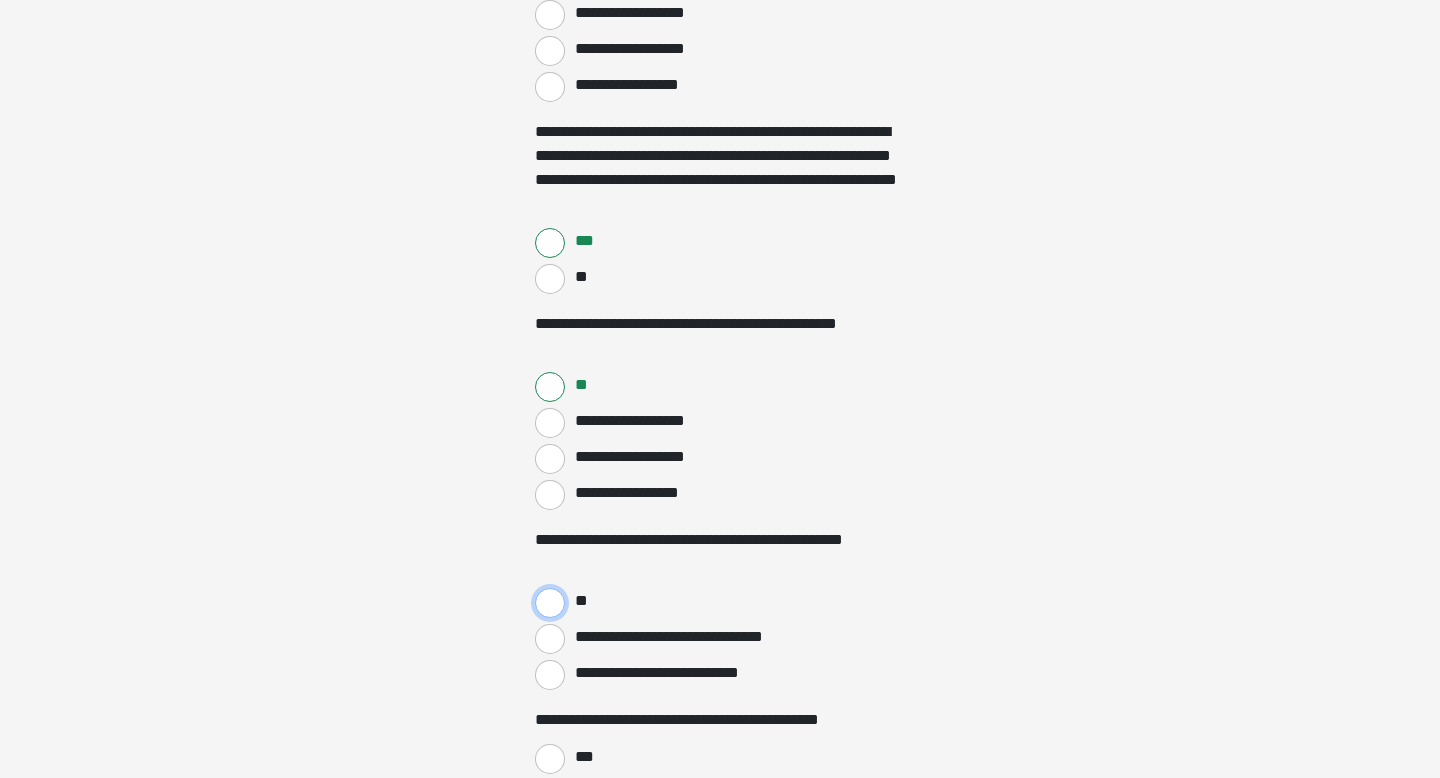 click on "**" at bounding box center [550, 603] 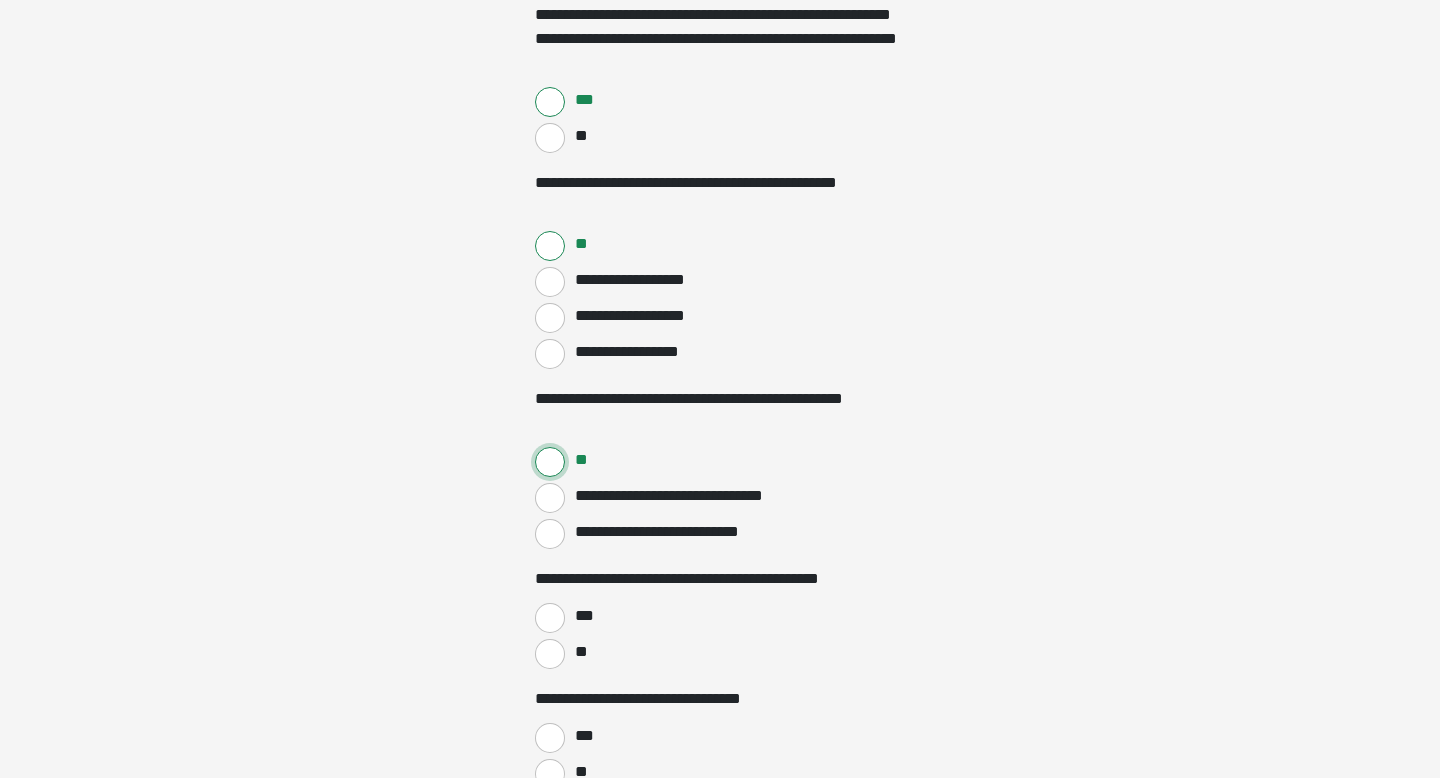 scroll, scrollTop: 744, scrollLeft: 0, axis: vertical 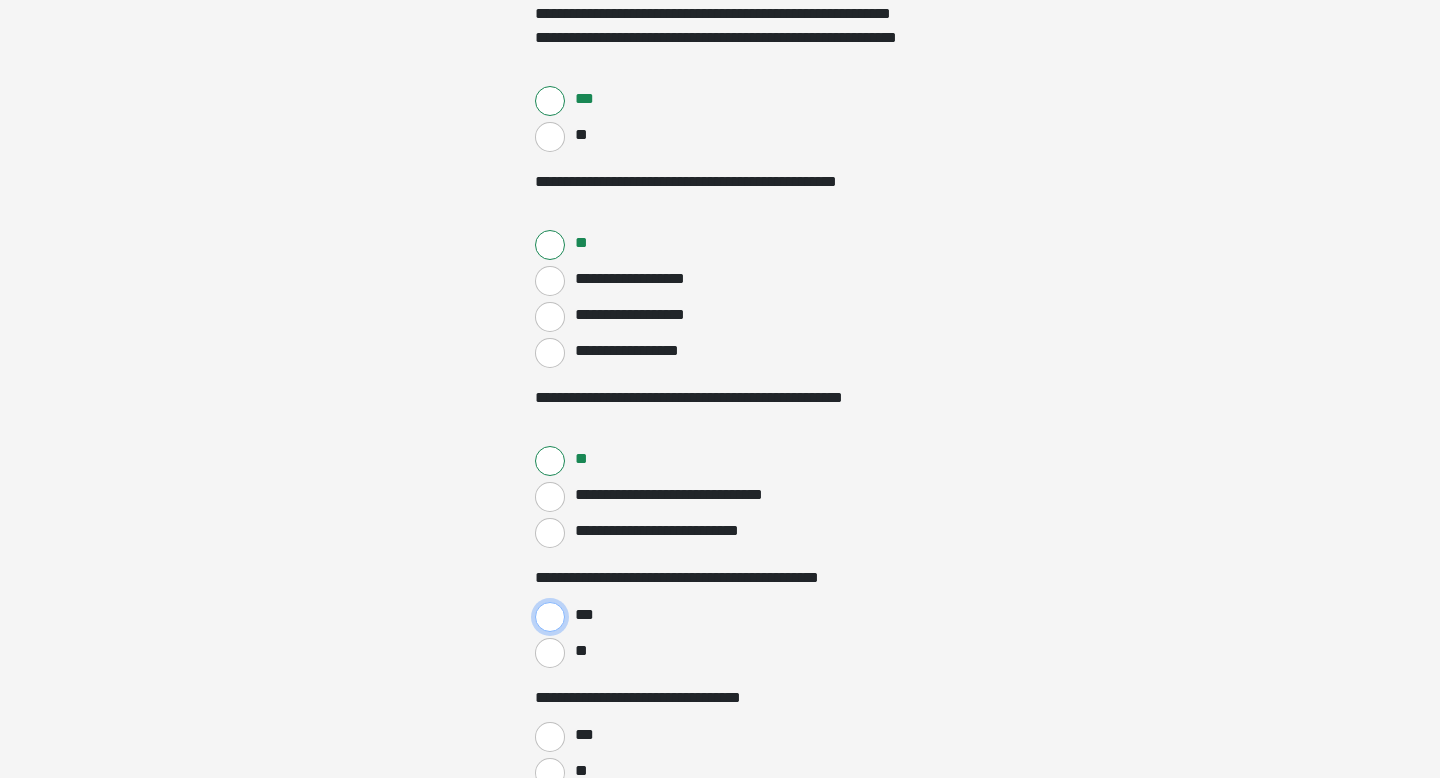 click on "***" at bounding box center (550, 617) 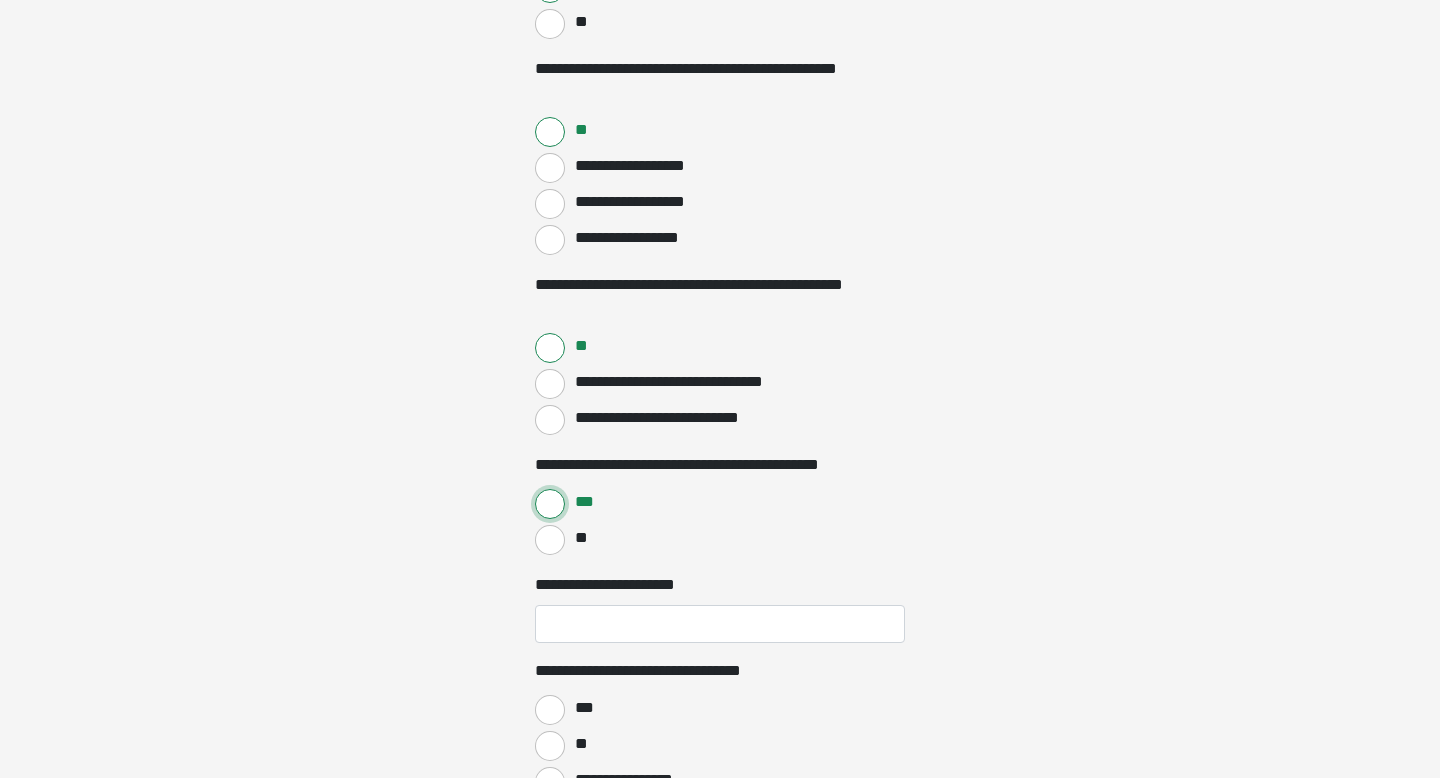 scroll, scrollTop: 885, scrollLeft: 0, axis: vertical 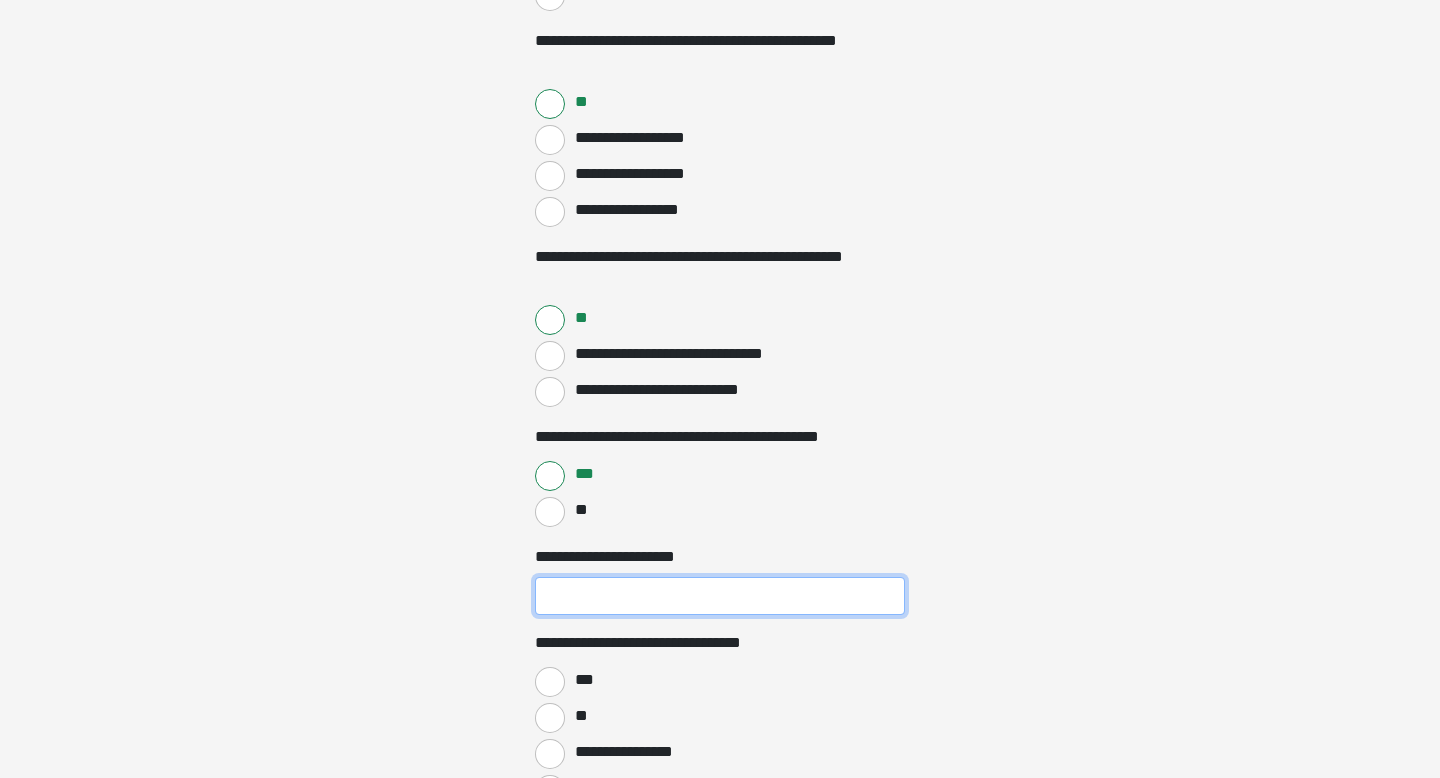 click on "**********" at bounding box center (720, 596) 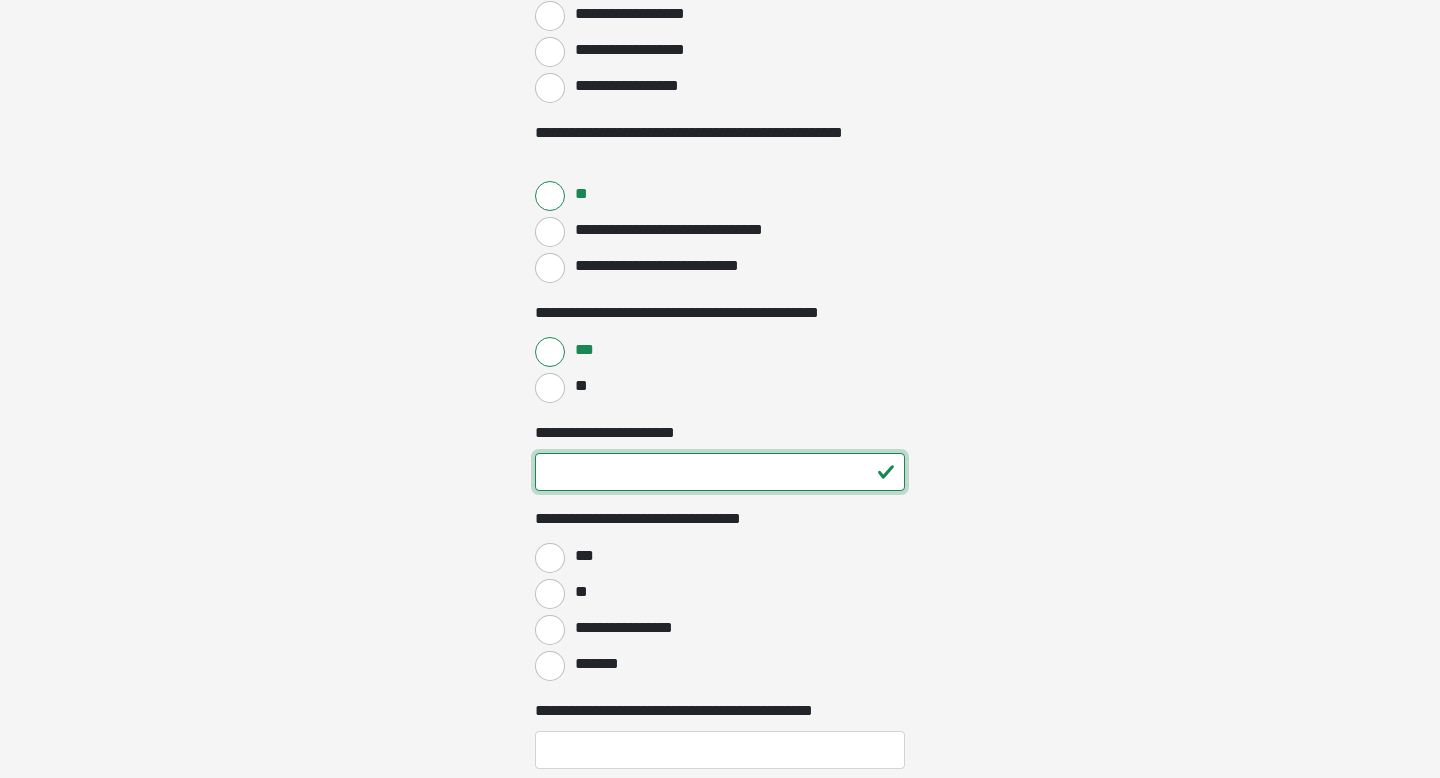scroll, scrollTop: 1010, scrollLeft: 0, axis: vertical 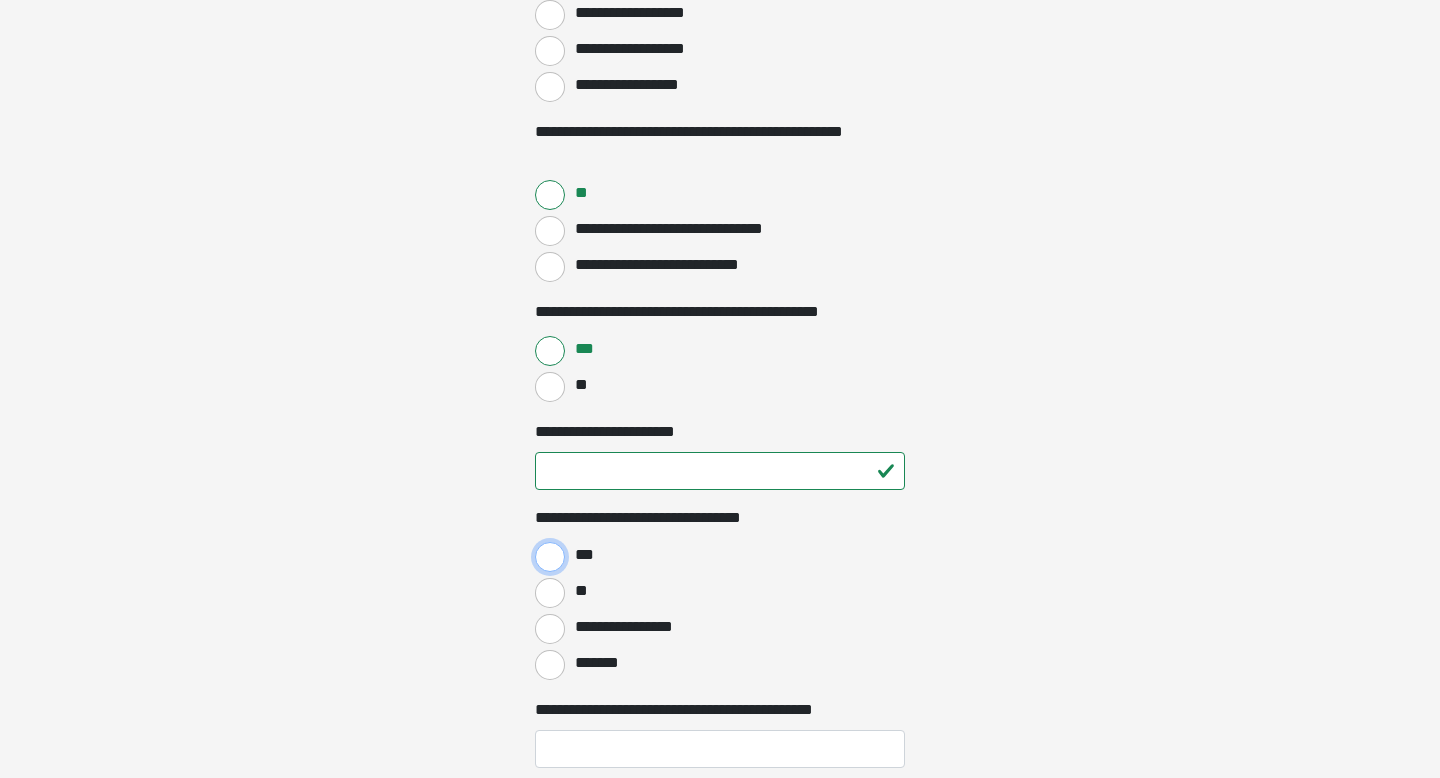 click on "***" at bounding box center (550, 557) 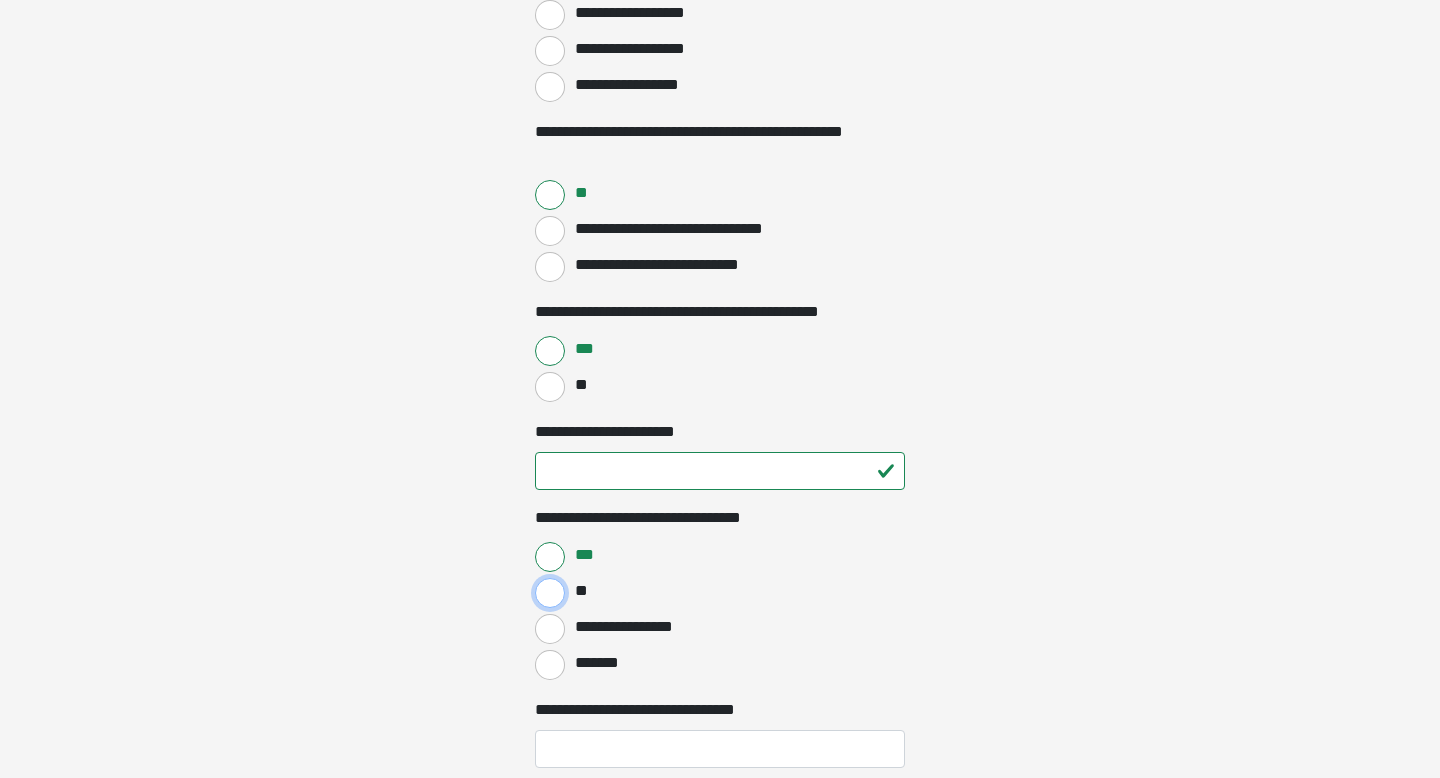 click on "**" at bounding box center (550, 593) 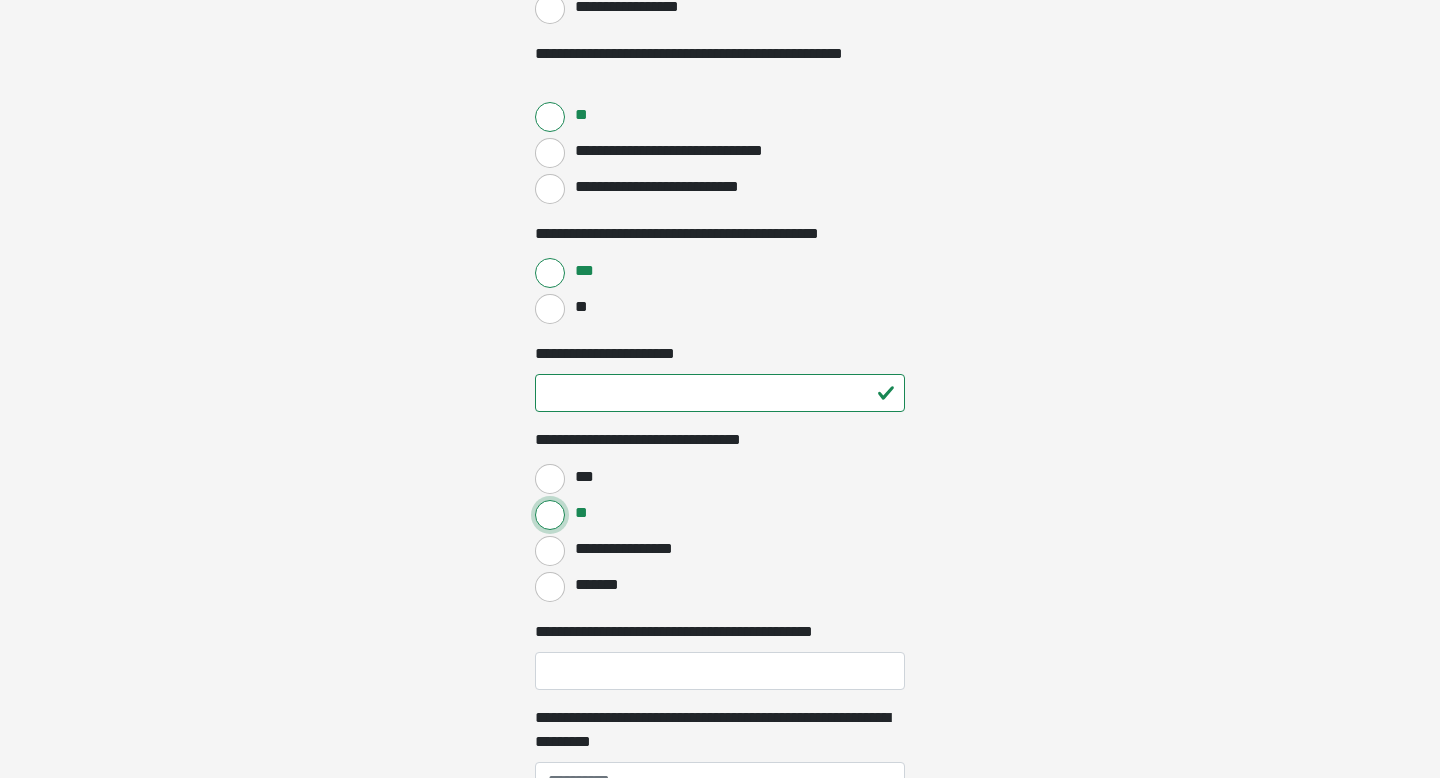 scroll, scrollTop: 1125, scrollLeft: 0, axis: vertical 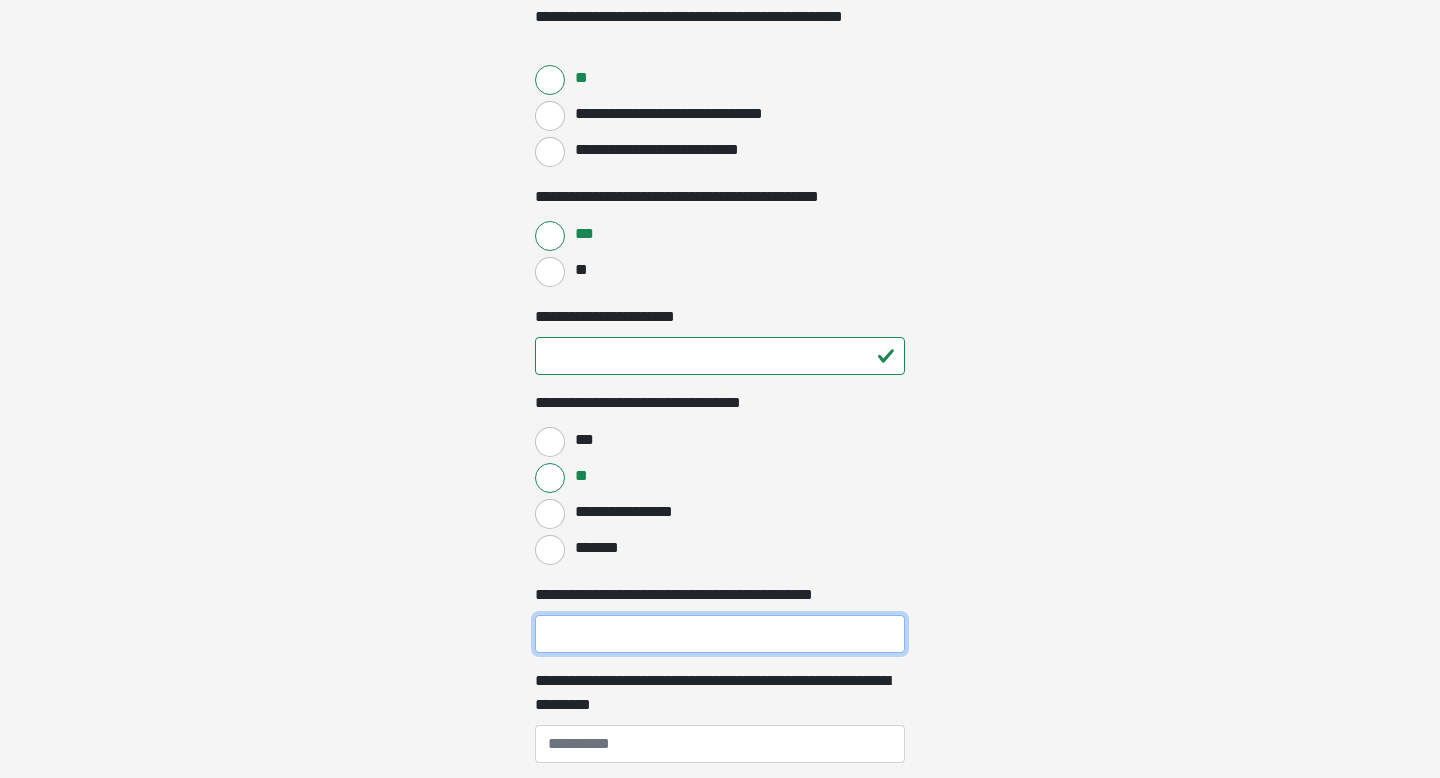 click on "**********" at bounding box center [720, 634] 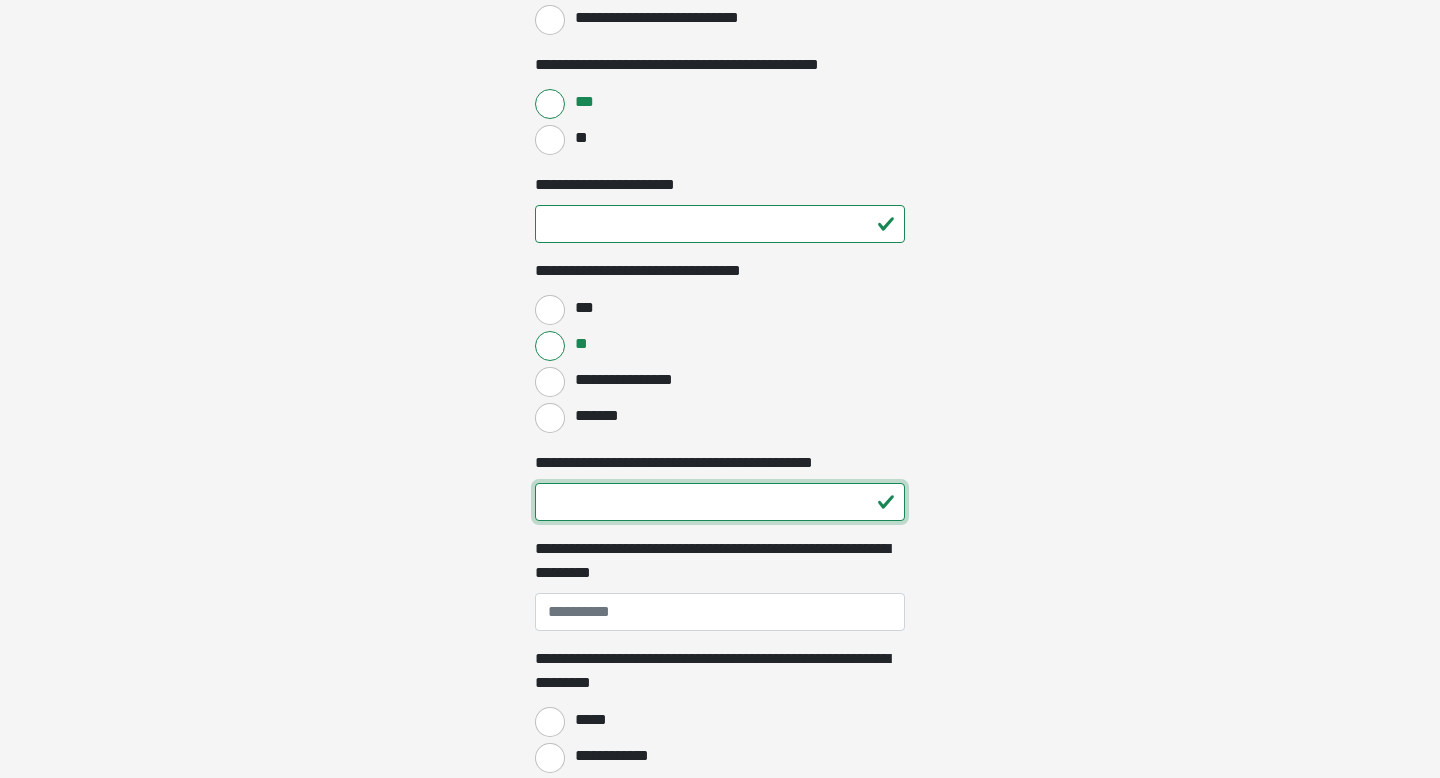 scroll, scrollTop: 1258, scrollLeft: 0, axis: vertical 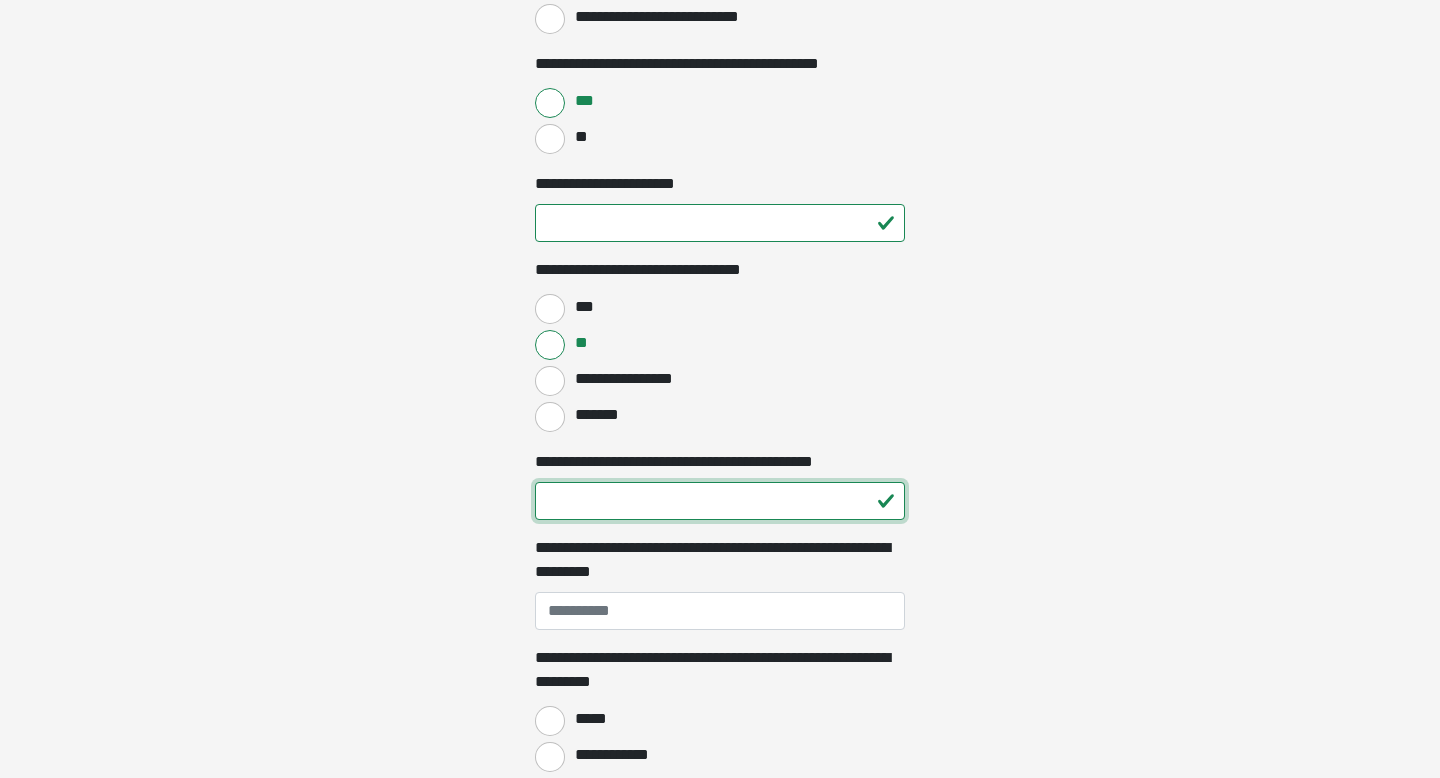 type on "**" 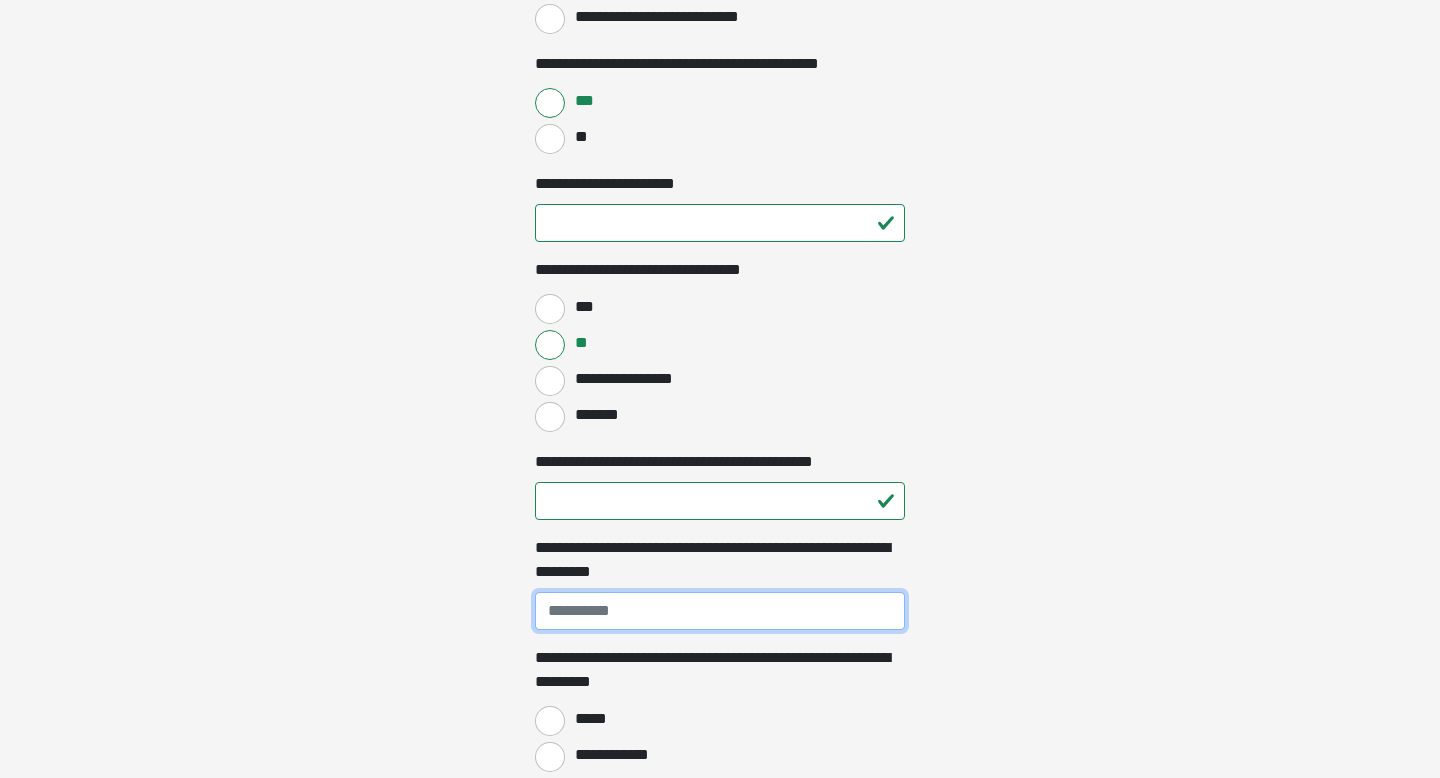 click on "**********" at bounding box center [720, 611] 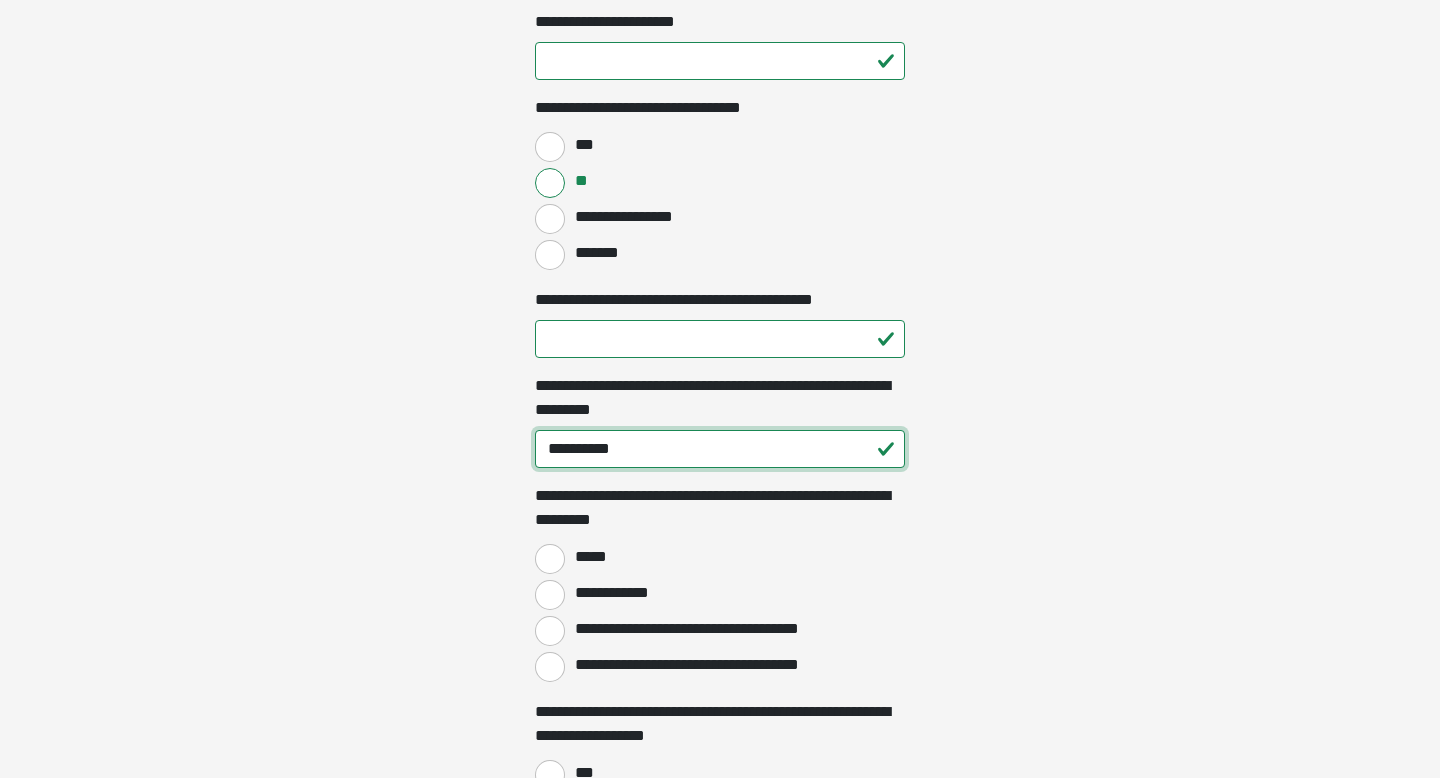 scroll, scrollTop: 1422, scrollLeft: 0, axis: vertical 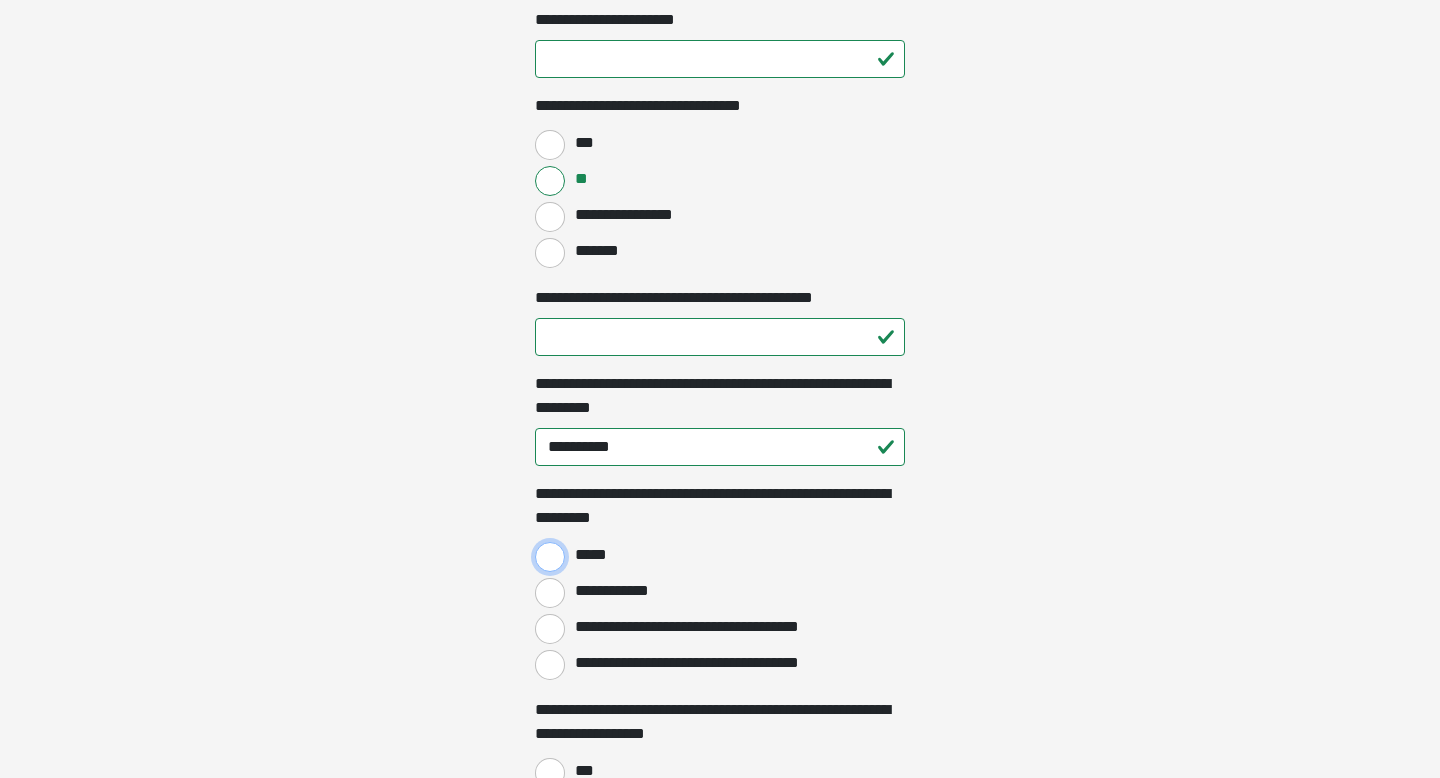 click on "*****" at bounding box center [550, 557] 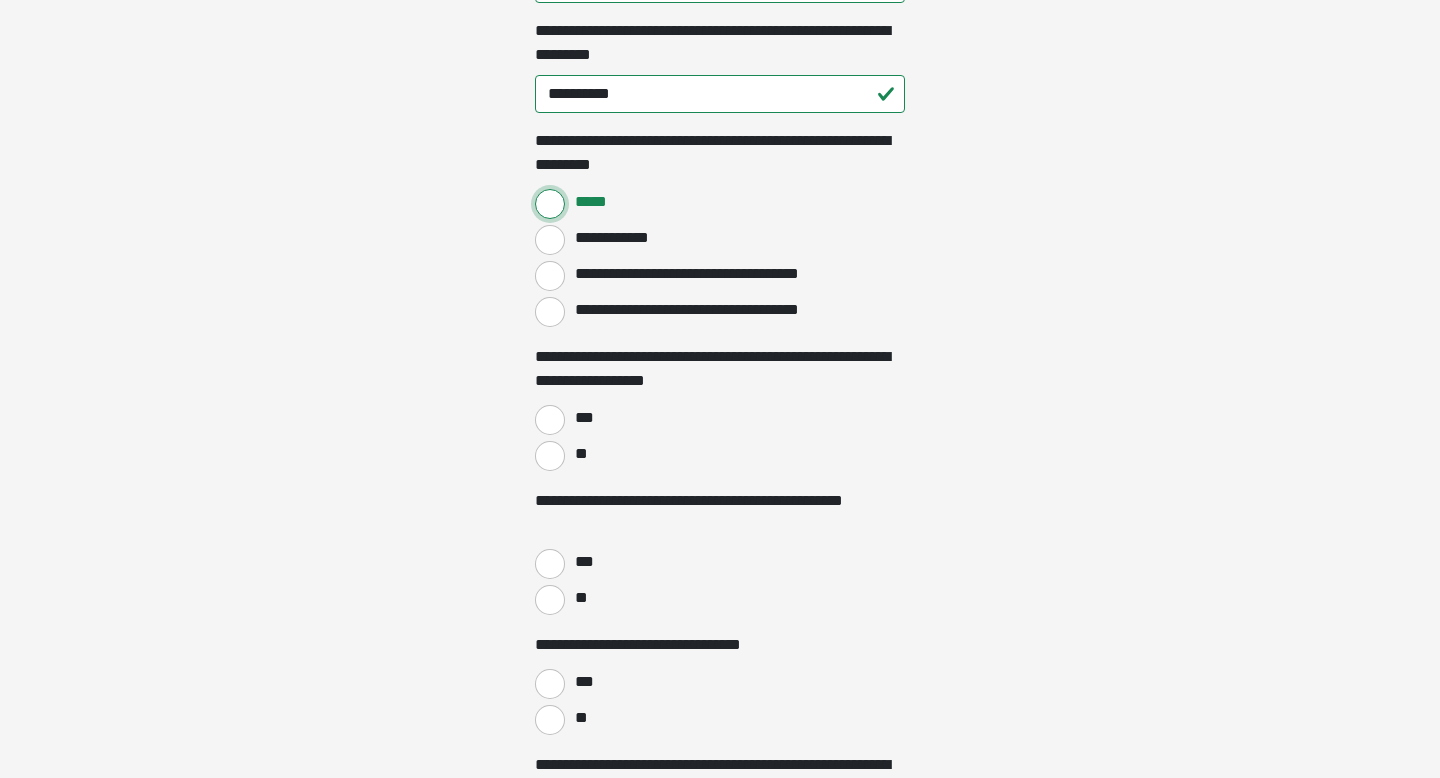 scroll, scrollTop: 1779, scrollLeft: 0, axis: vertical 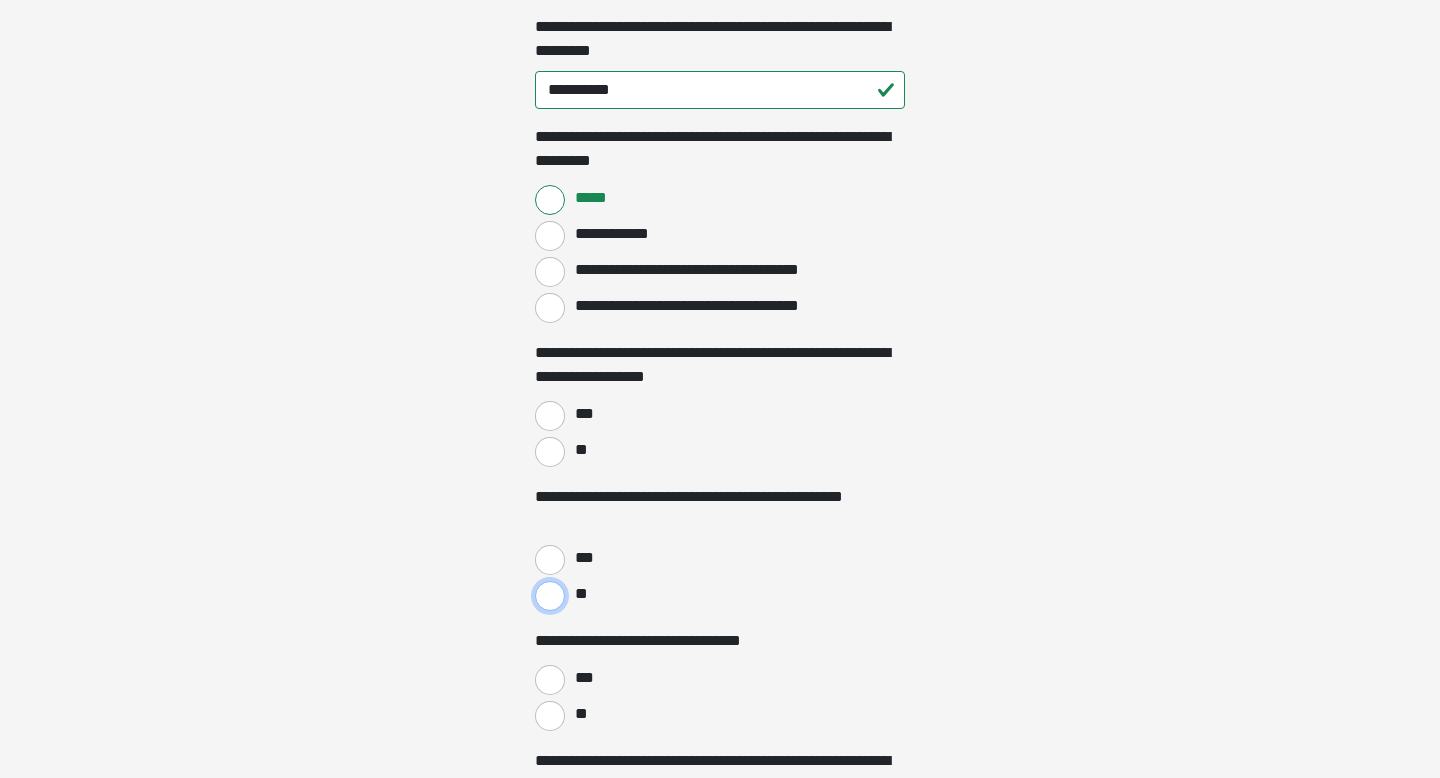 click on "**" at bounding box center [550, 596] 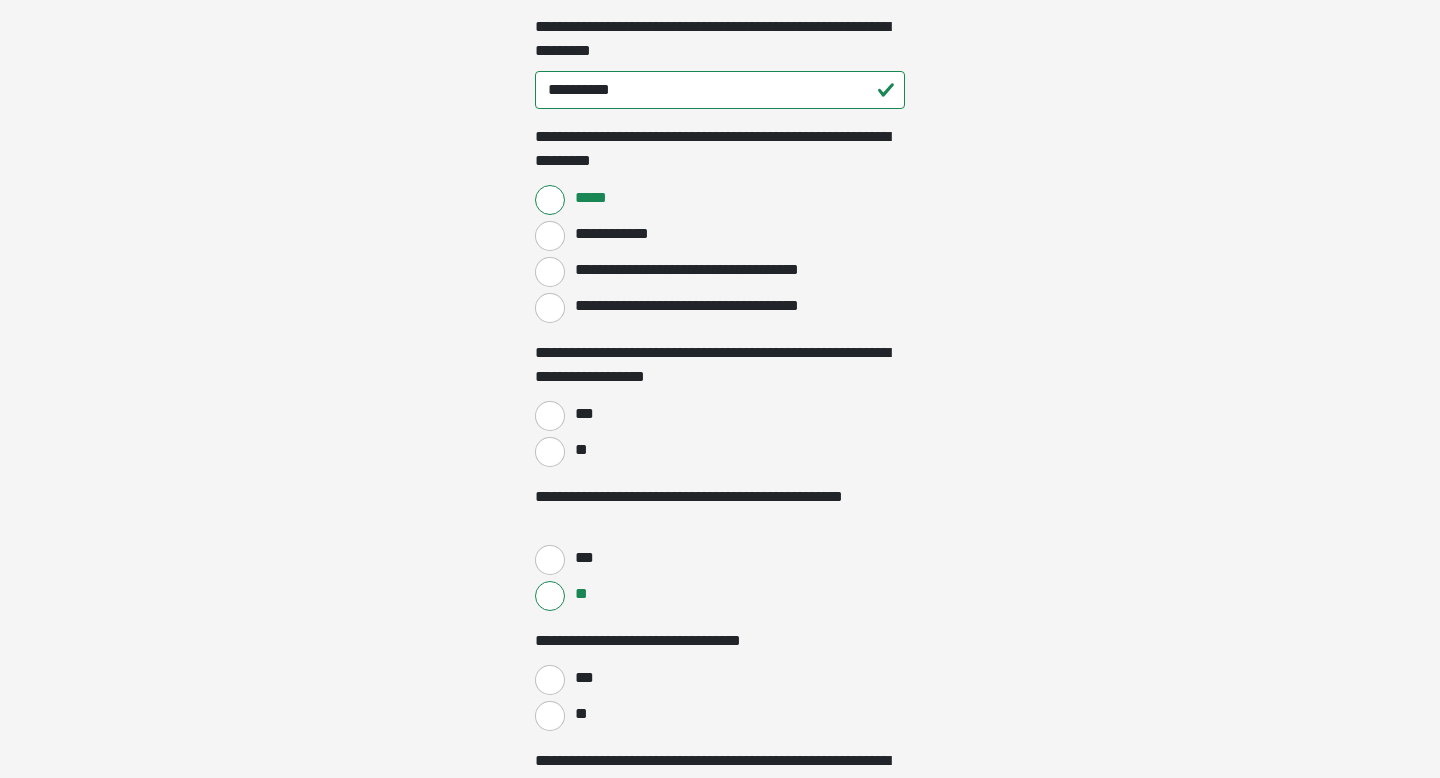 click on "**" at bounding box center (720, 450) 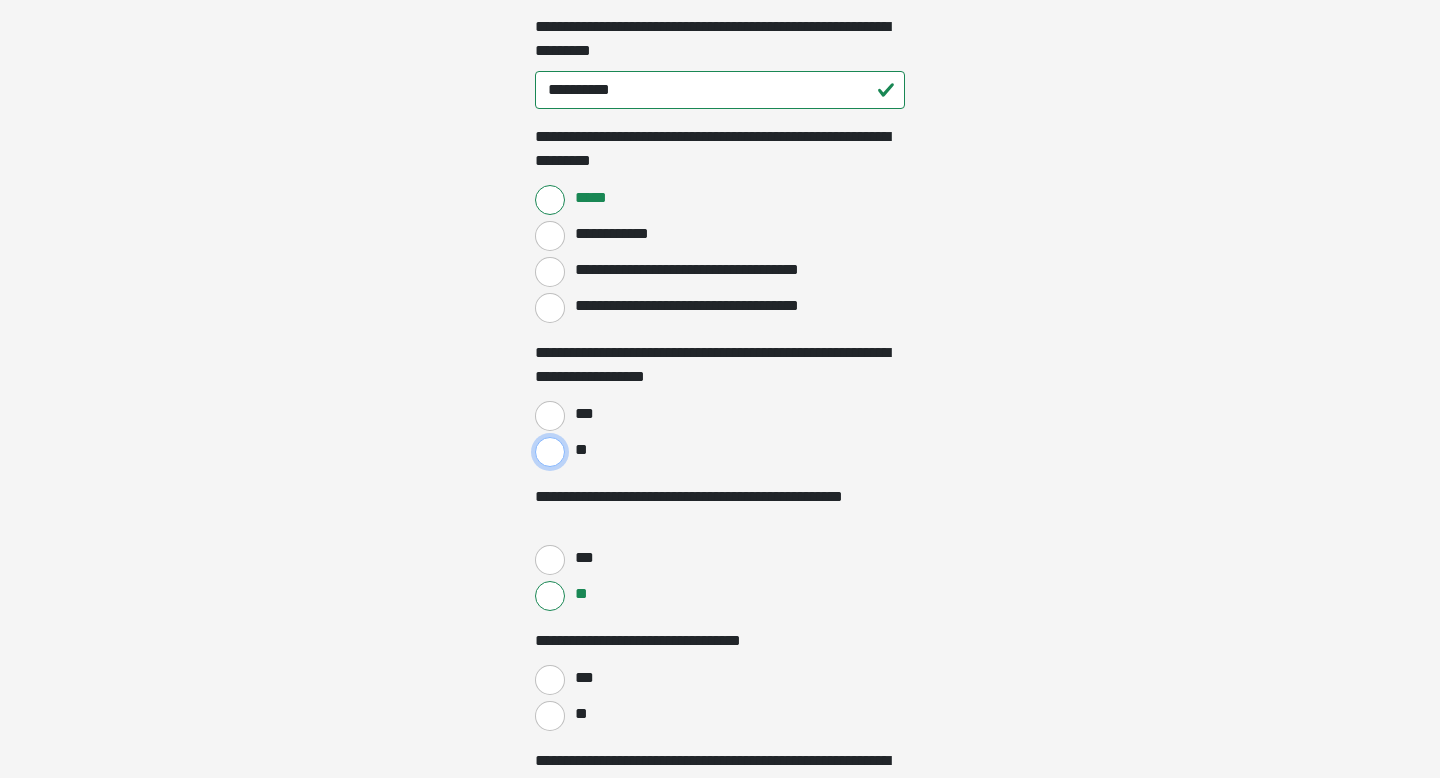 click on "**" at bounding box center [550, 452] 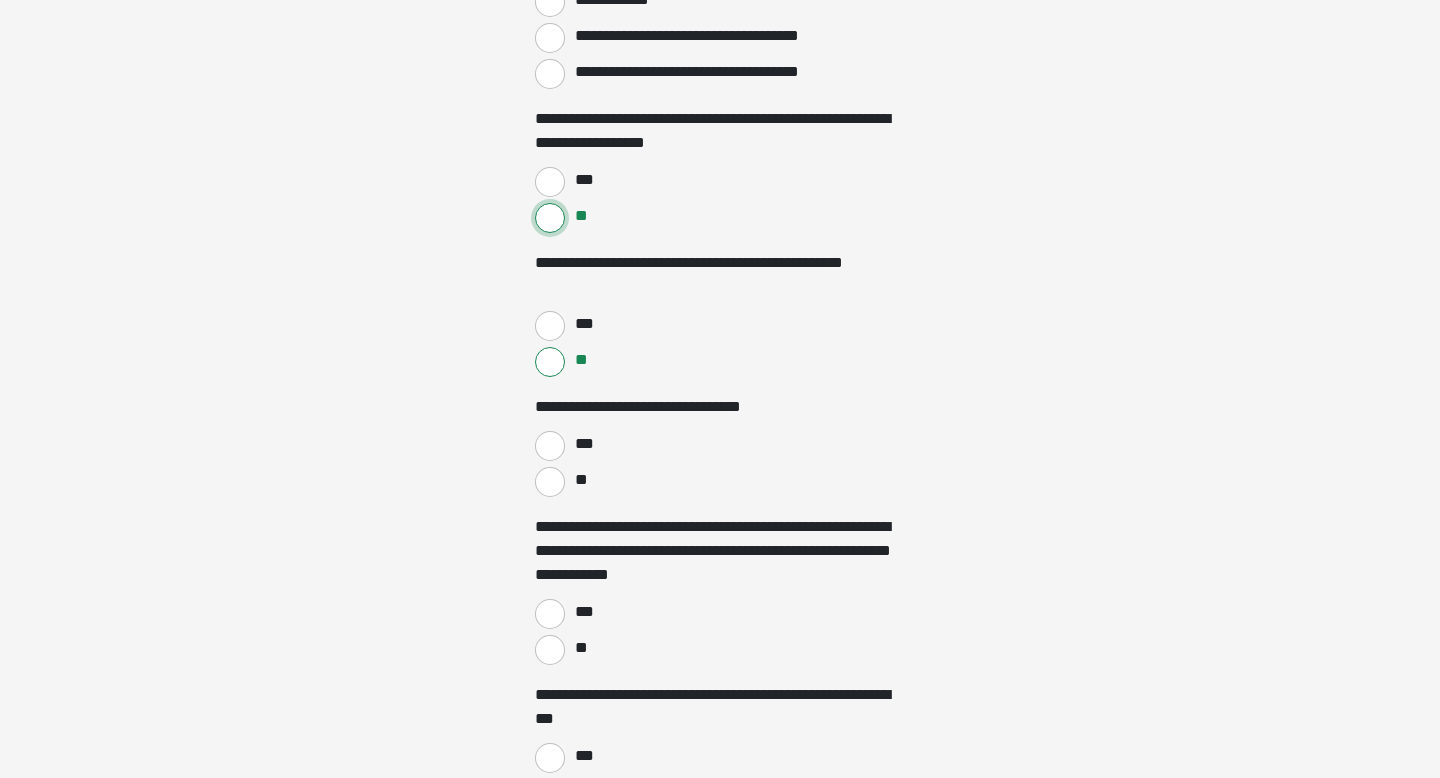 scroll, scrollTop: 2015, scrollLeft: 0, axis: vertical 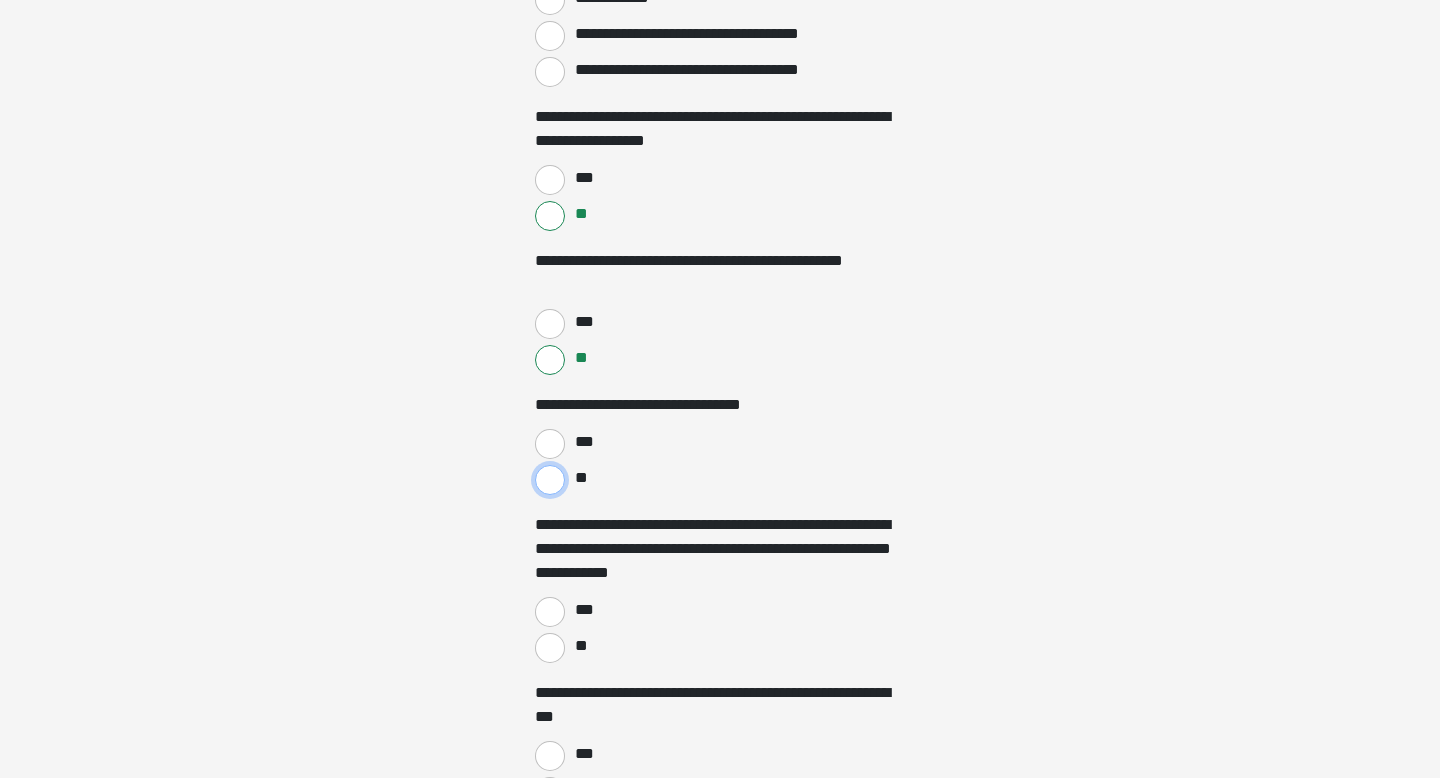 click on "**" at bounding box center [550, 480] 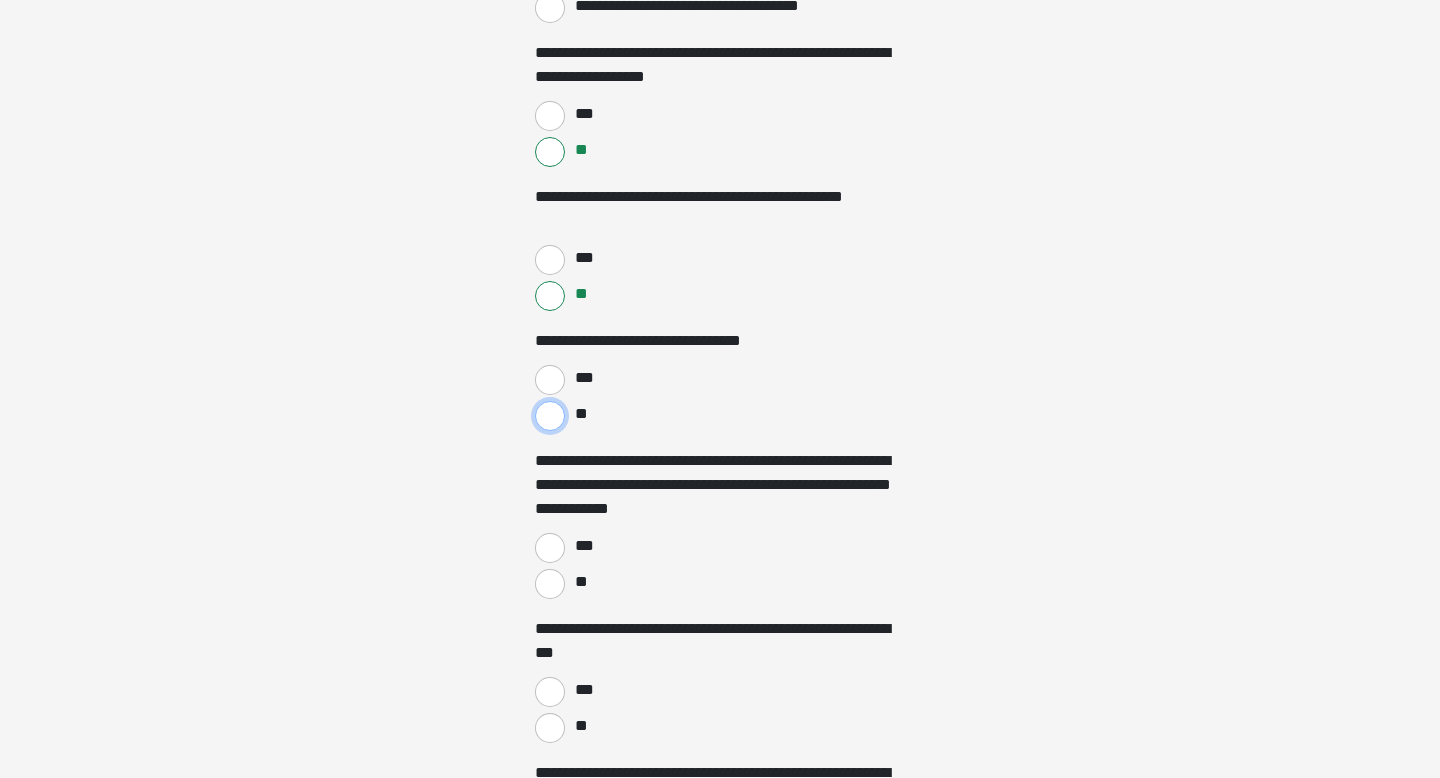 scroll, scrollTop: 2091, scrollLeft: 0, axis: vertical 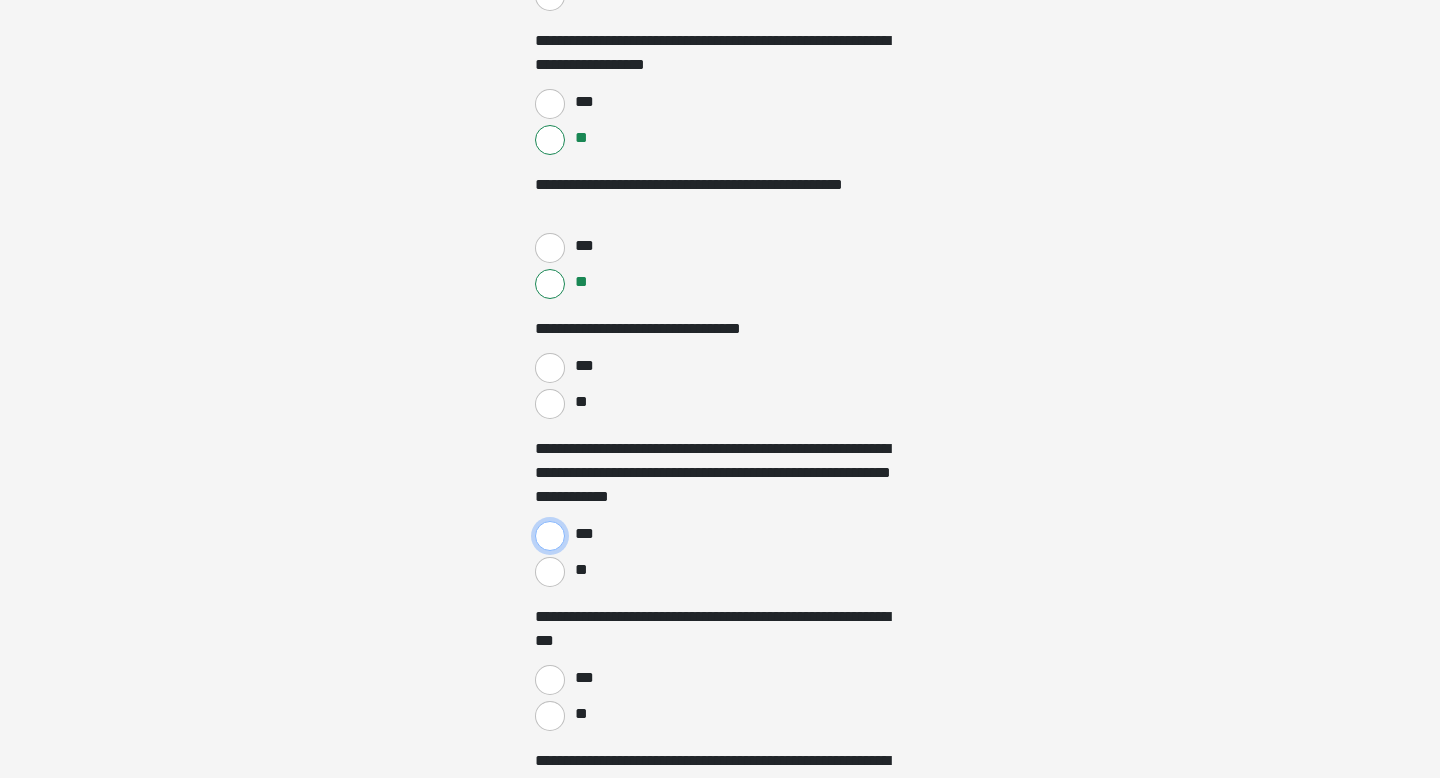click on "***" at bounding box center (550, 536) 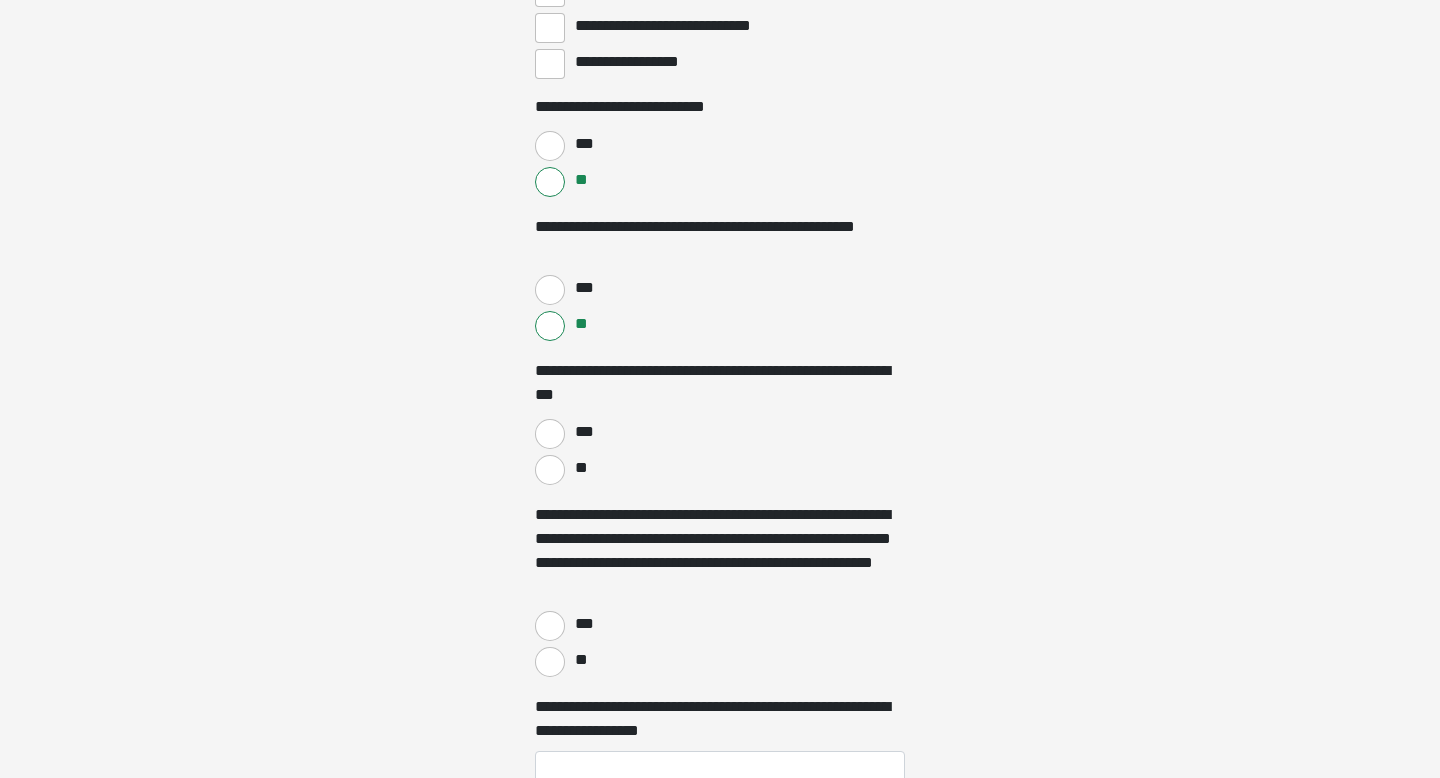 scroll, scrollTop: 3287, scrollLeft: 0, axis: vertical 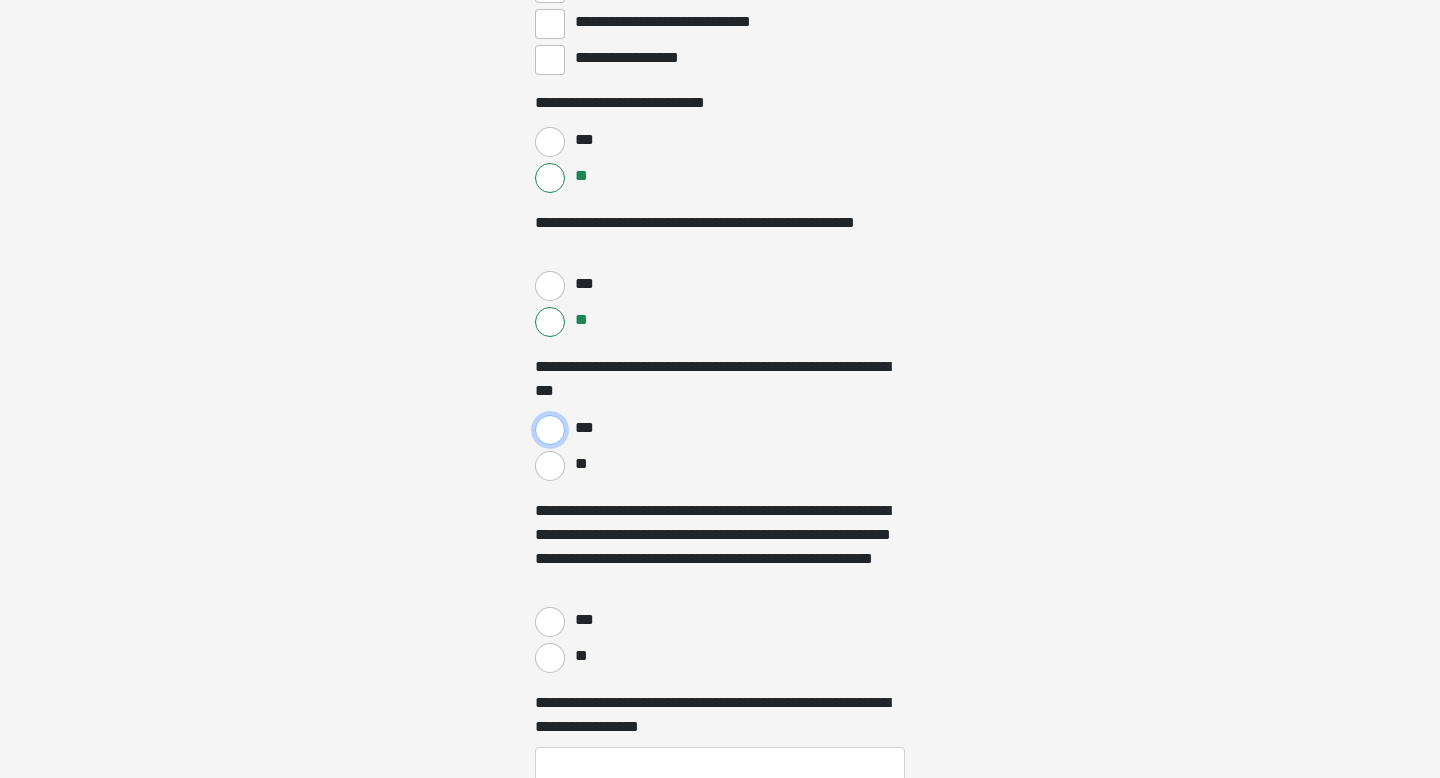 click on "***" at bounding box center [550, 430] 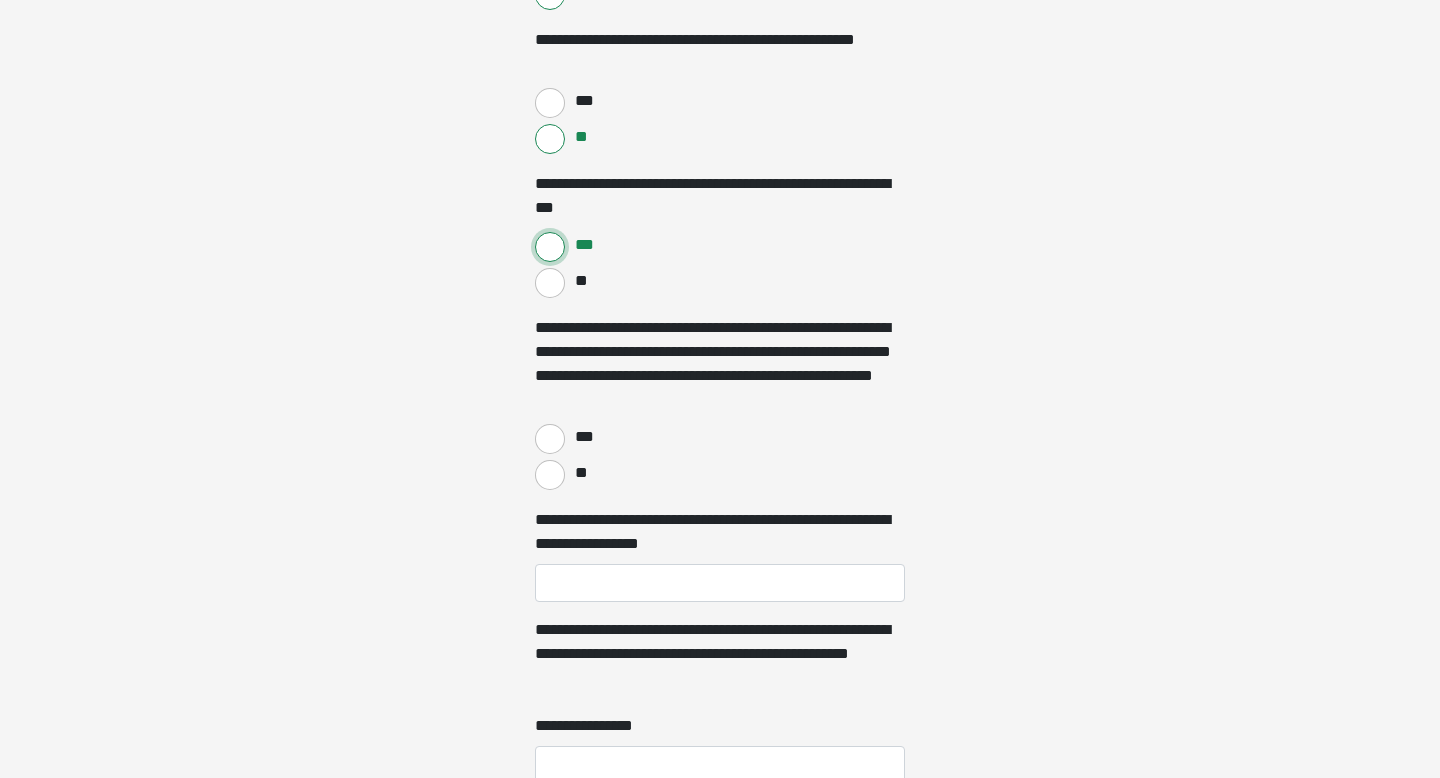 scroll, scrollTop: 3472, scrollLeft: 0, axis: vertical 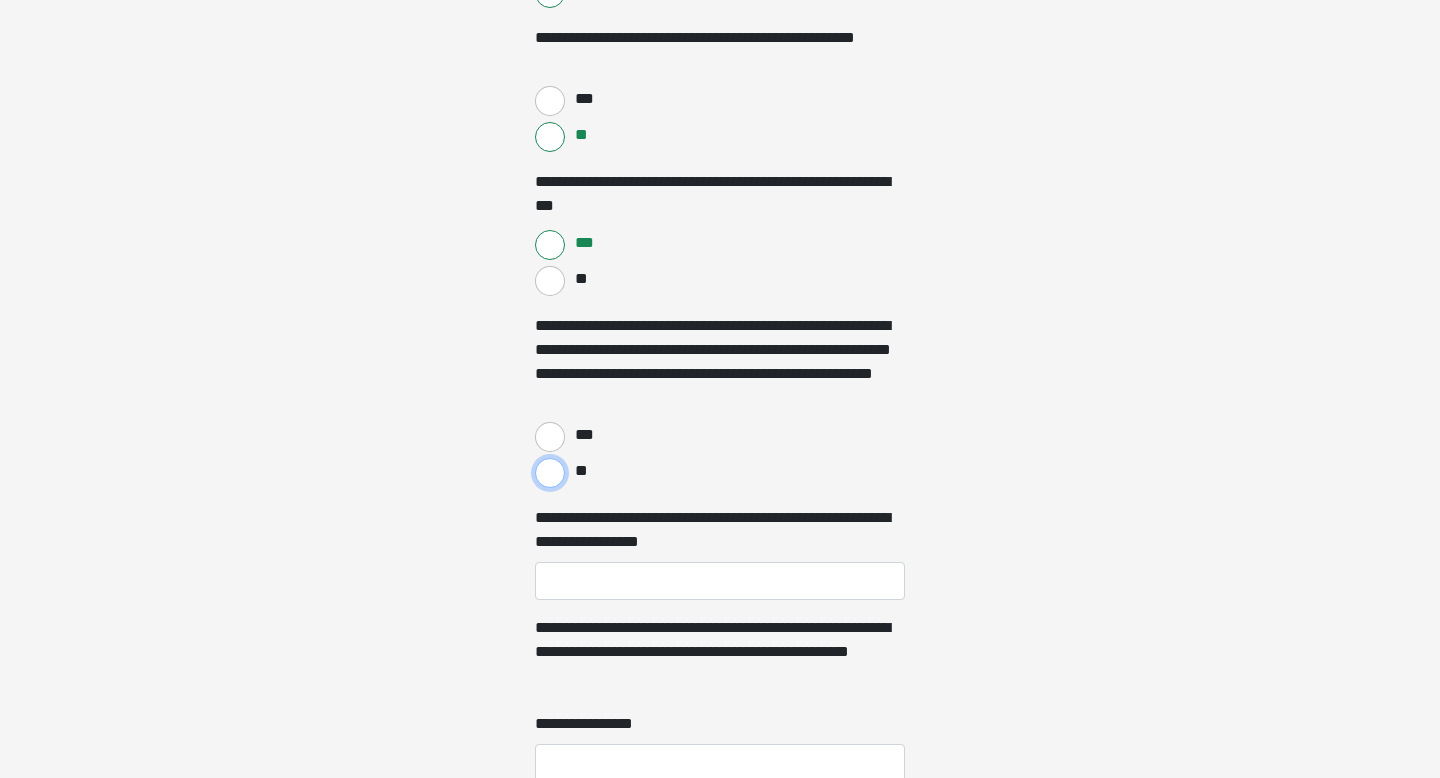 click on "**" at bounding box center [550, 473] 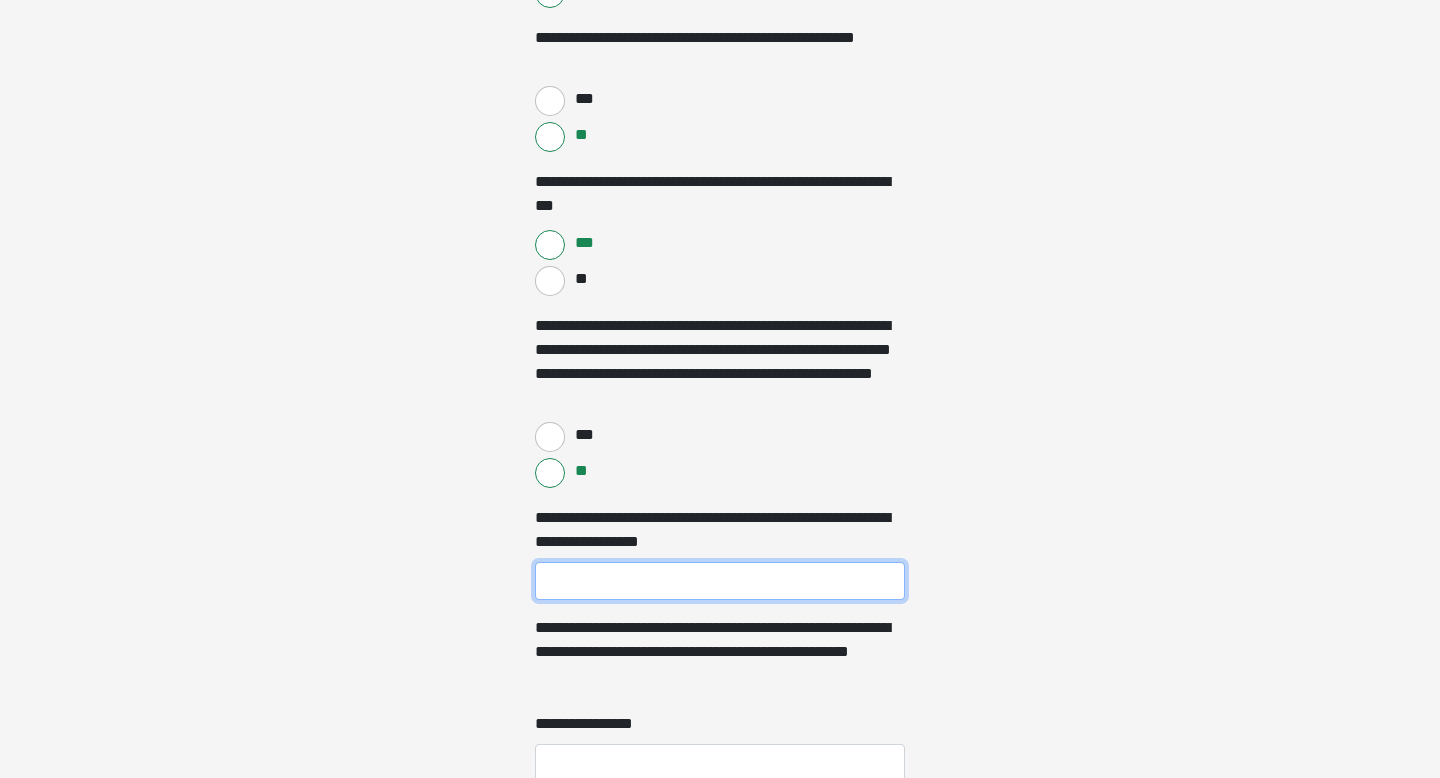 click on "**********" at bounding box center (720, 581) 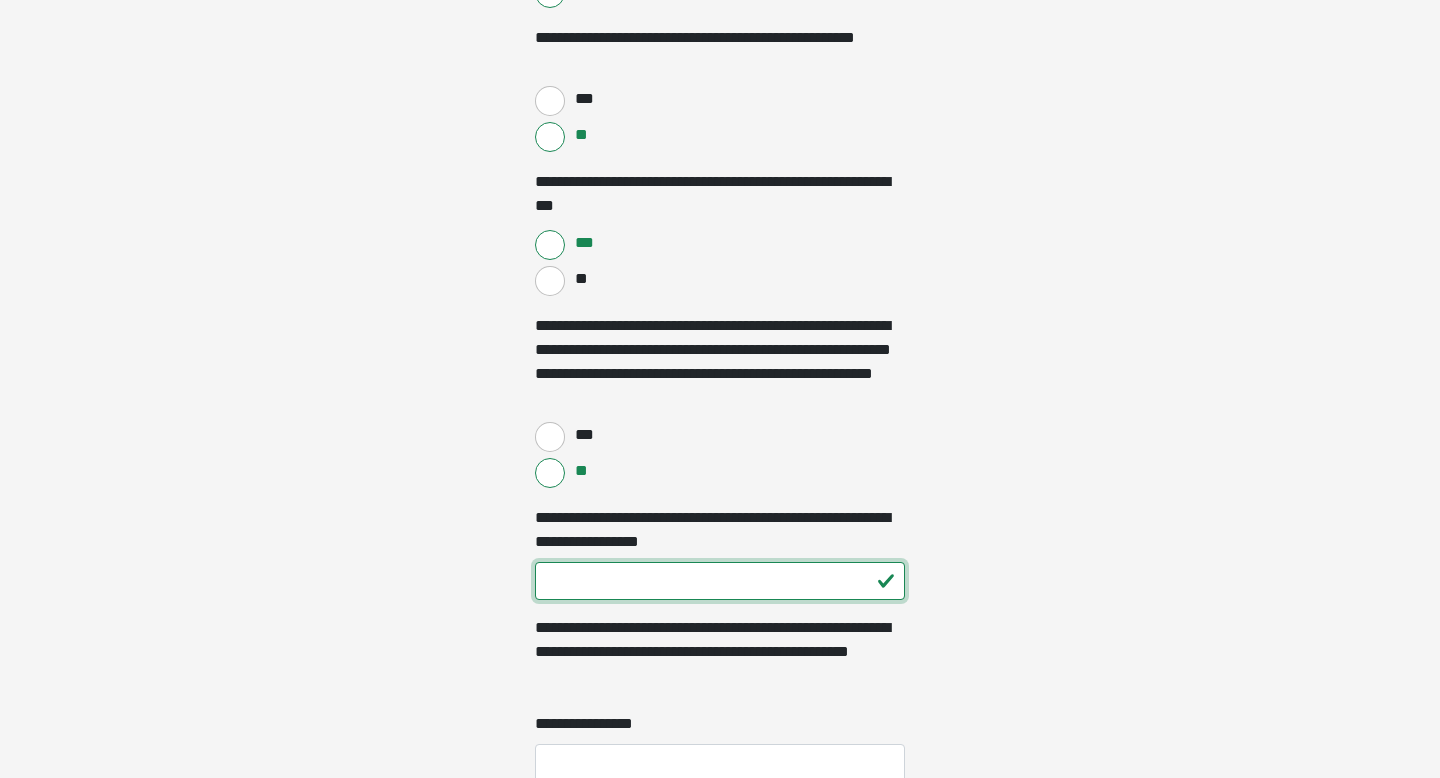 type on "***" 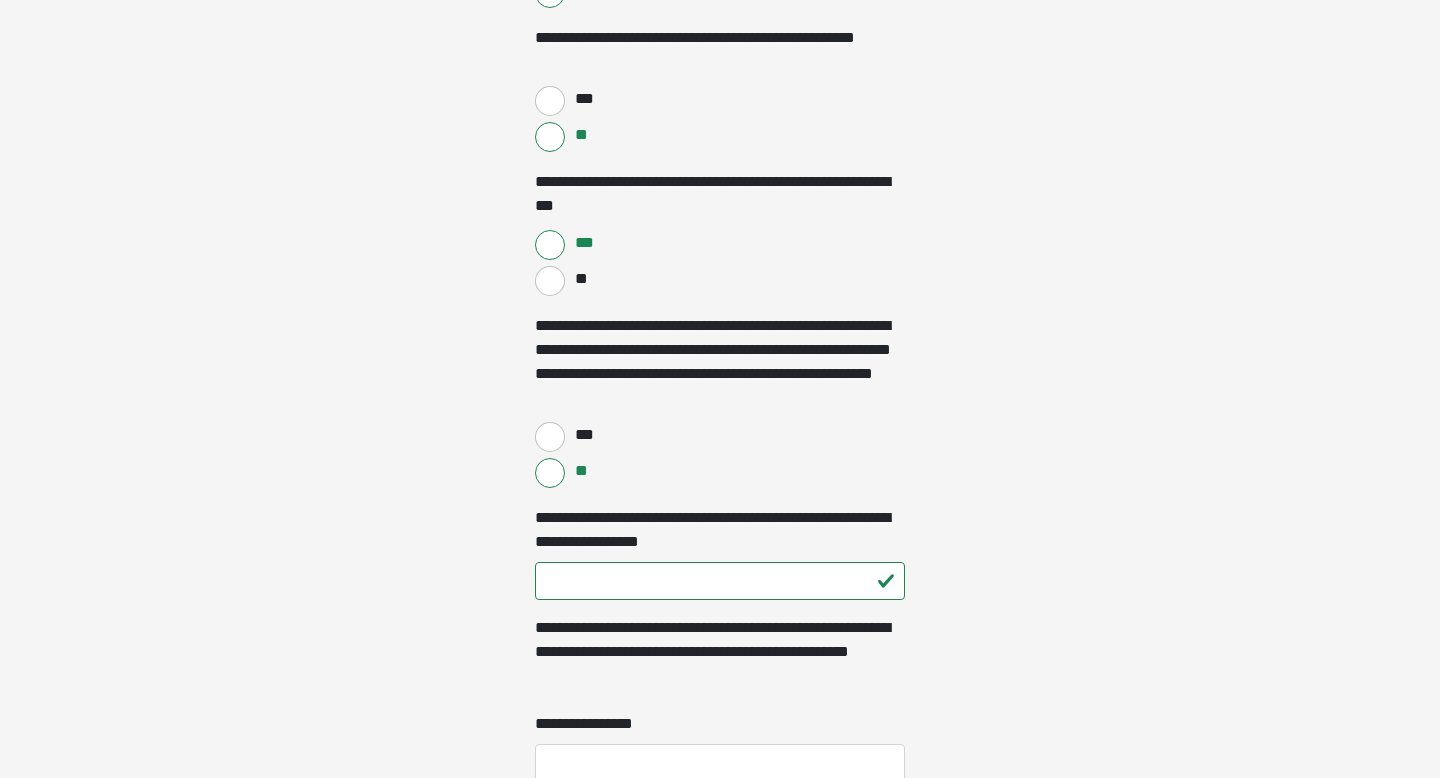 click on "**********" at bounding box center (720, -3083) 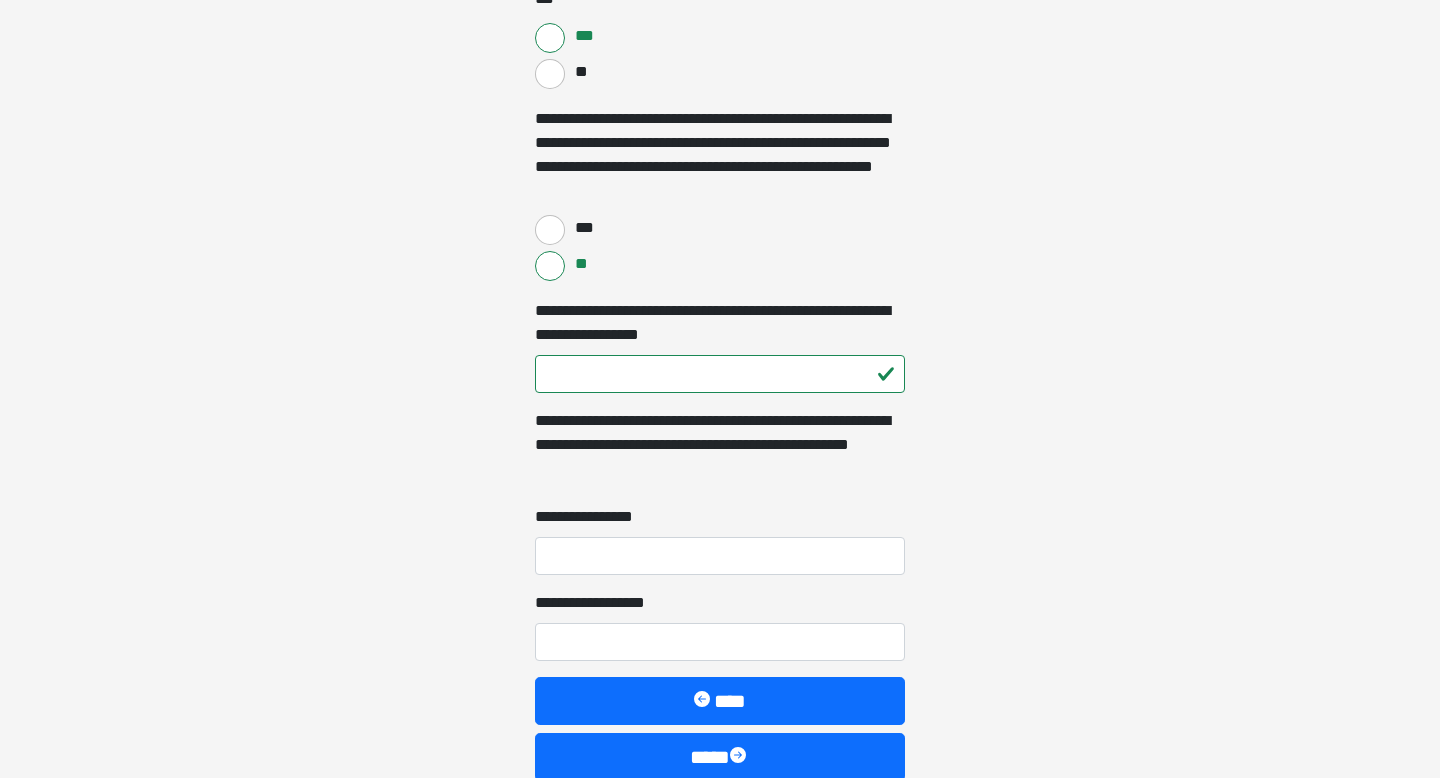 scroll, scrollTop: 3680, scrollLeft: 0, axis: vertical 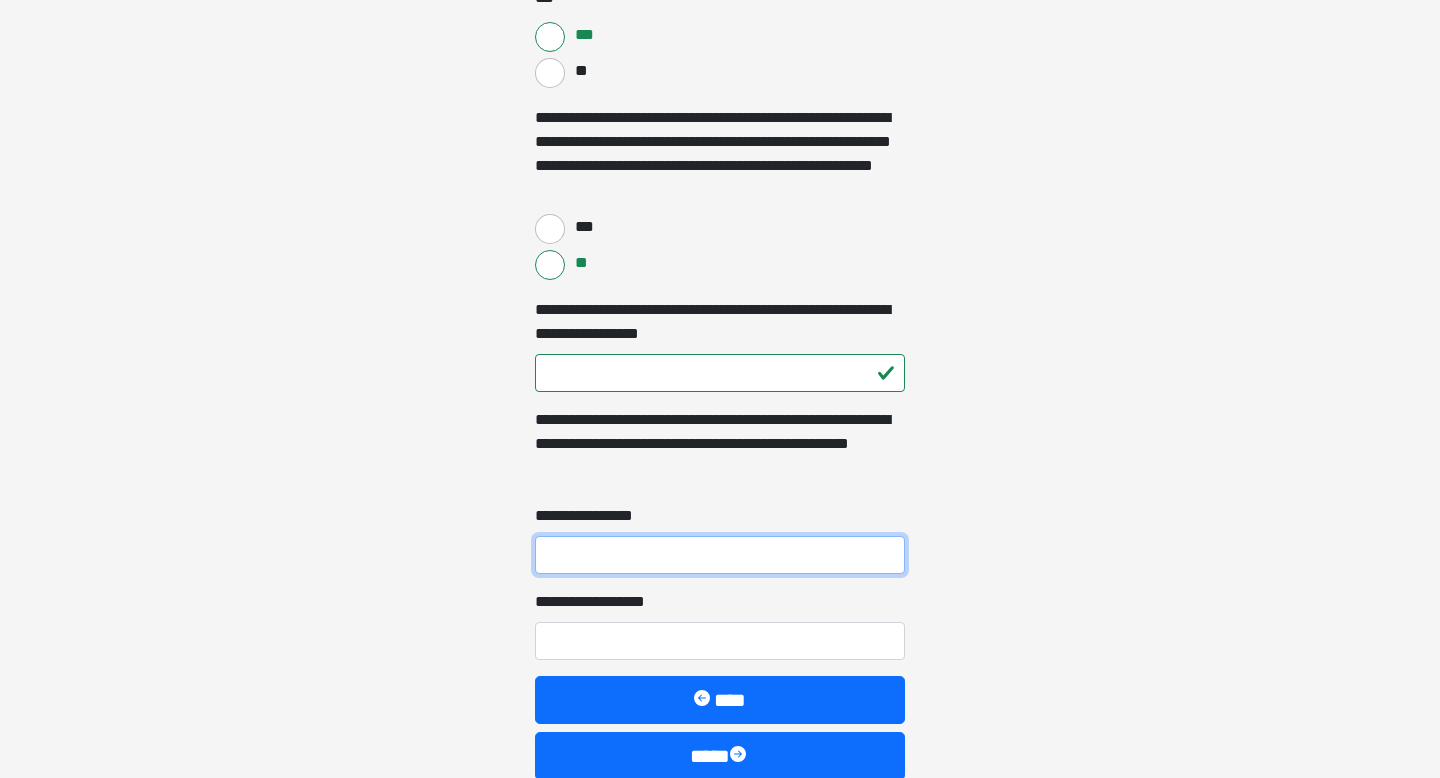 click on "**********" at bounding box center (720, 555) 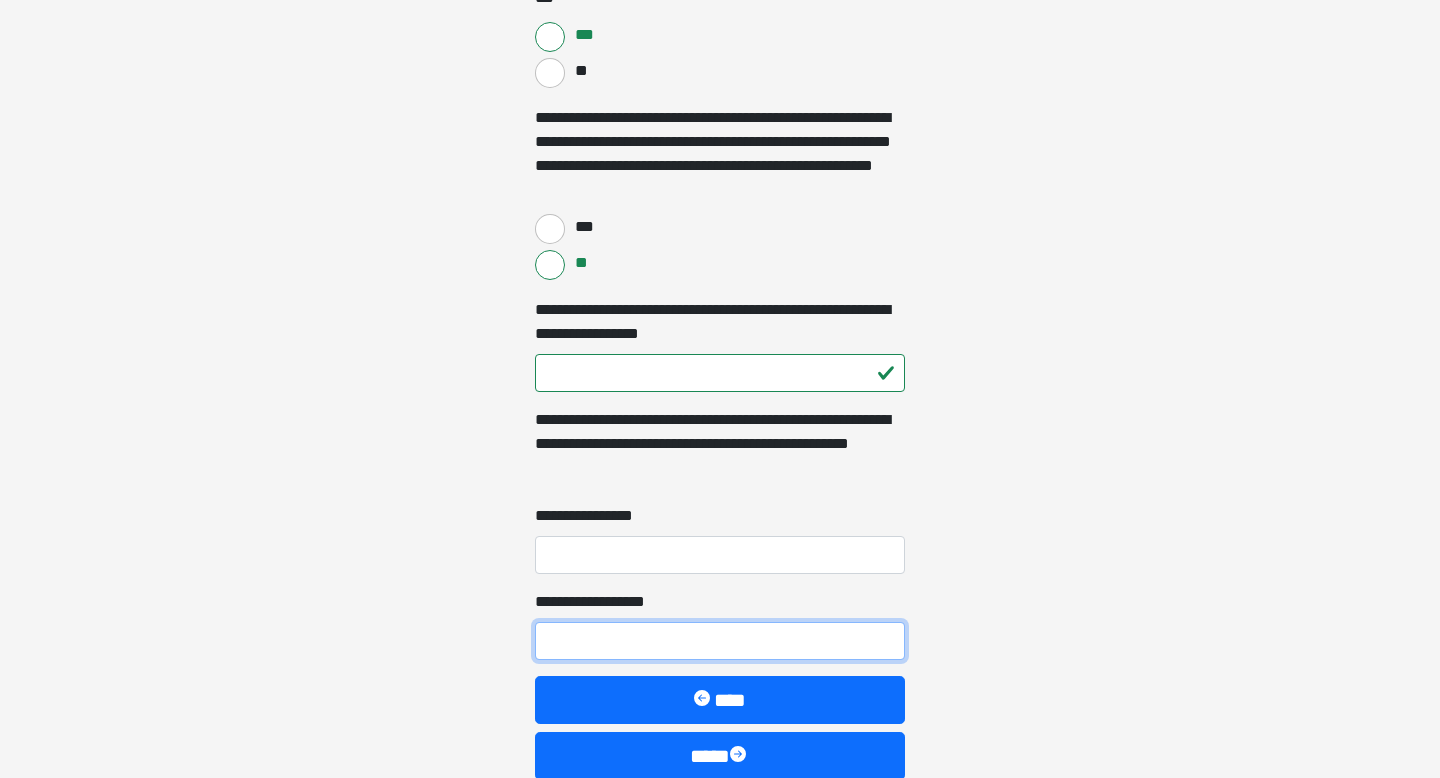 click on "**********" at bounding box center (720, 641) 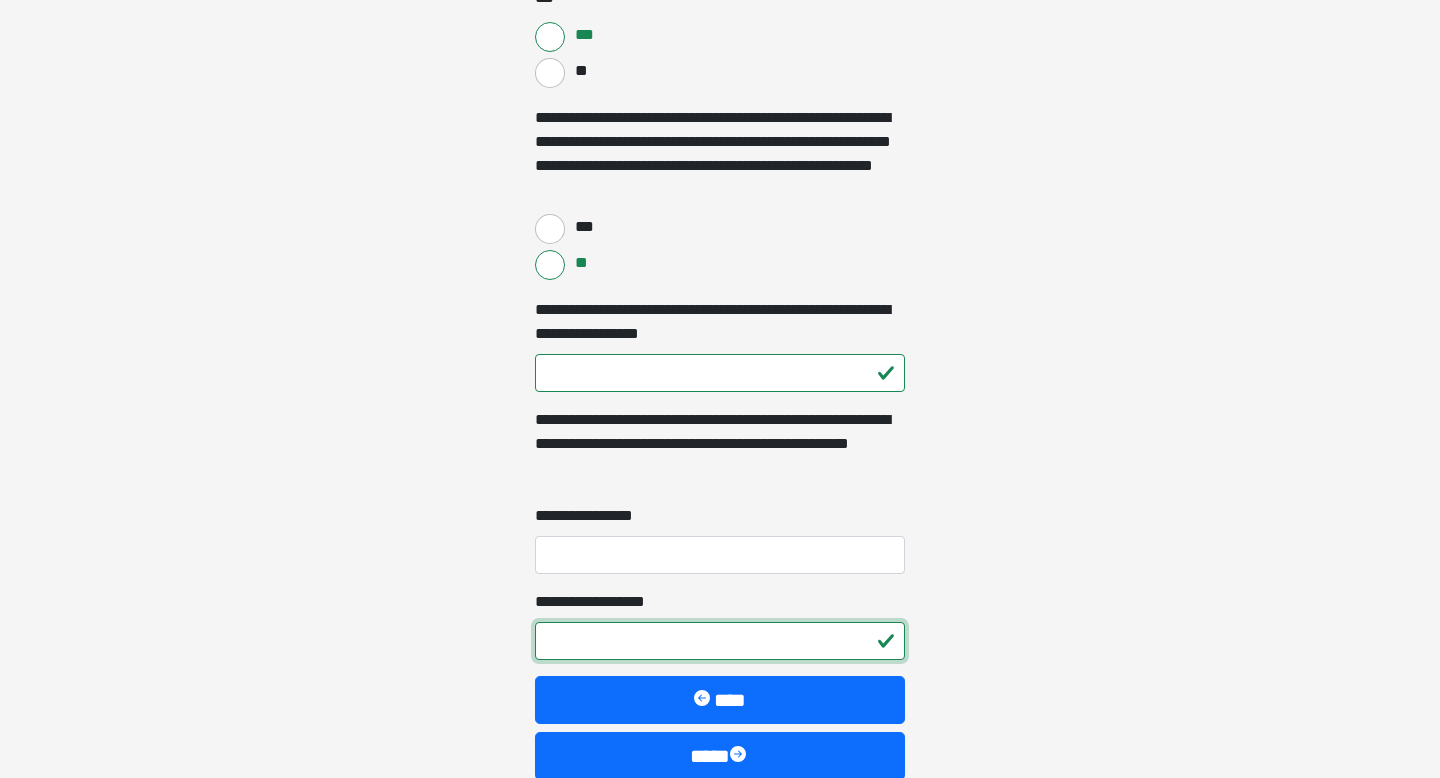 scroll, scrollTop: 3784, scrollLeft: 0, axis: vertical 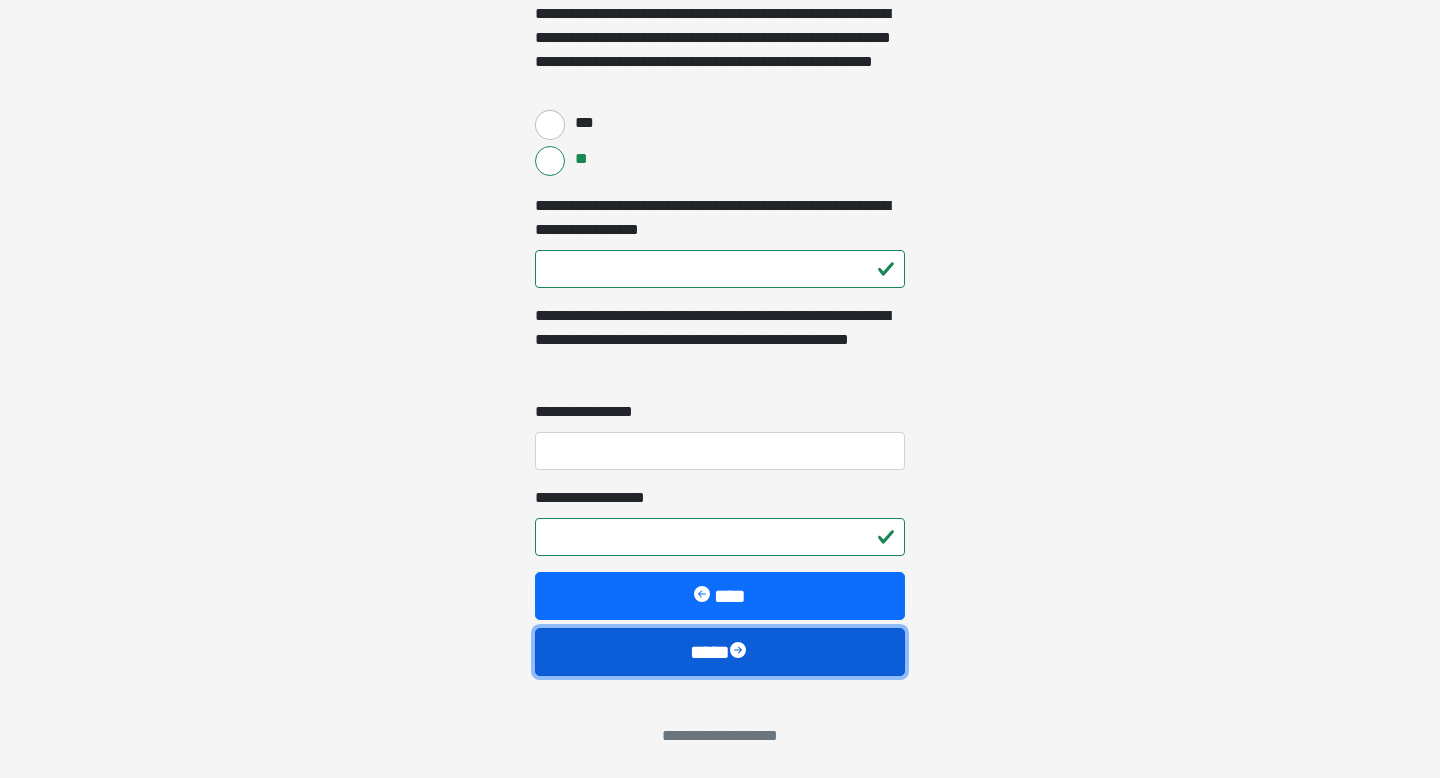 click on "****" at bounding box center (720, 652) 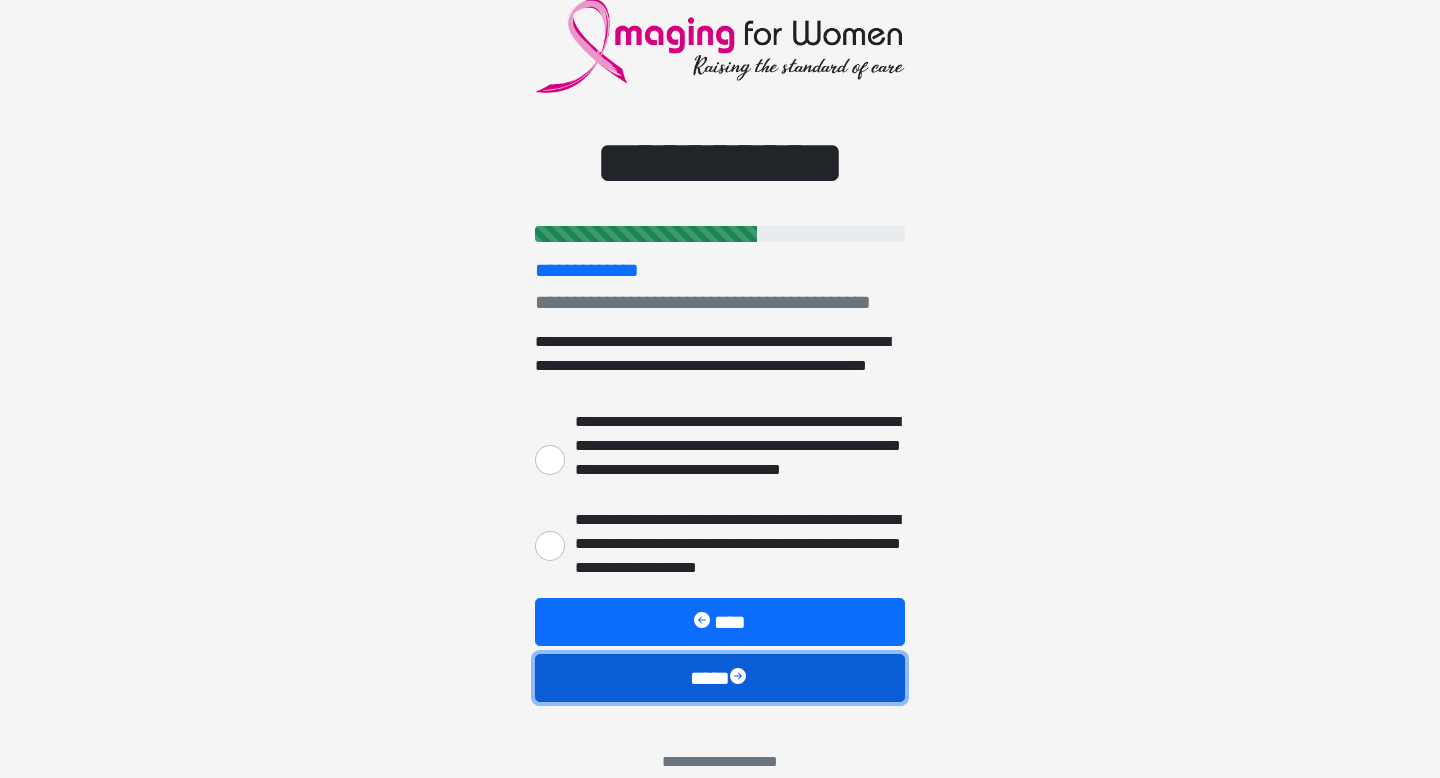 scroll, scrollTop: 0, scrollLeft: 0, axis: both 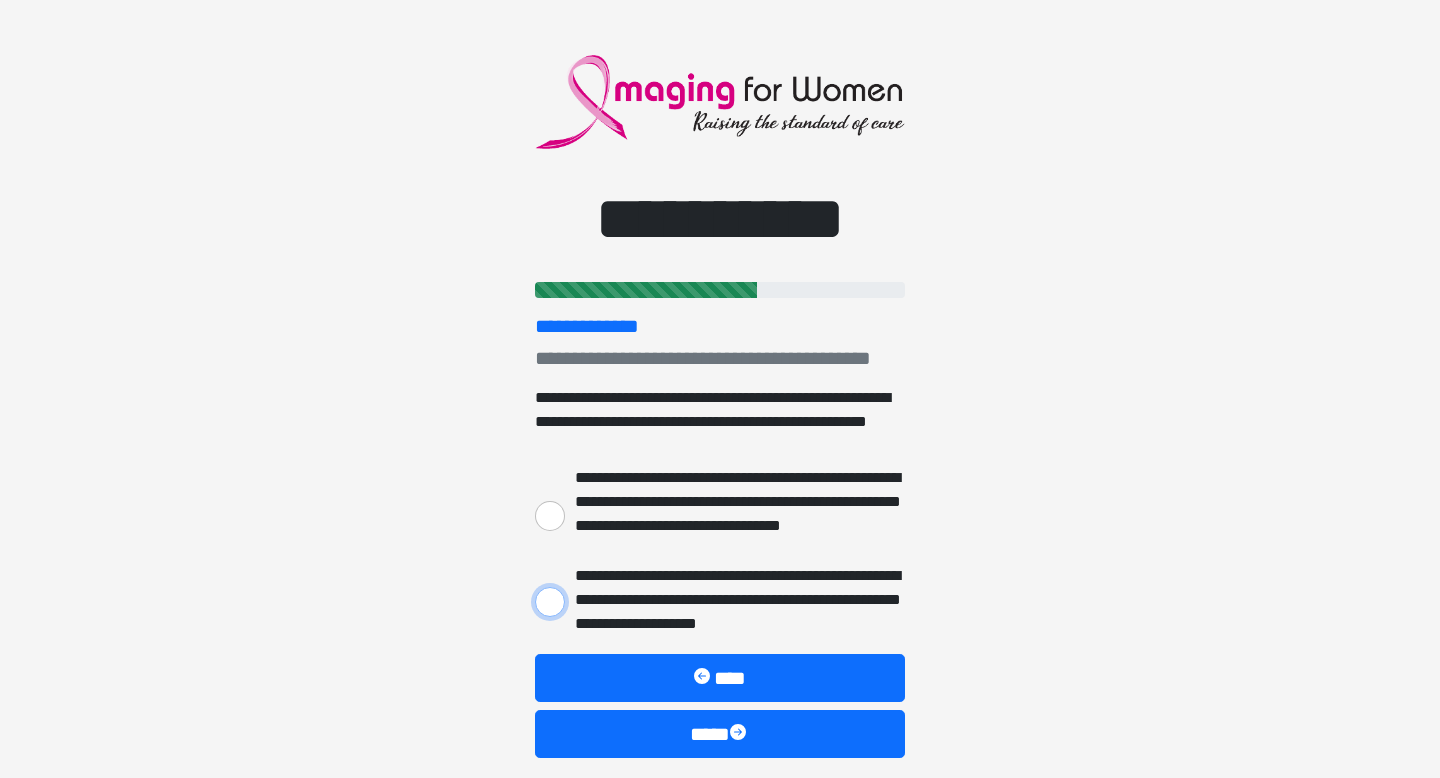 click on "**********" at bounding box center [550, 602] 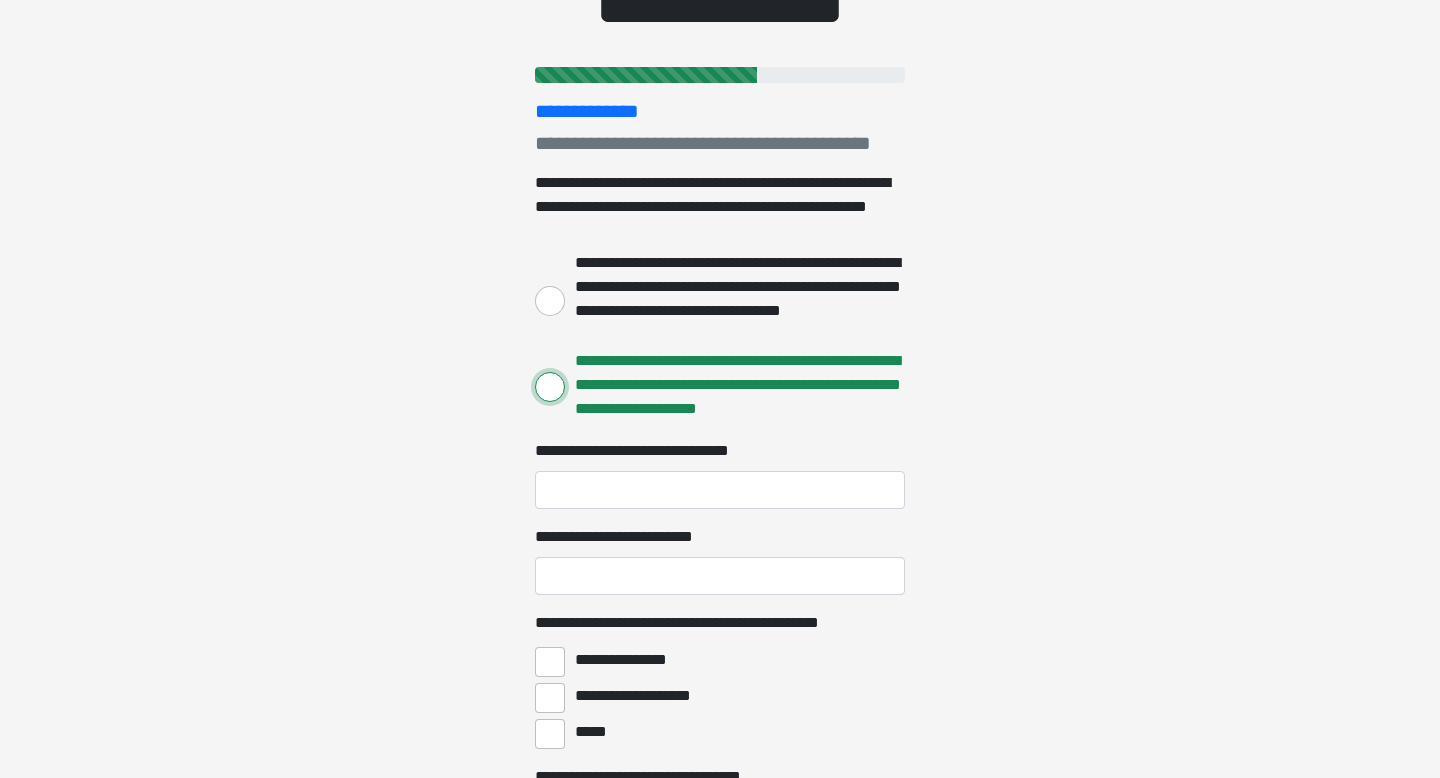 scroll, scrollTop: 219, scrollLeft: 0, axis: vertical 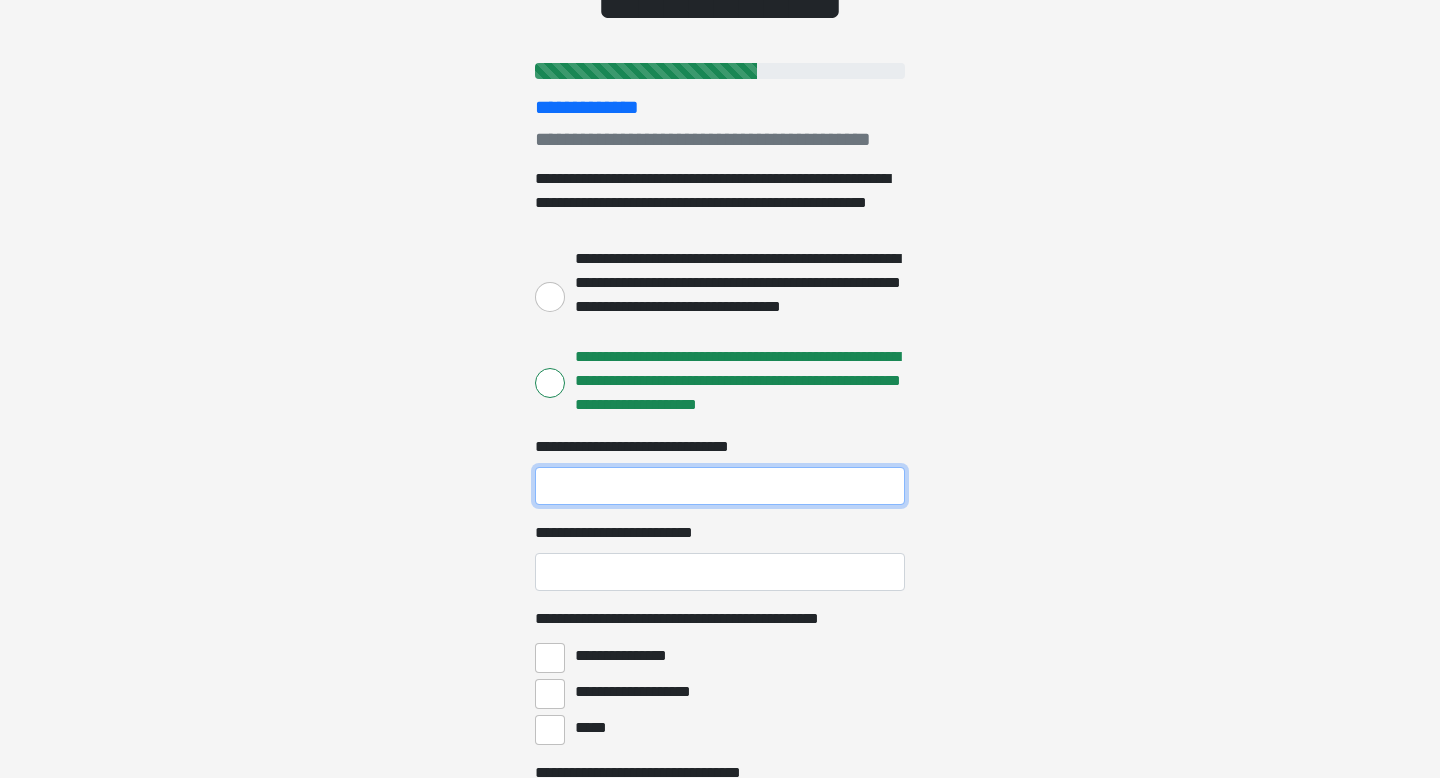 click on "**********" at bounding box center [720, 486] 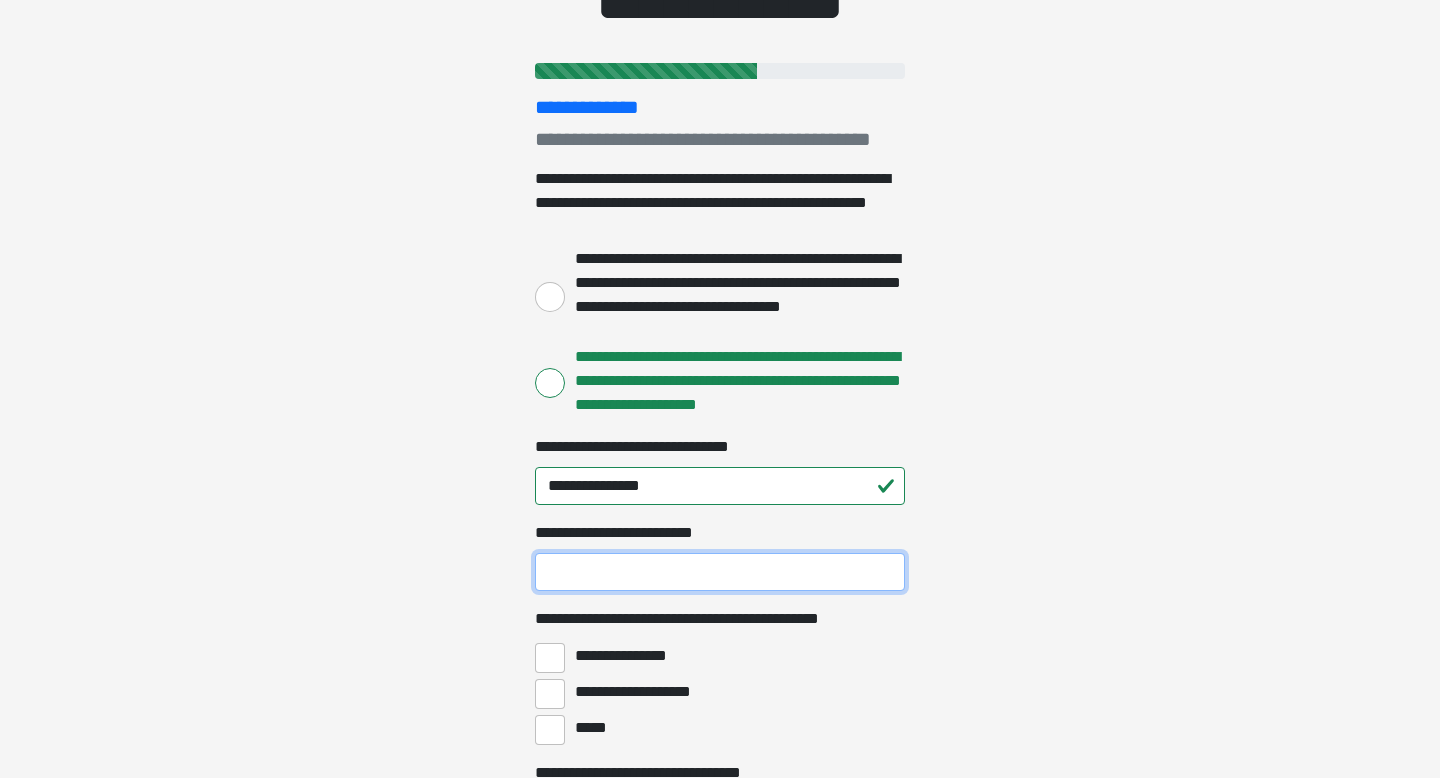 click on "**********" at bounding box center [720, 572] 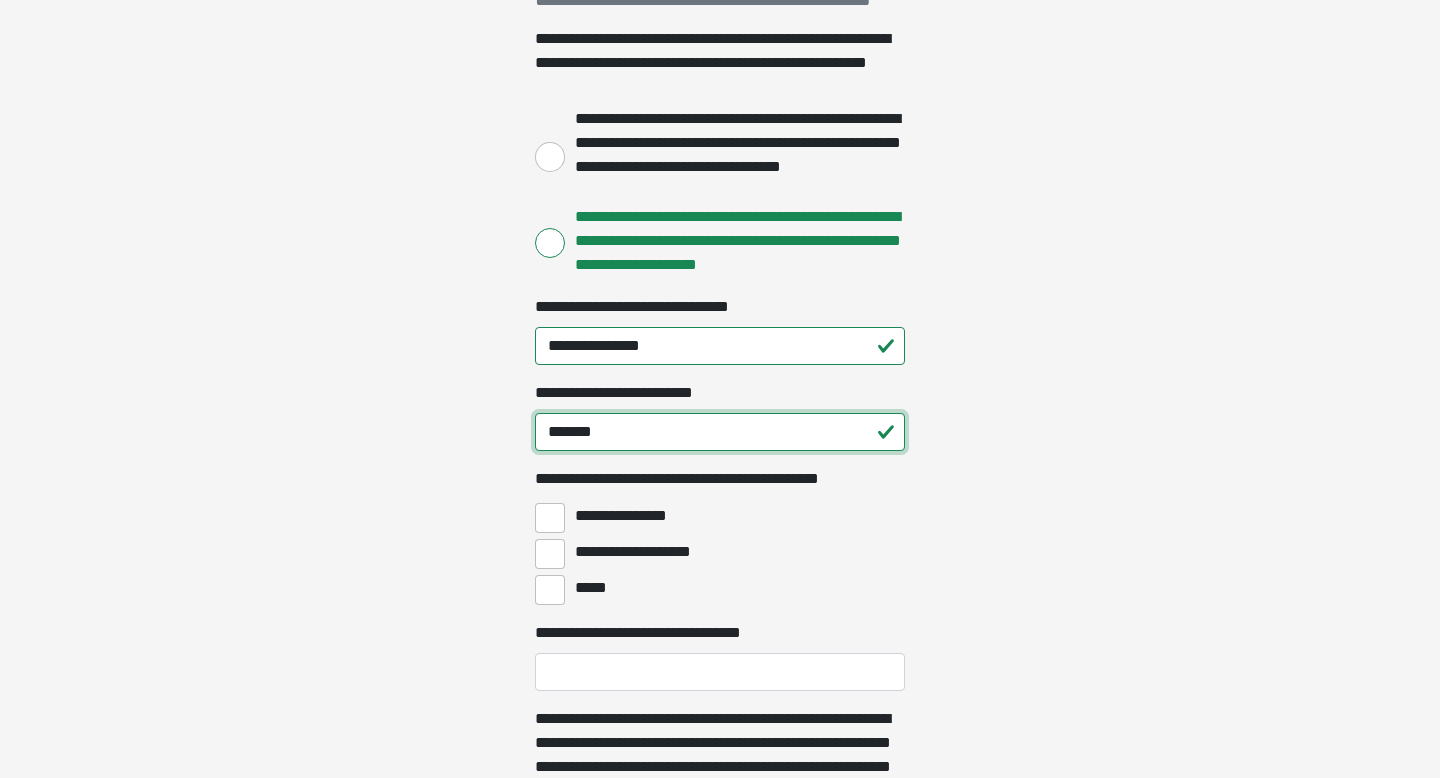 scroll, scrollTop: 364, scrollLeft: 0, axis: vertical 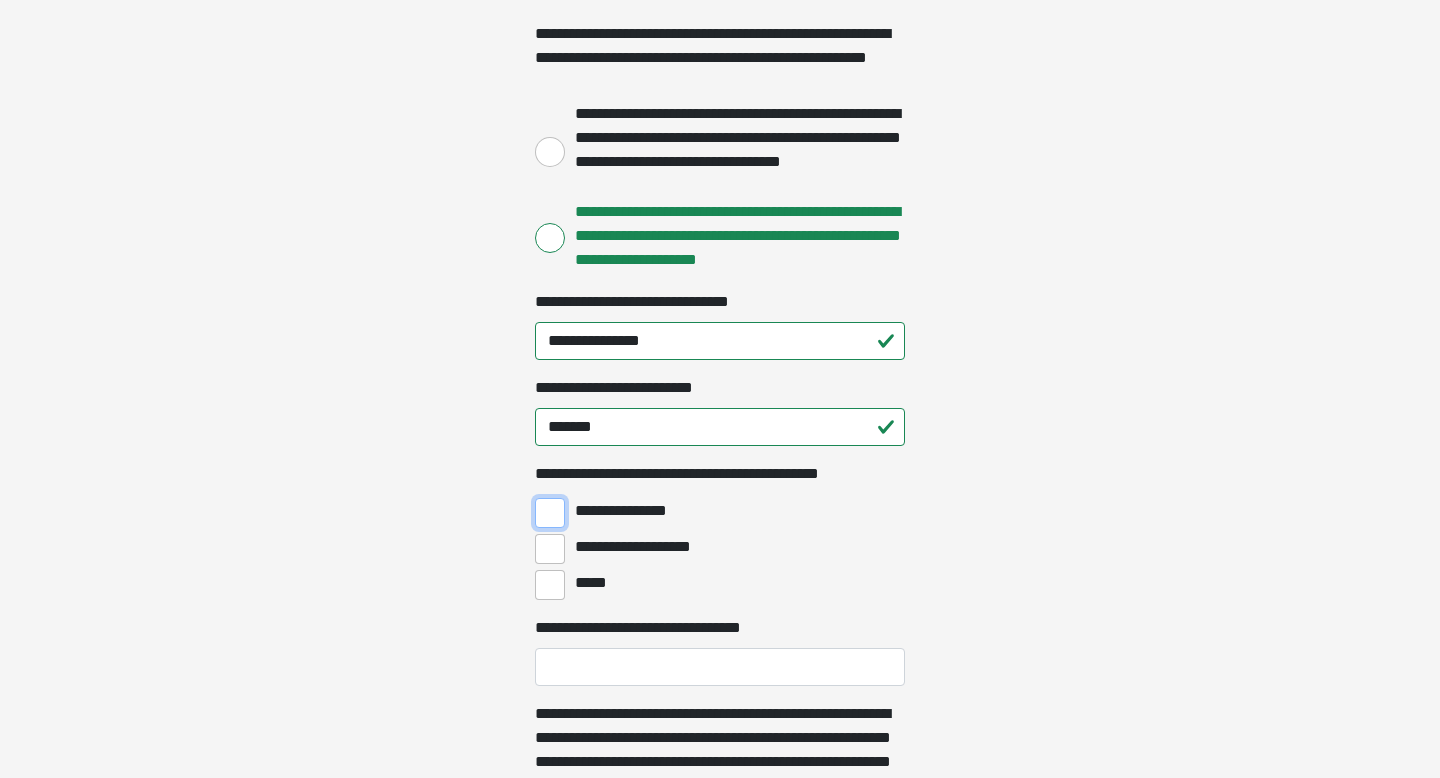 click on "**********" at bounding box center [550, 513] 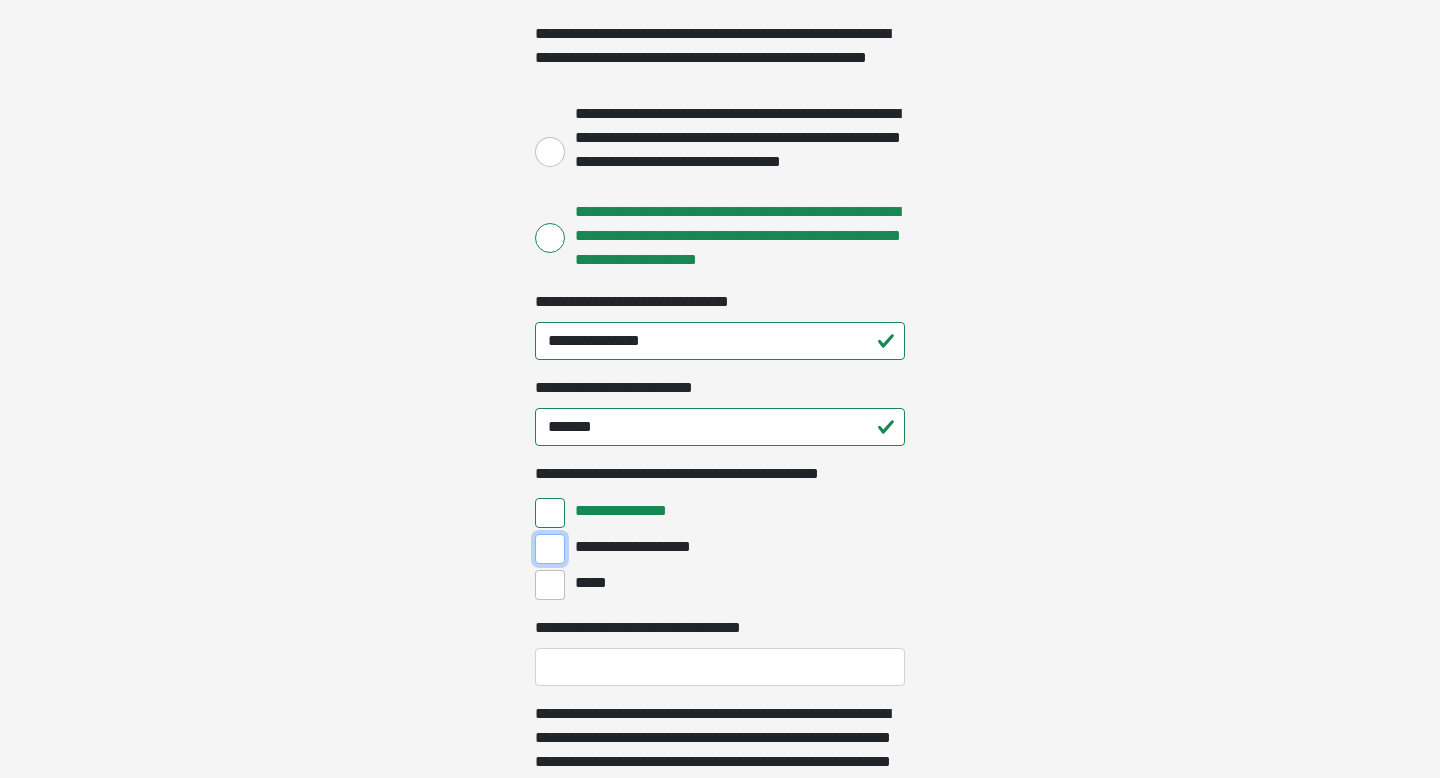 click on "**********" at bounding box center (550, 549) 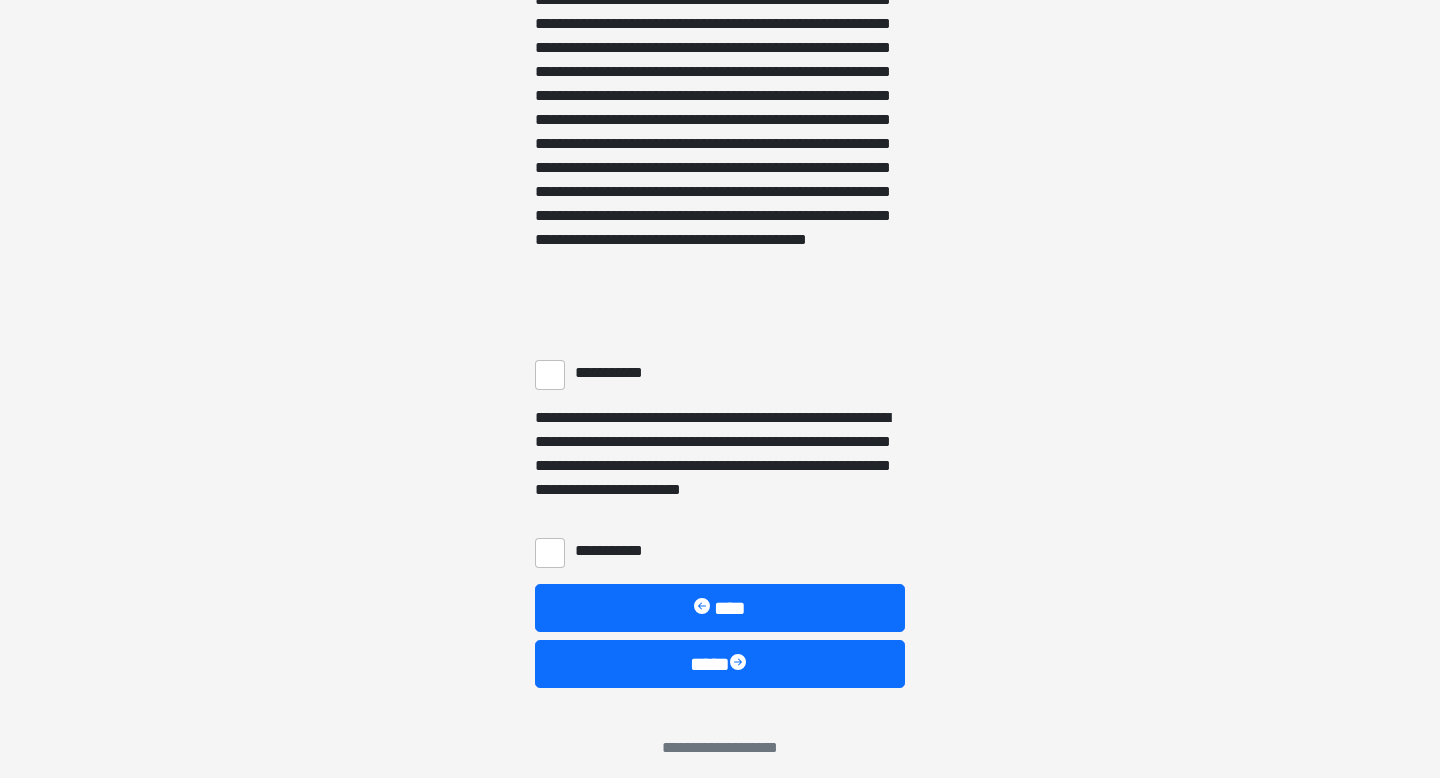 scroll, scrollTop: 1550, scrollLeft: 0, axis: vertical 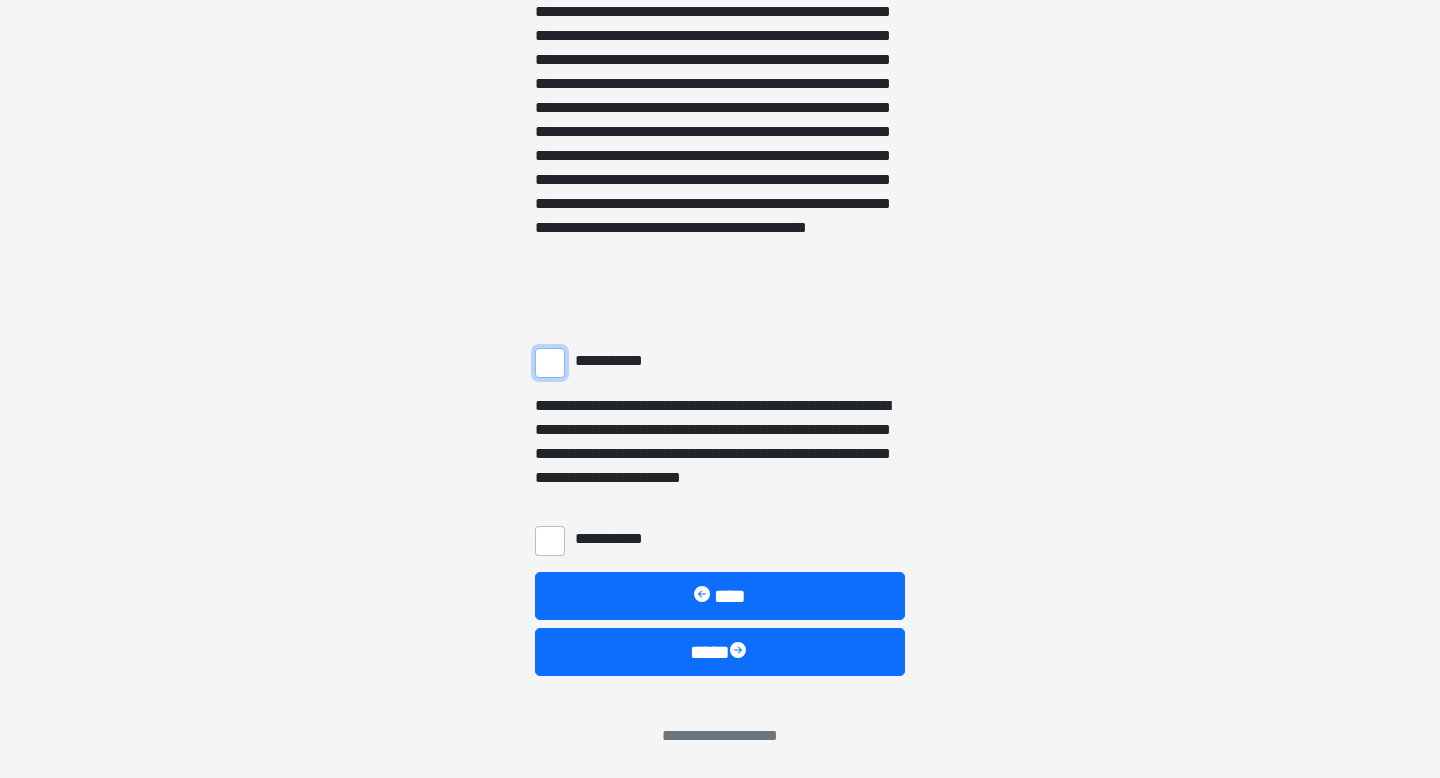 click on "**********" at bounding box center [550, 363] 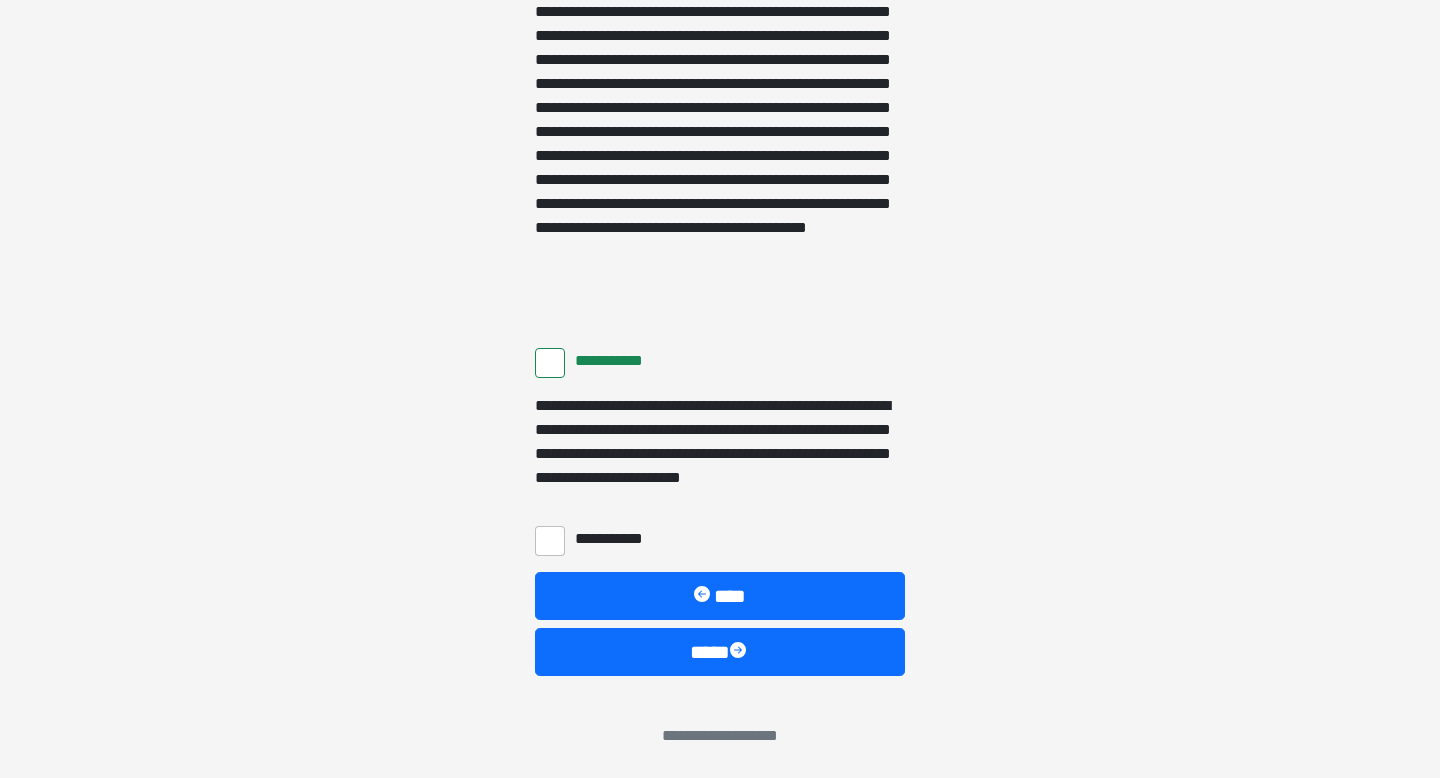 click on "**********" at bounding box center (720, 539) 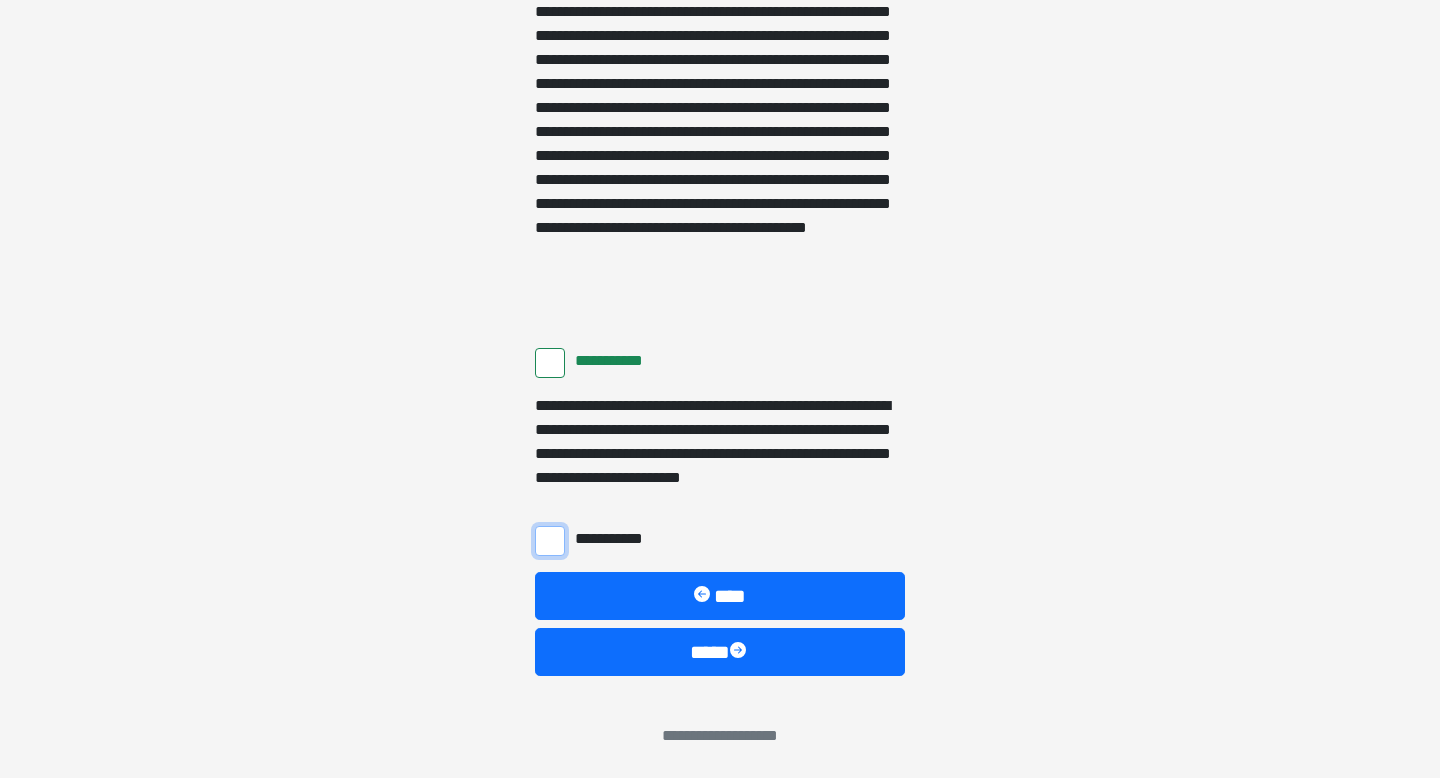 click on "**********" at bounding box center [550, 541] 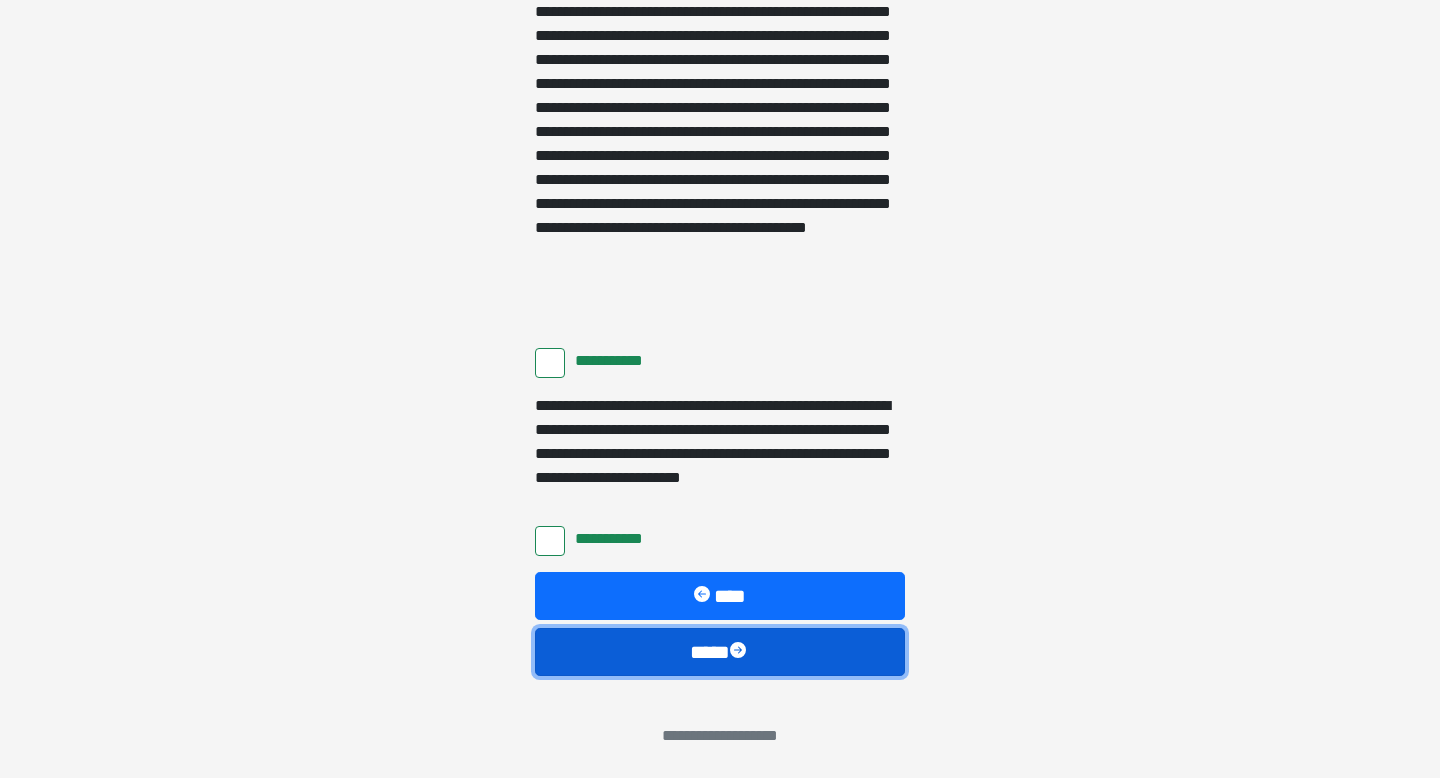 click on "****" at bounding box center (720, 652) 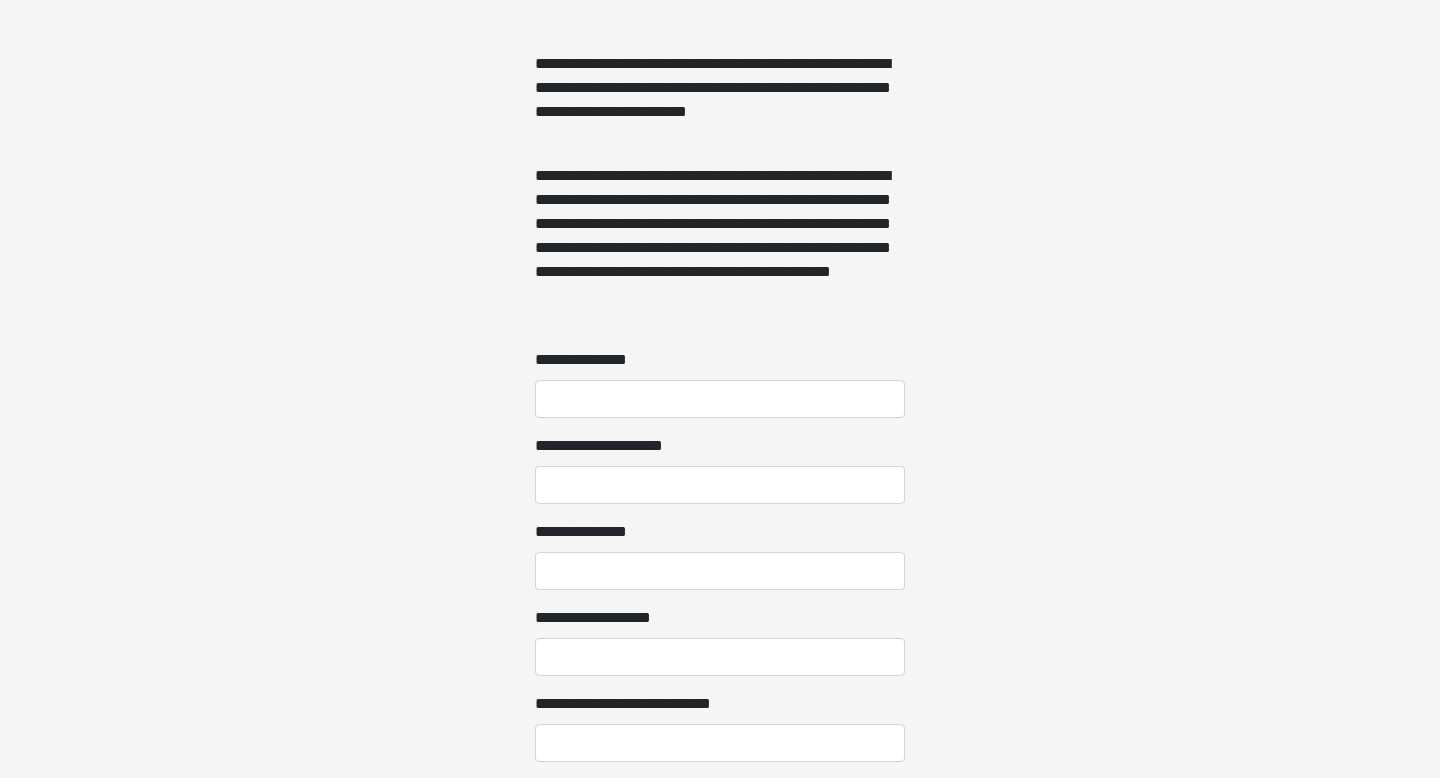 scroll, scrollTop: 1428, scrollLeft: 0, axis: vertical 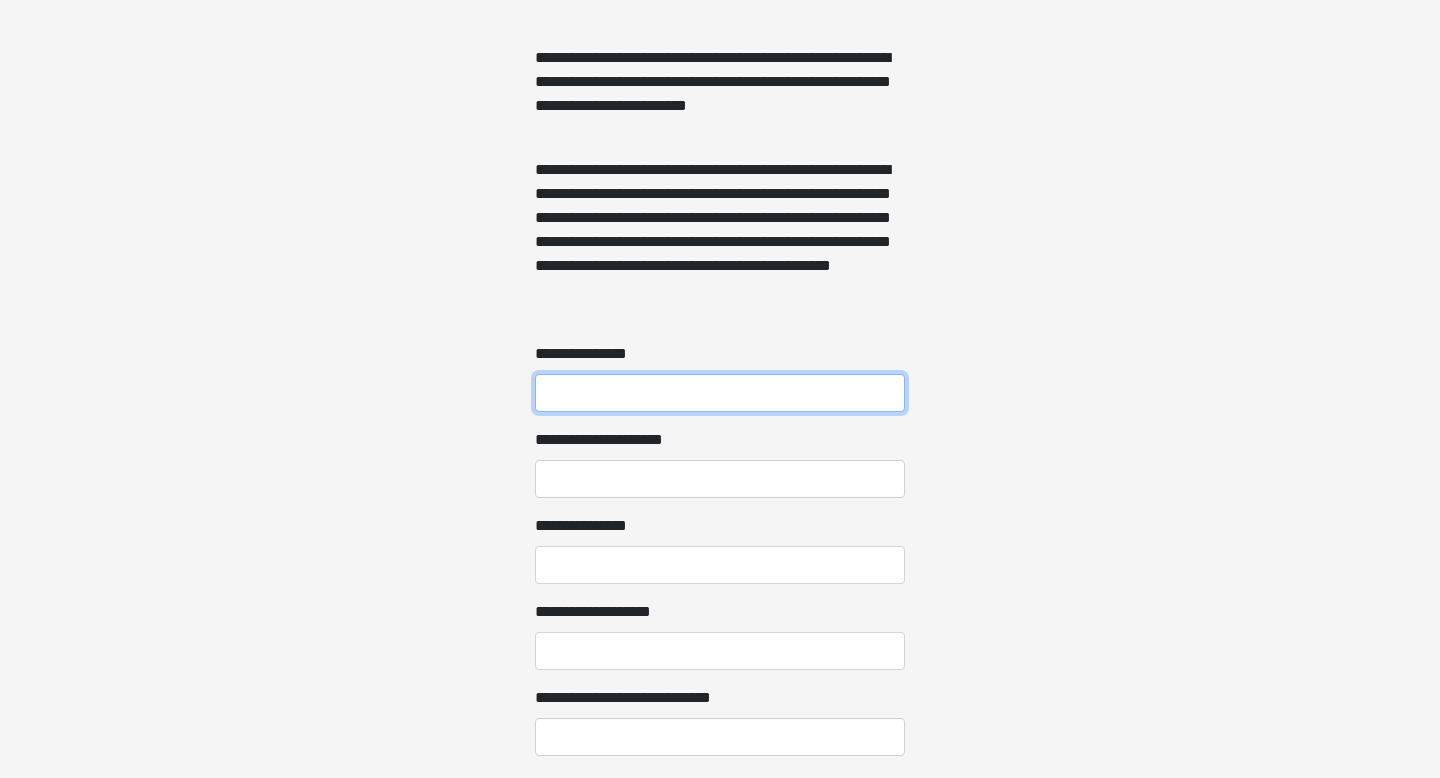 click on "**********" at bounding box center [720, 393] 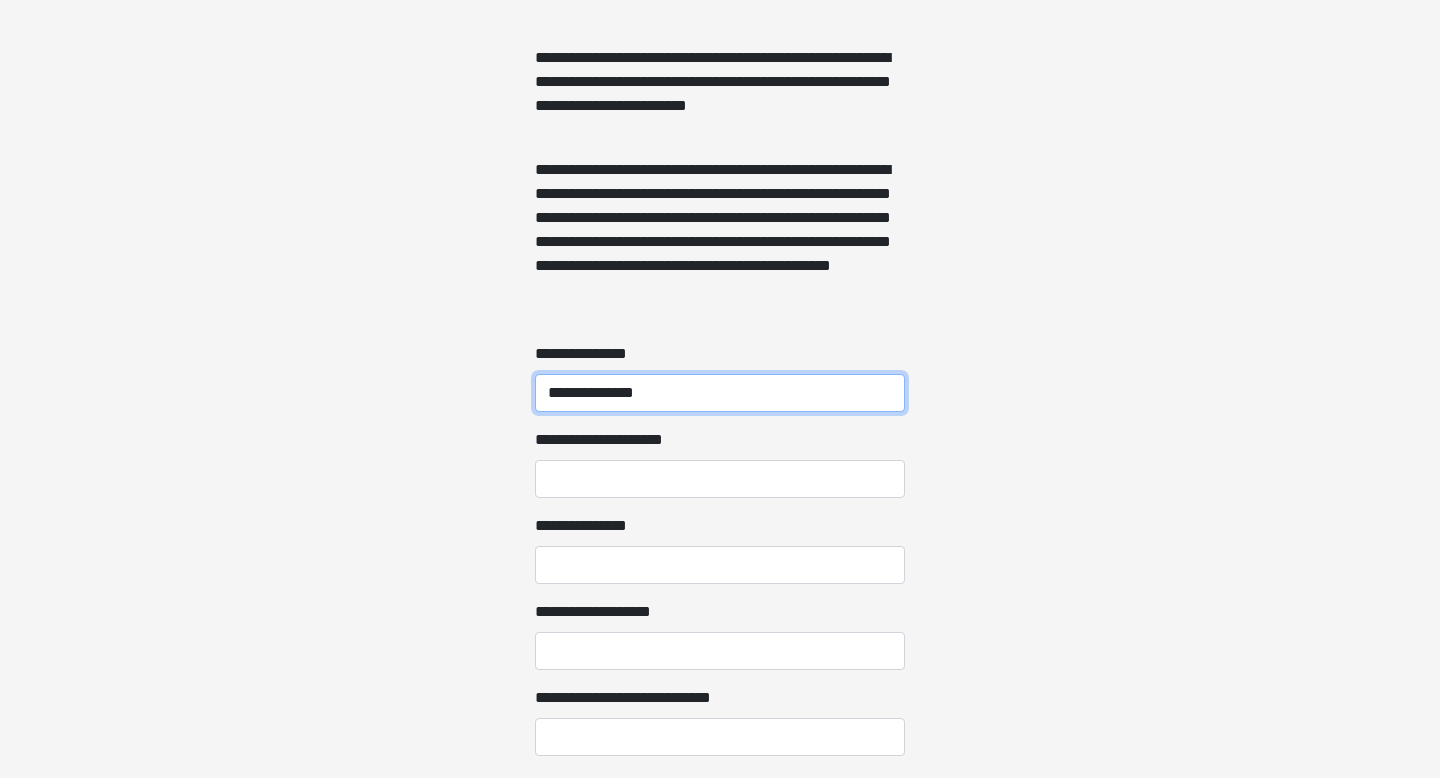 type on "**********" 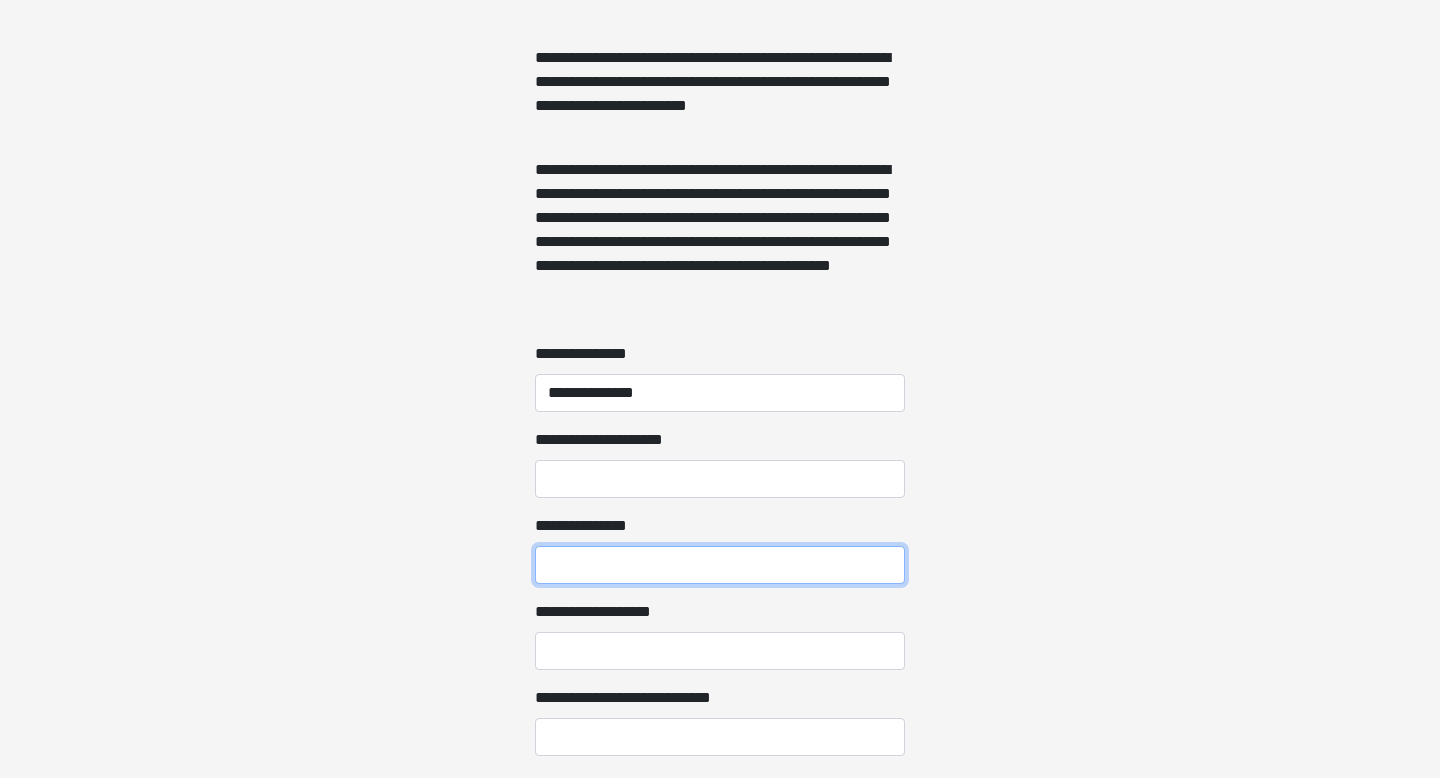 click on "**********" at bounding box center (720, 565) 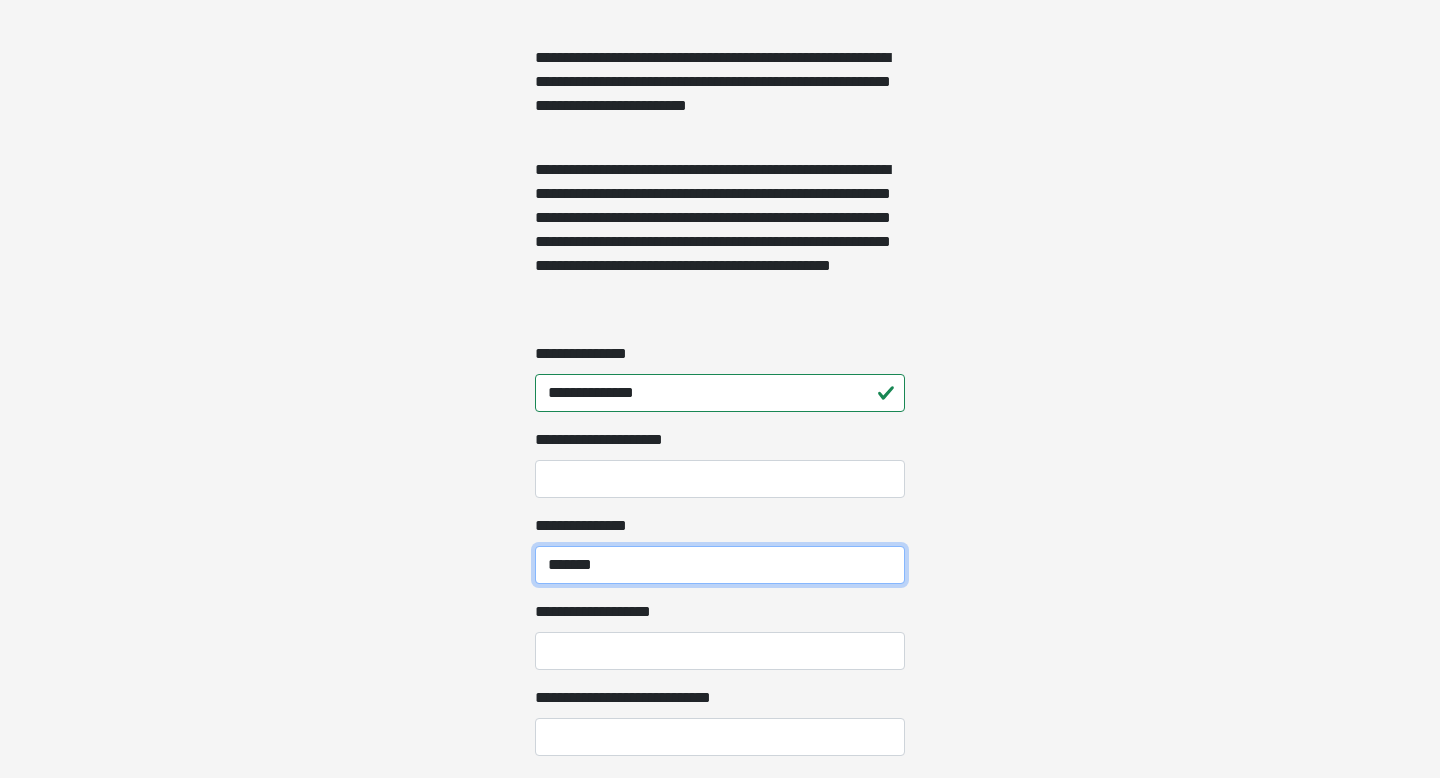 type on "**********" 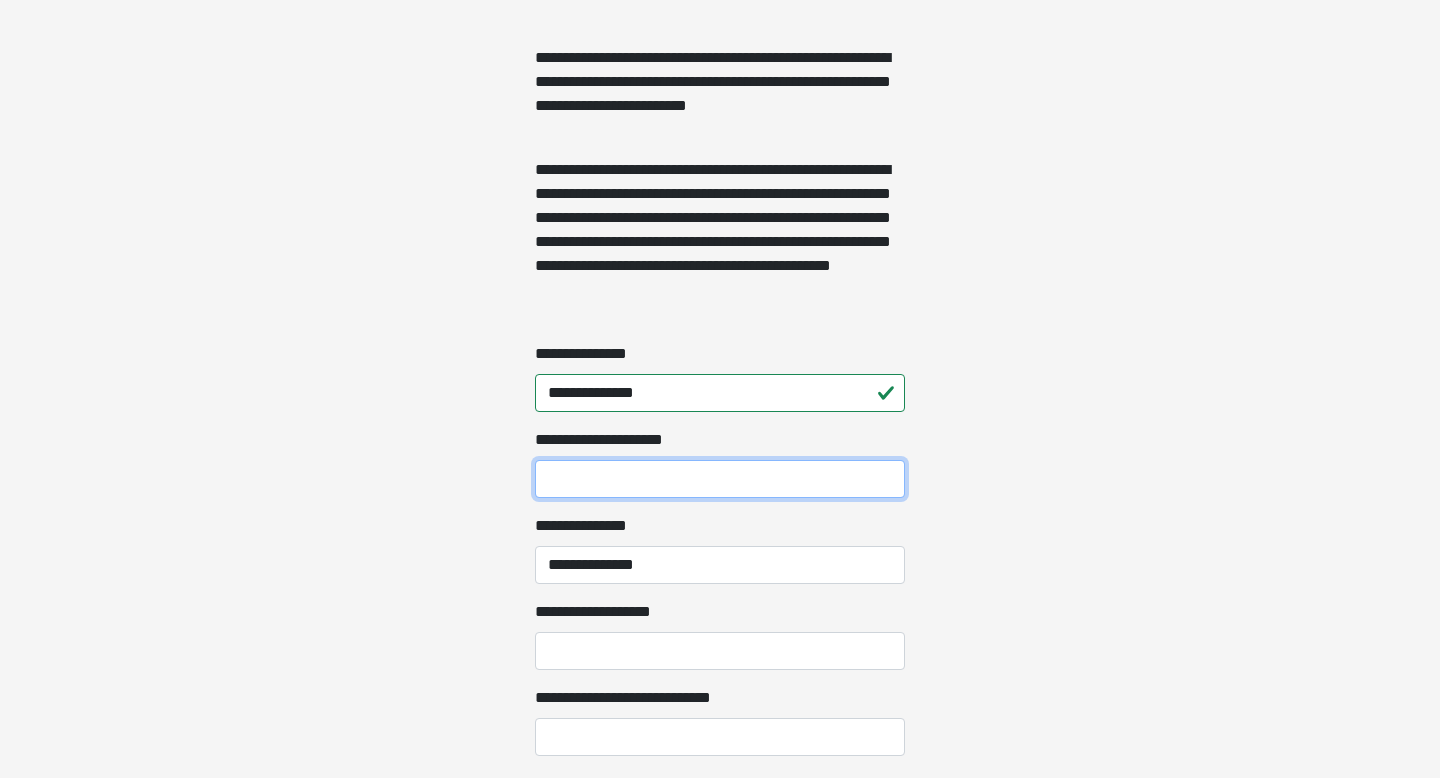 type on "**********" 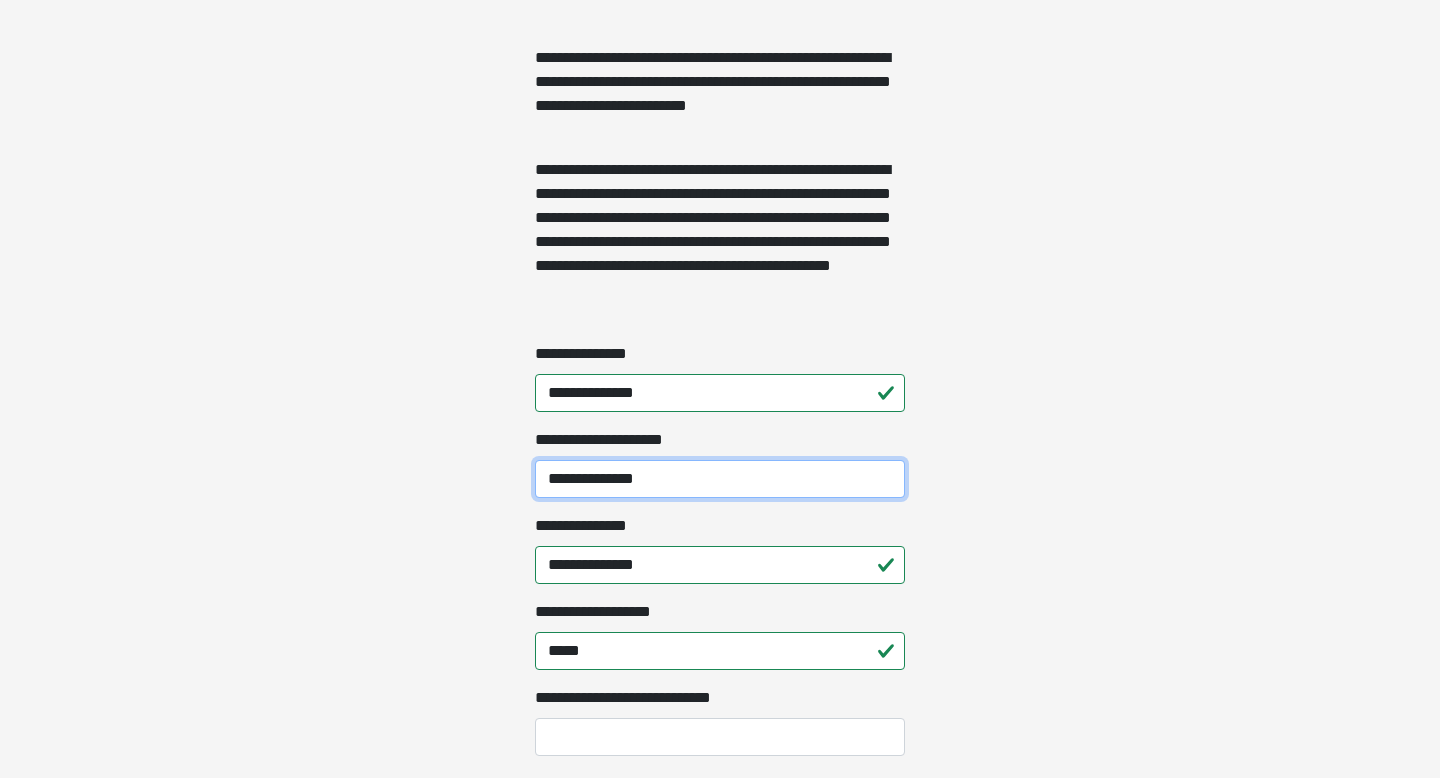 drag, startPoint x: 737, startPoint y: 485, endPoint x: 482, endPoint y: 483, distance: 255.00784 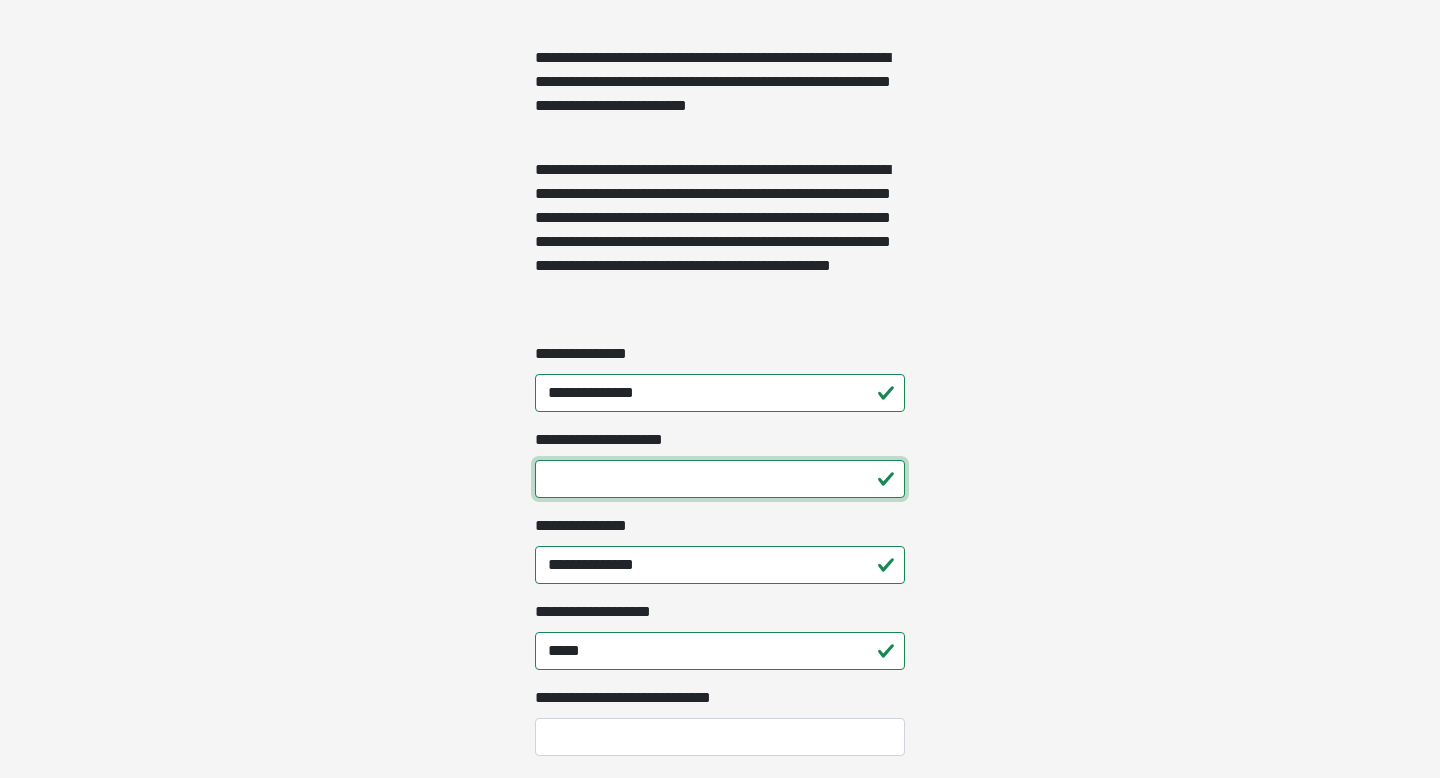 type 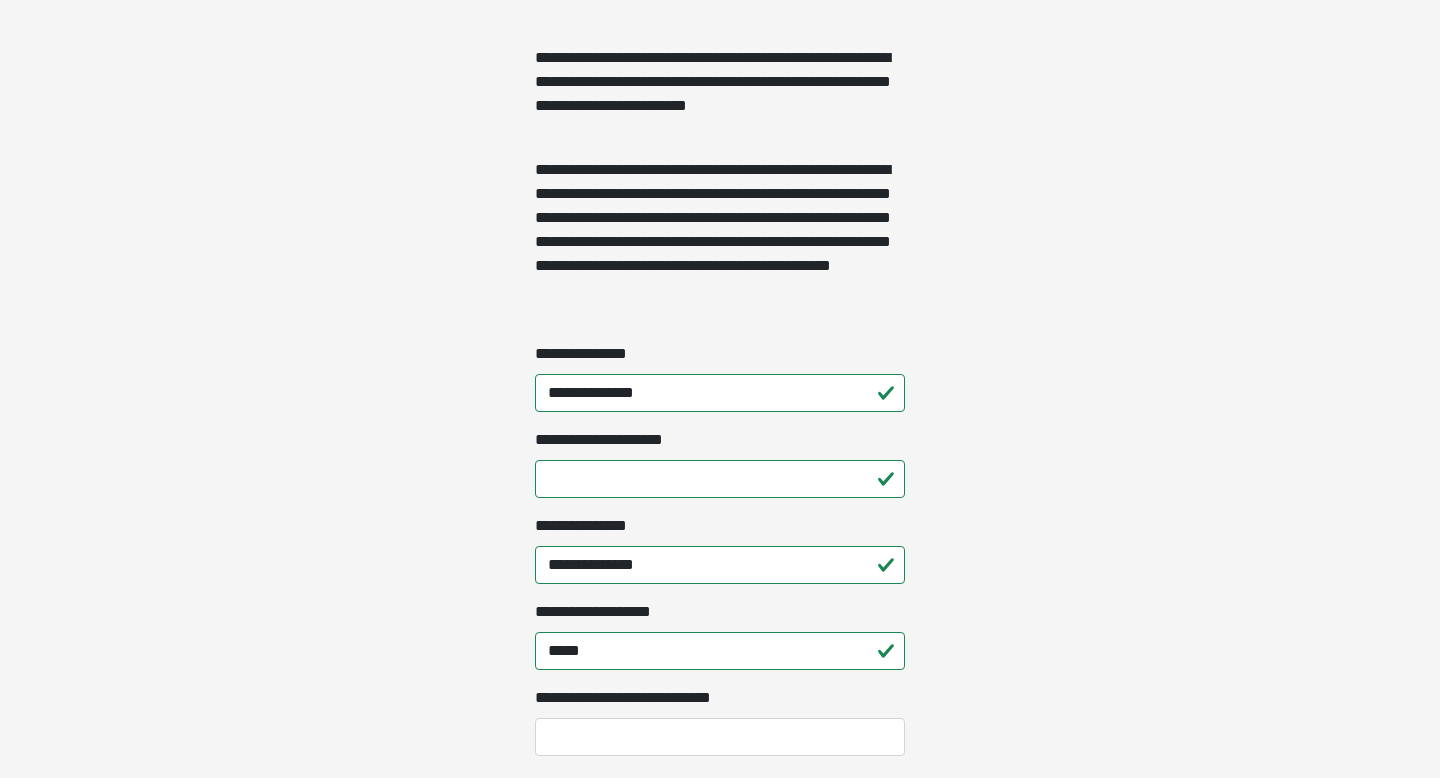click on "**********" at bounding box center (720, -1039) 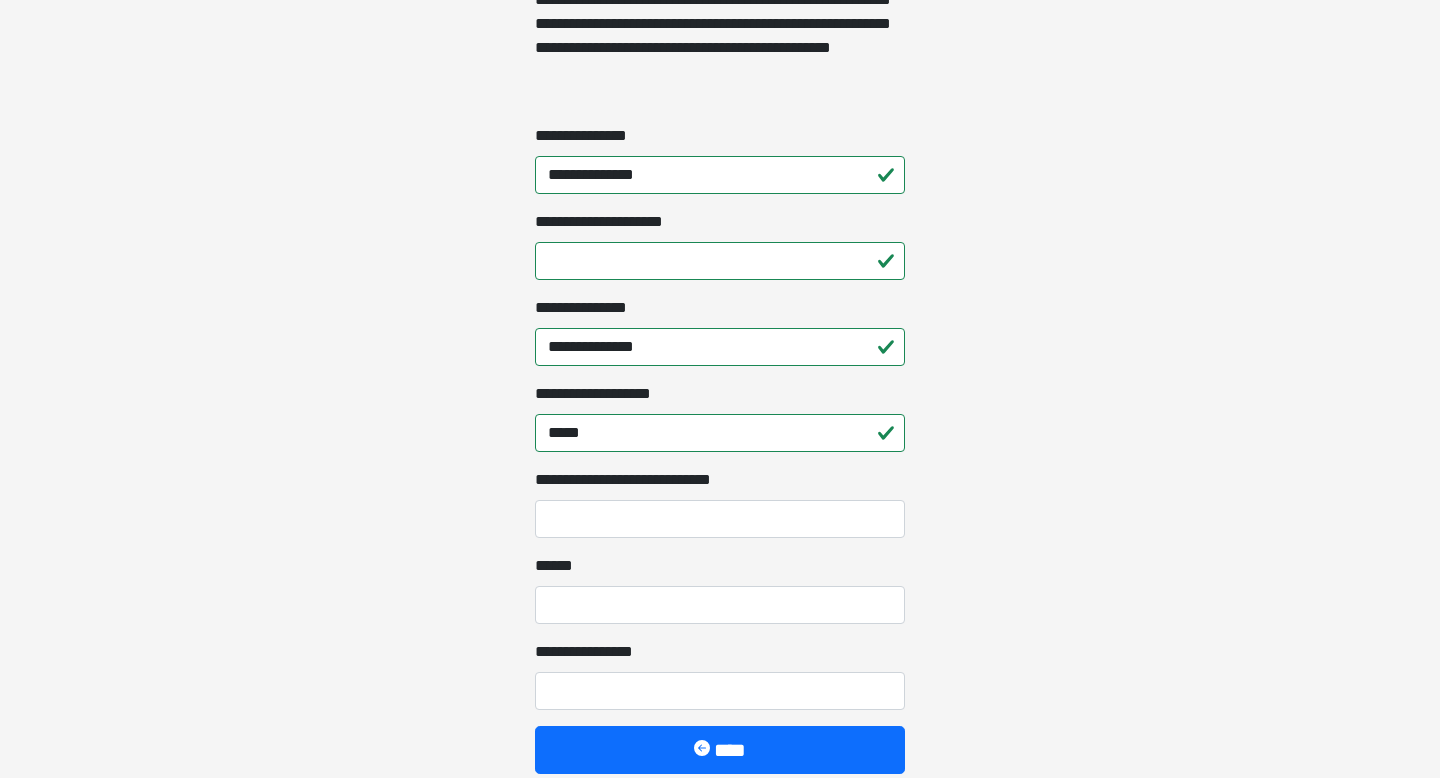 scroll, scrollTop: 1699, scrollLeft: 0, axis: vertical 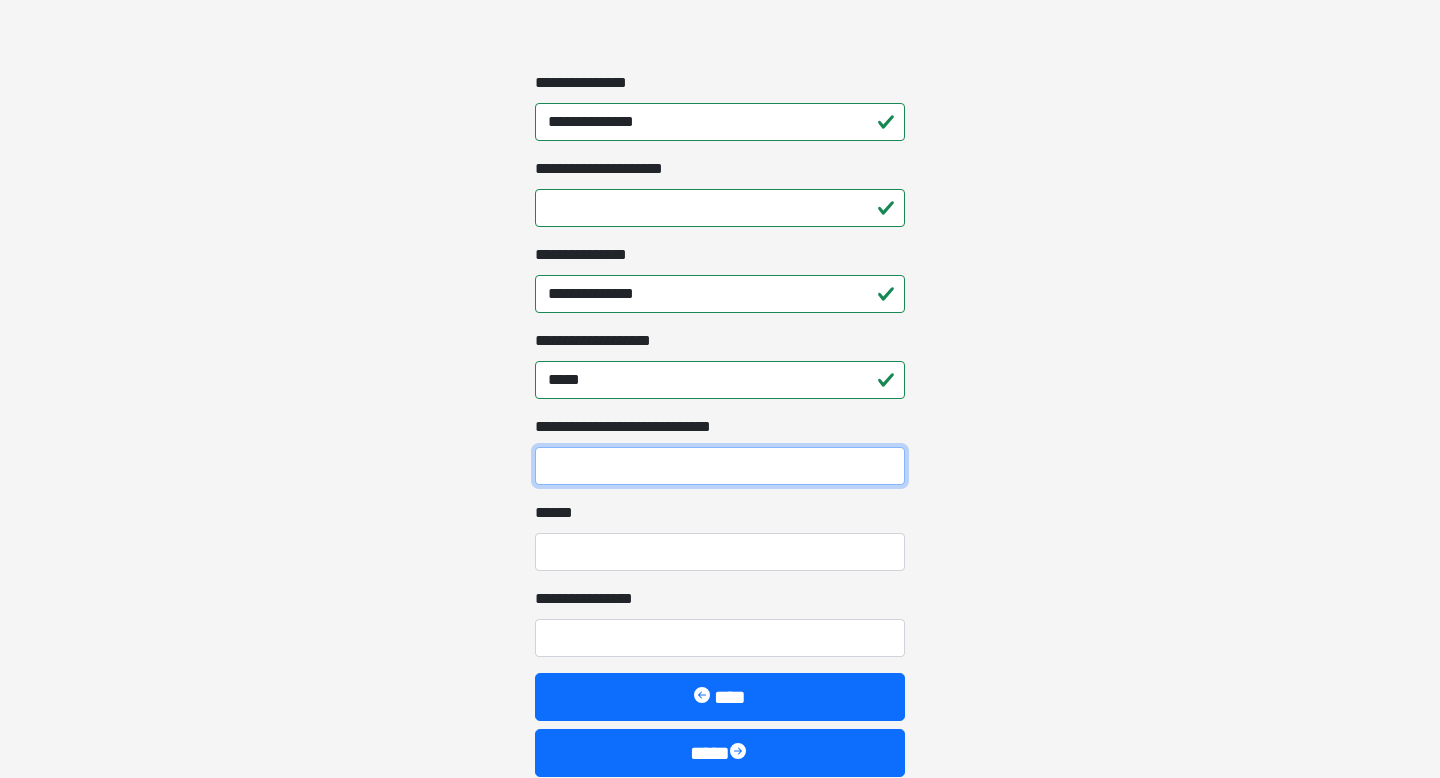click on "**********" at bounding box center (720, 466) 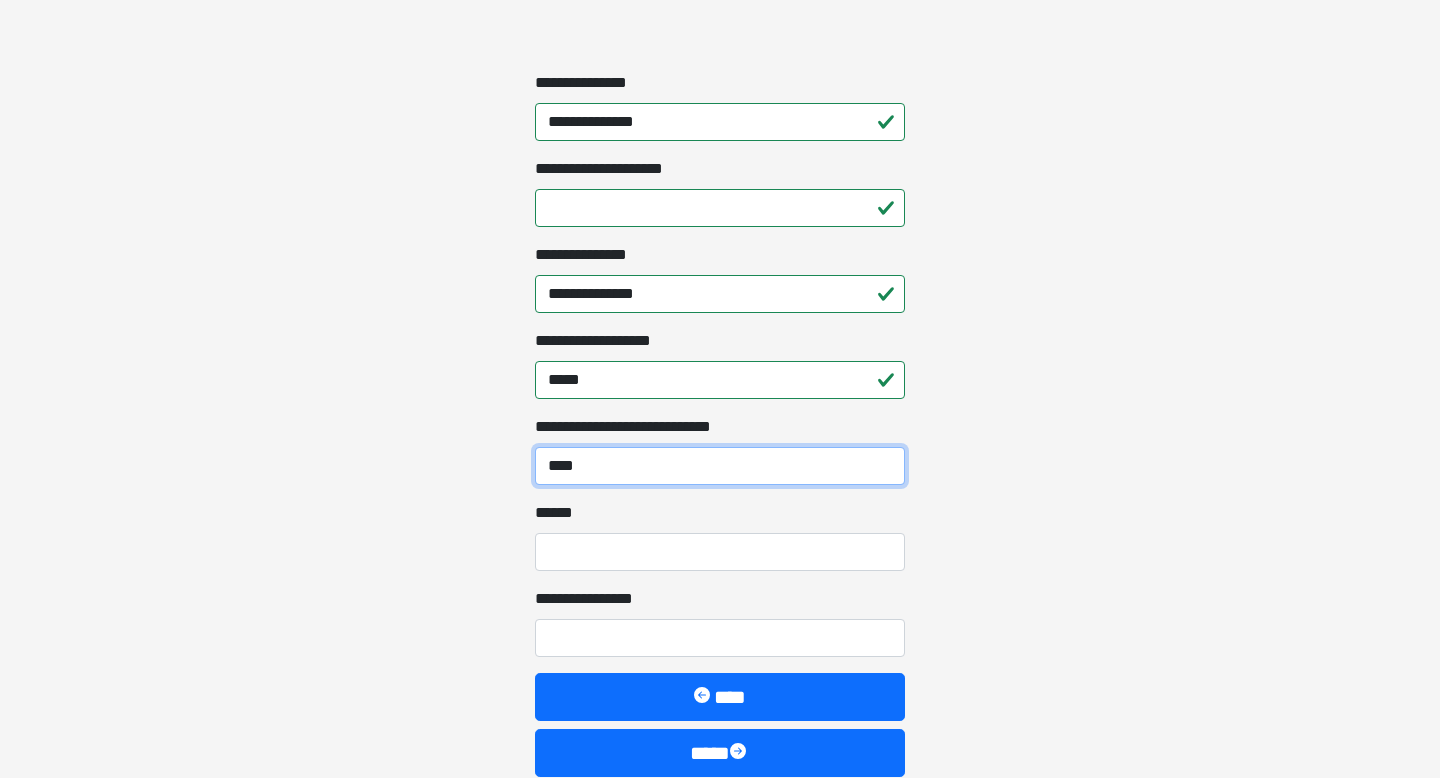 type on "****" 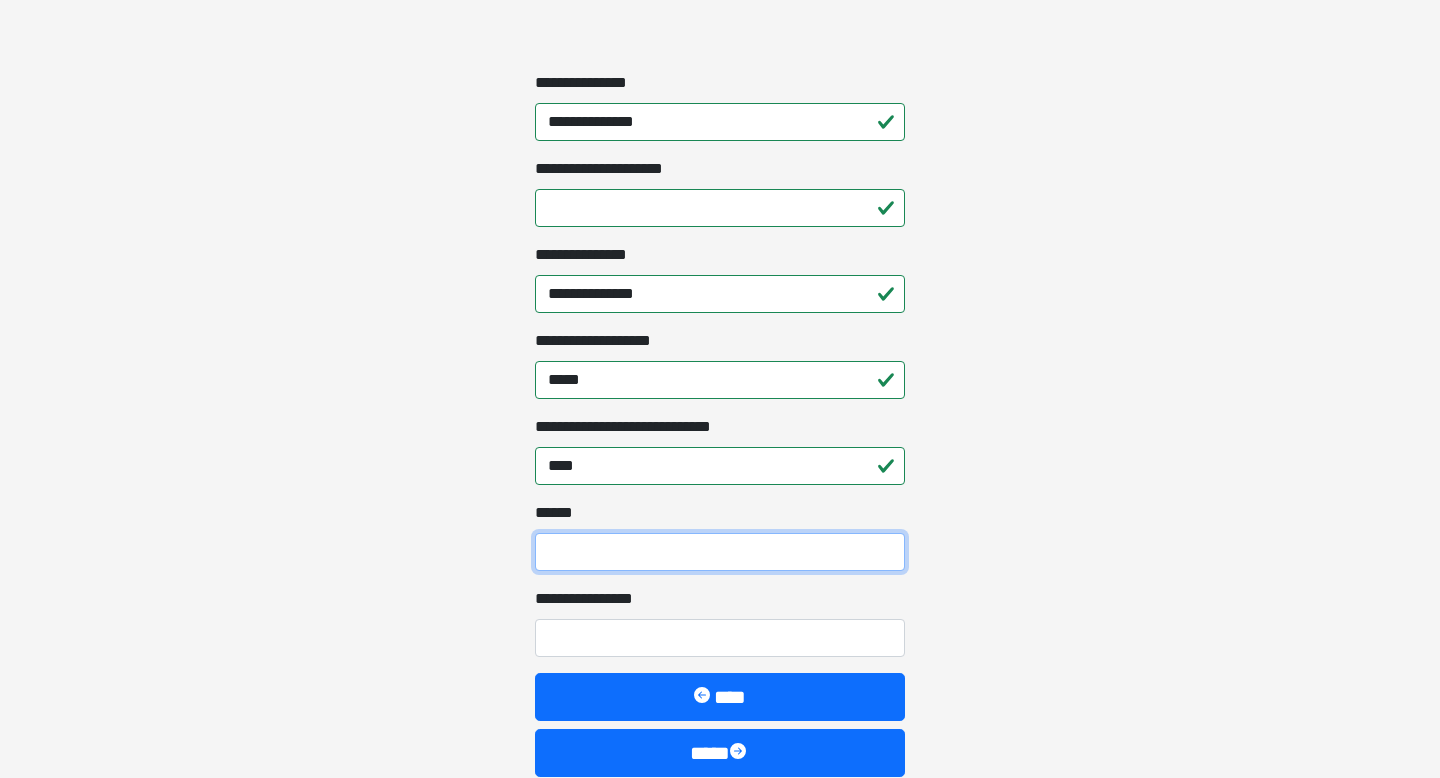 click on "**** *" at bounding box center [720, 552] 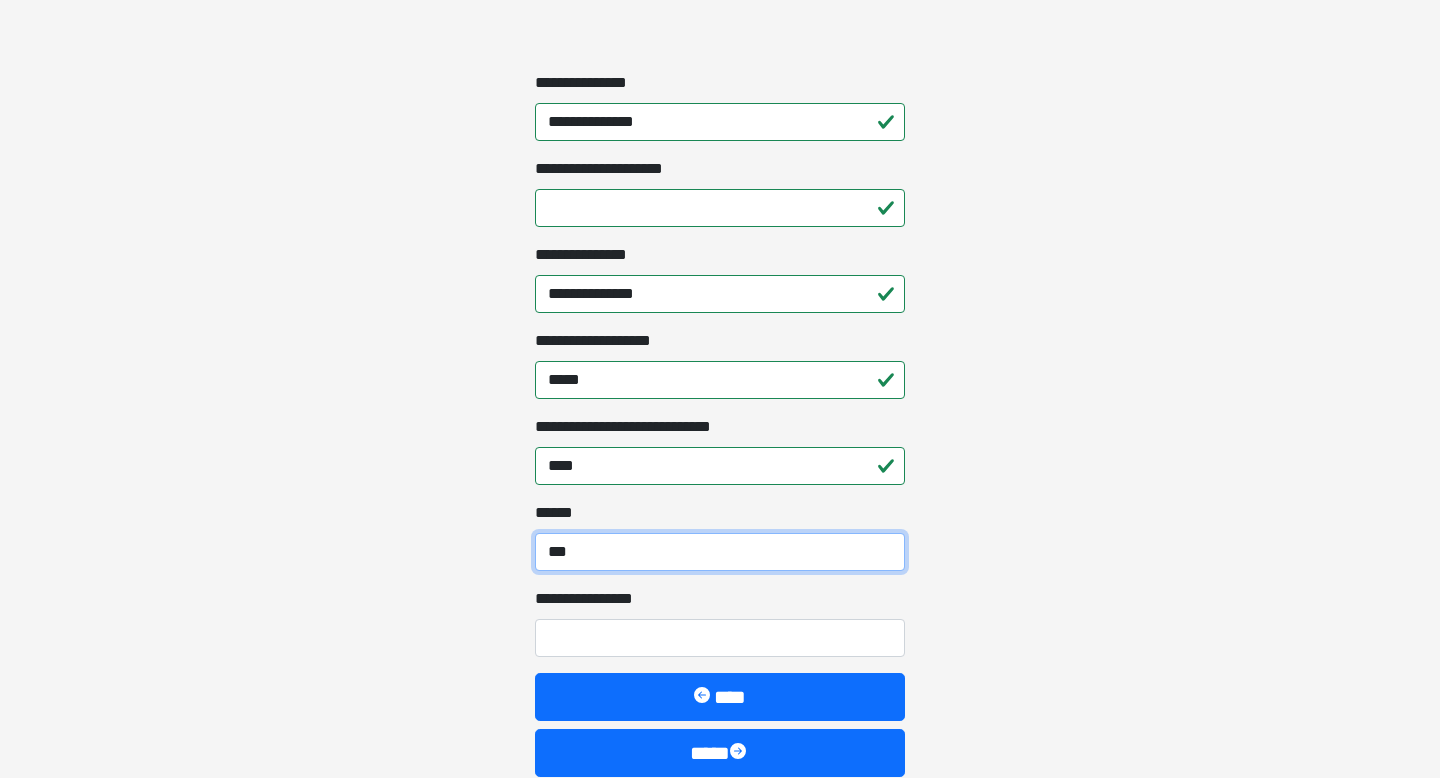 scroll, scrollTop: 1800, scrollLeft: 0, axis: vertical 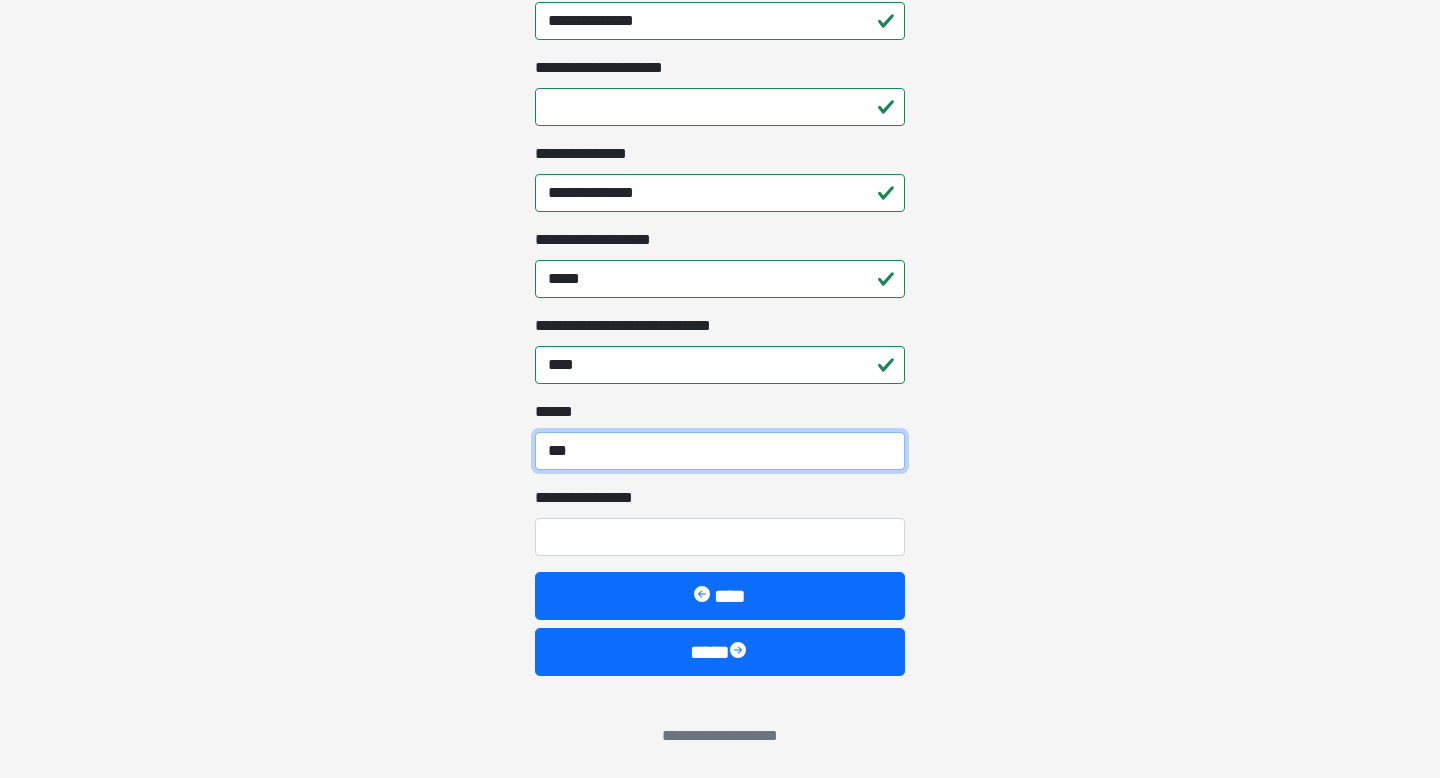 type on "***" 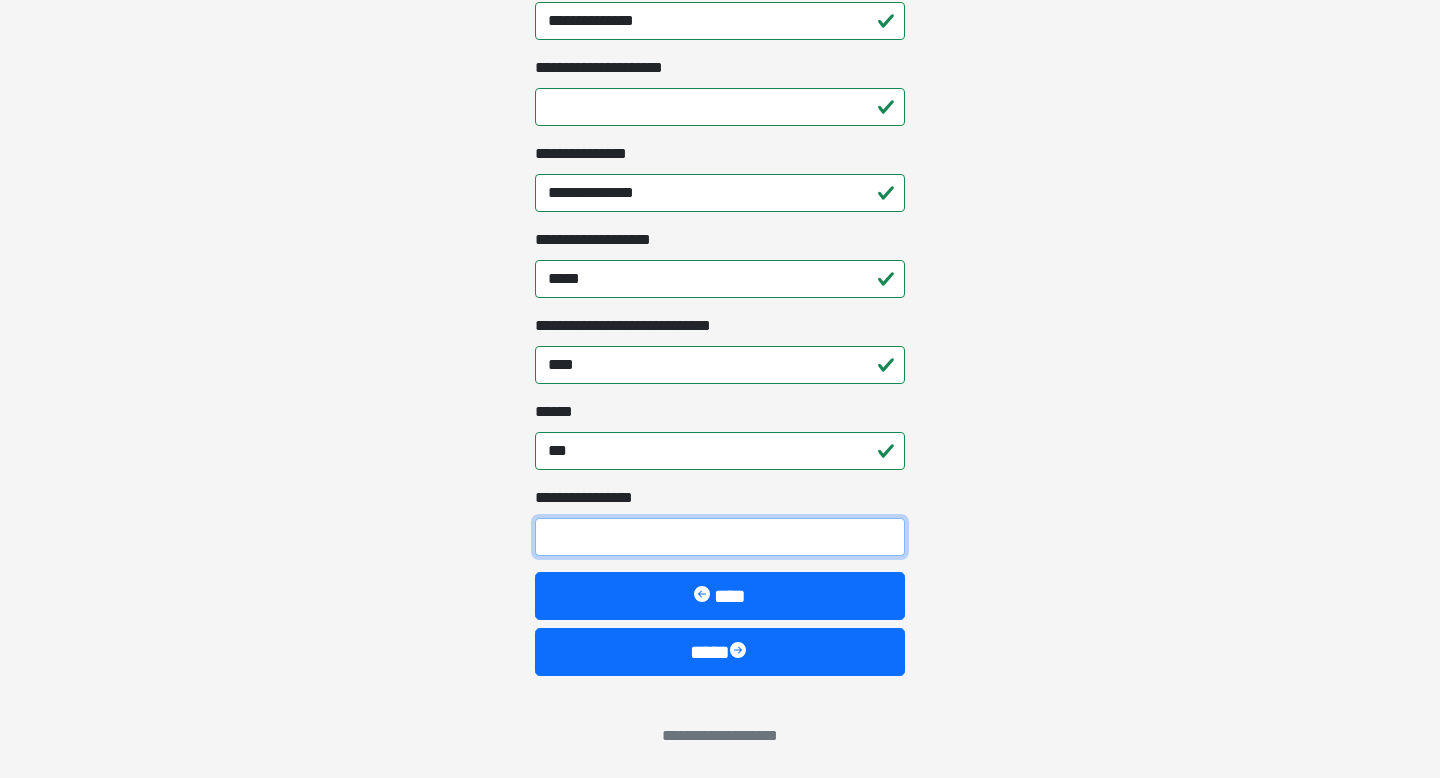 click on "**********" at bounding box center (720, 537) 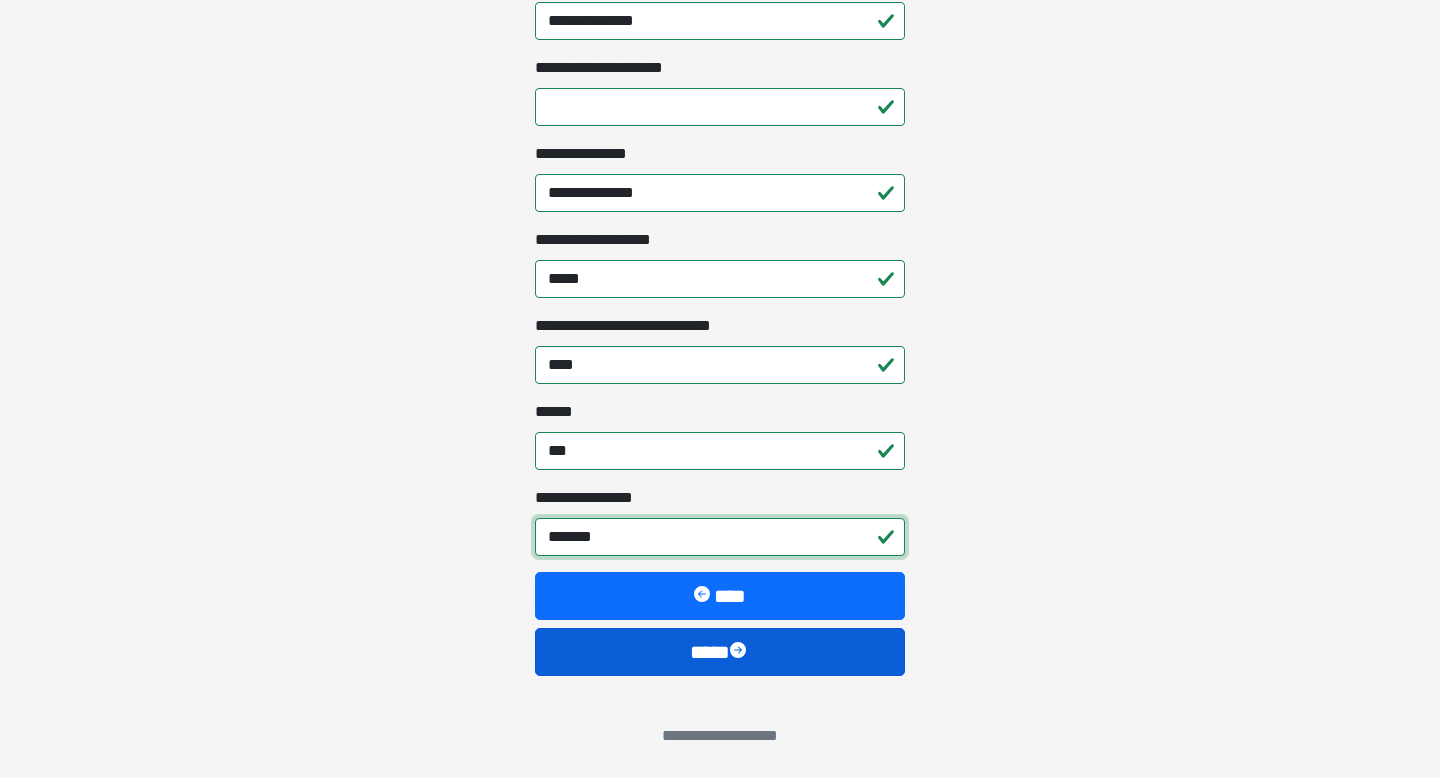 type on "*******" 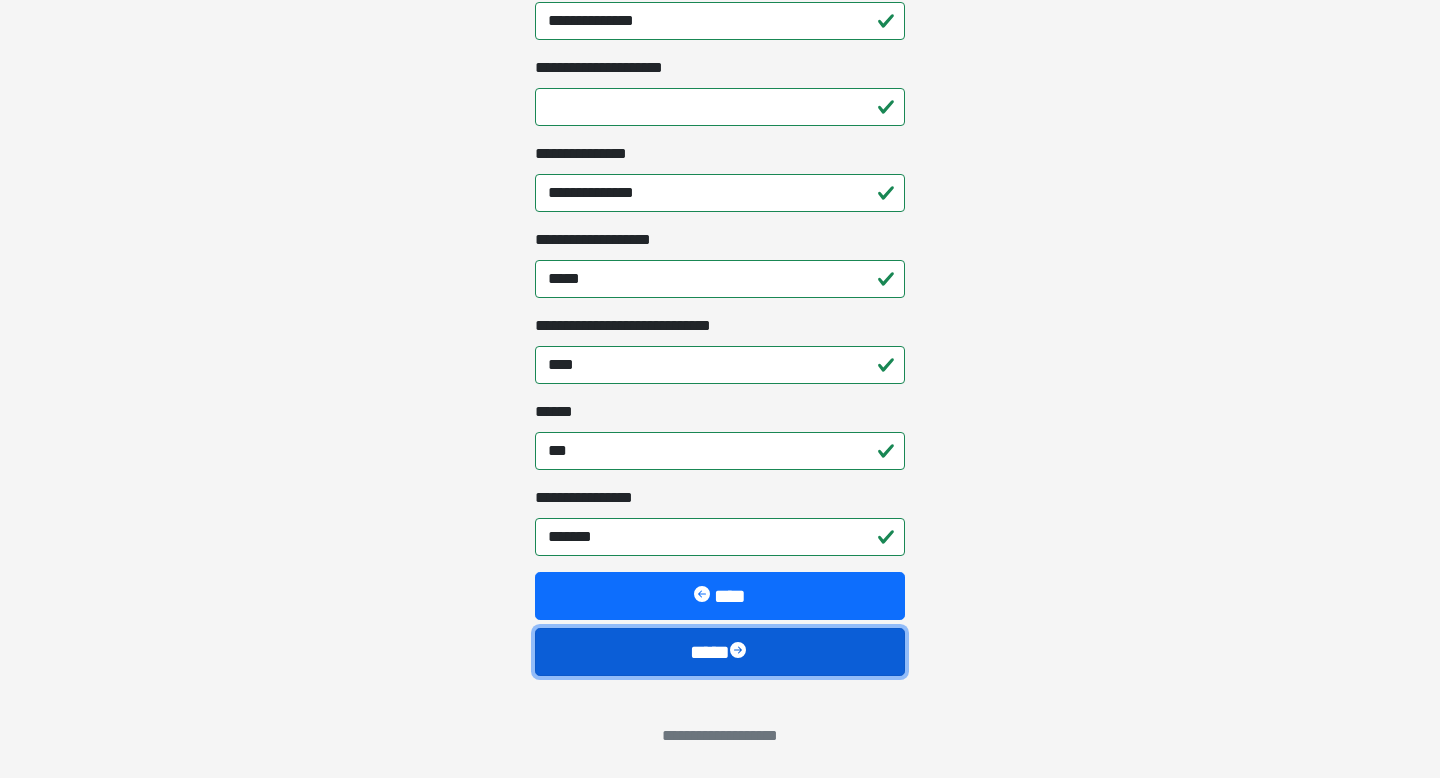 click on "****" at bounding box center (720, 652) 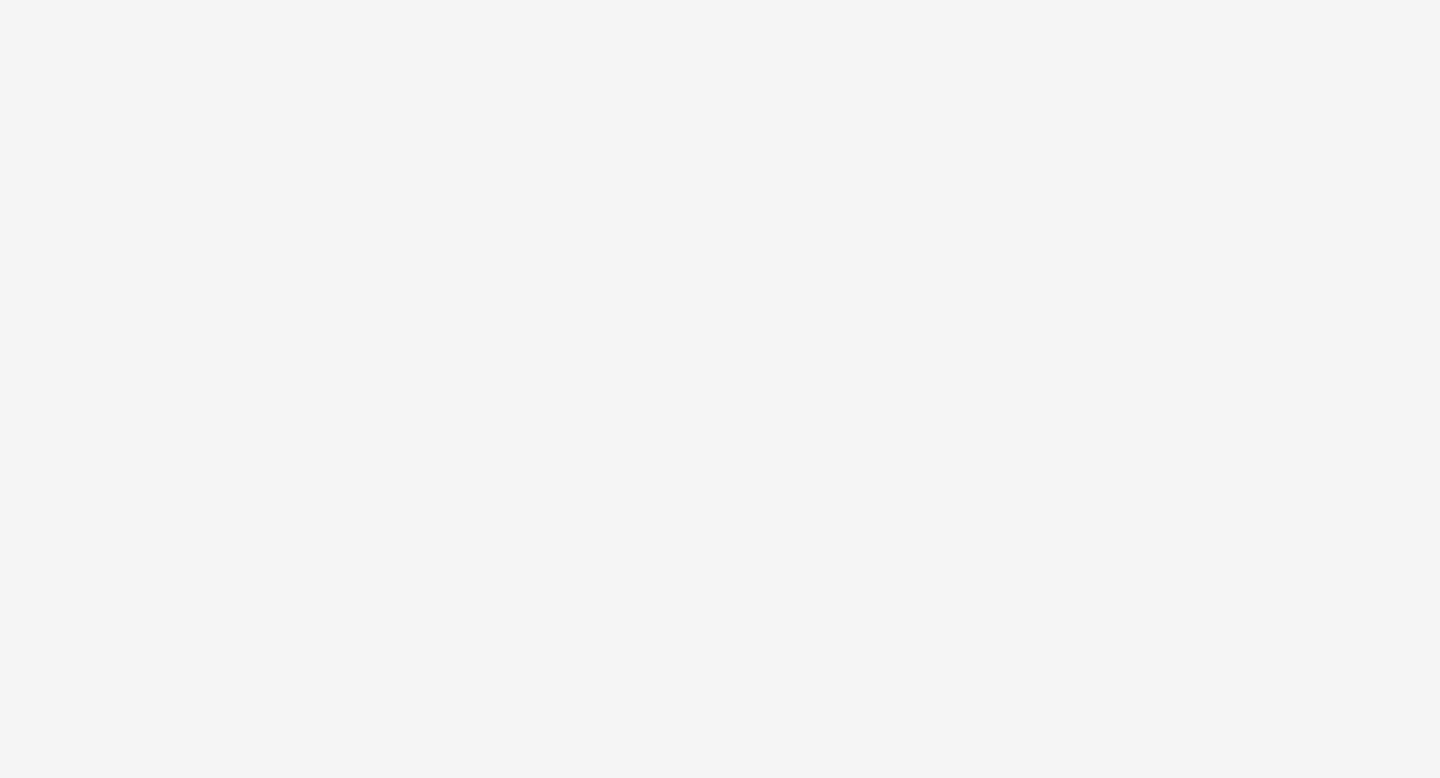 scroll, scrollTop: 0, scrollLeft: 0, axis: both 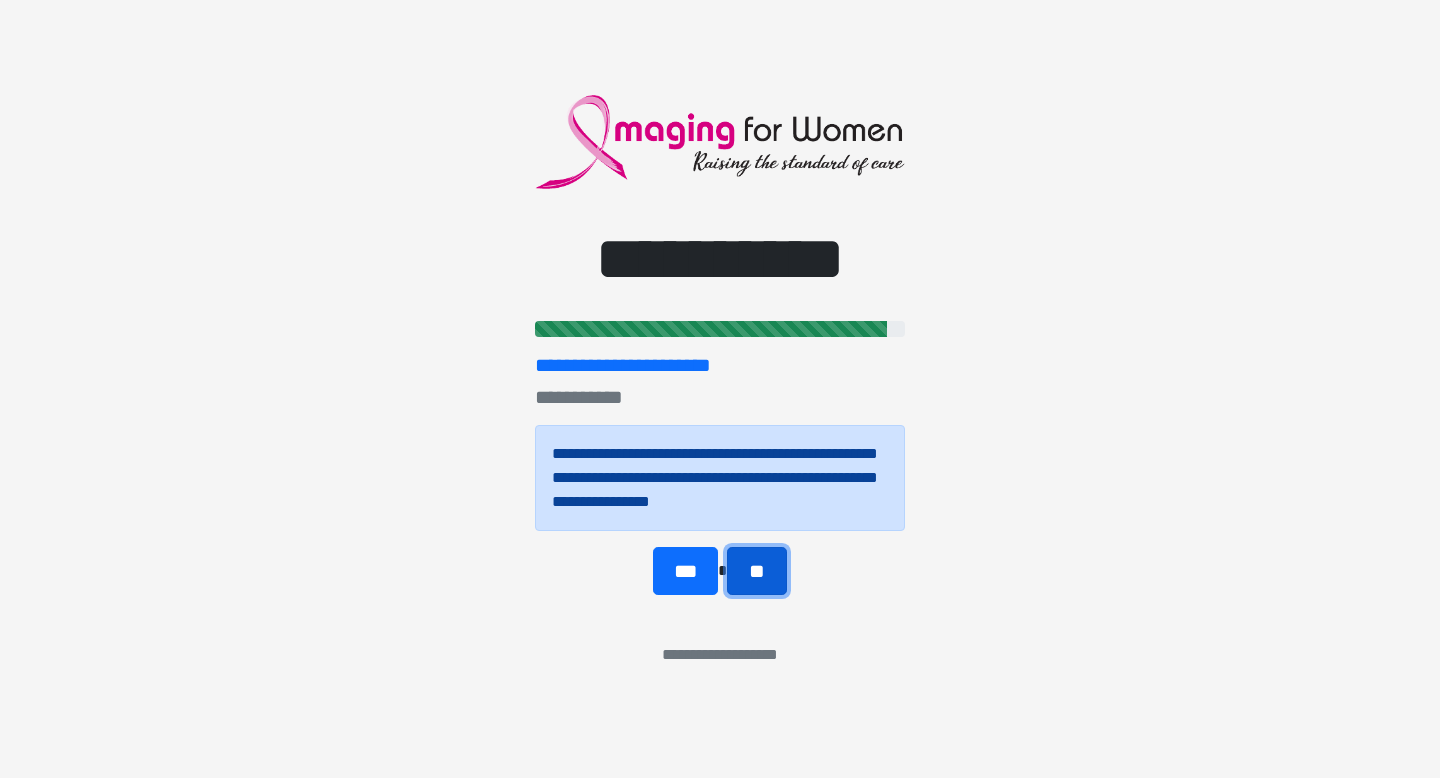 click on "**" at bounding box center [756, 571] 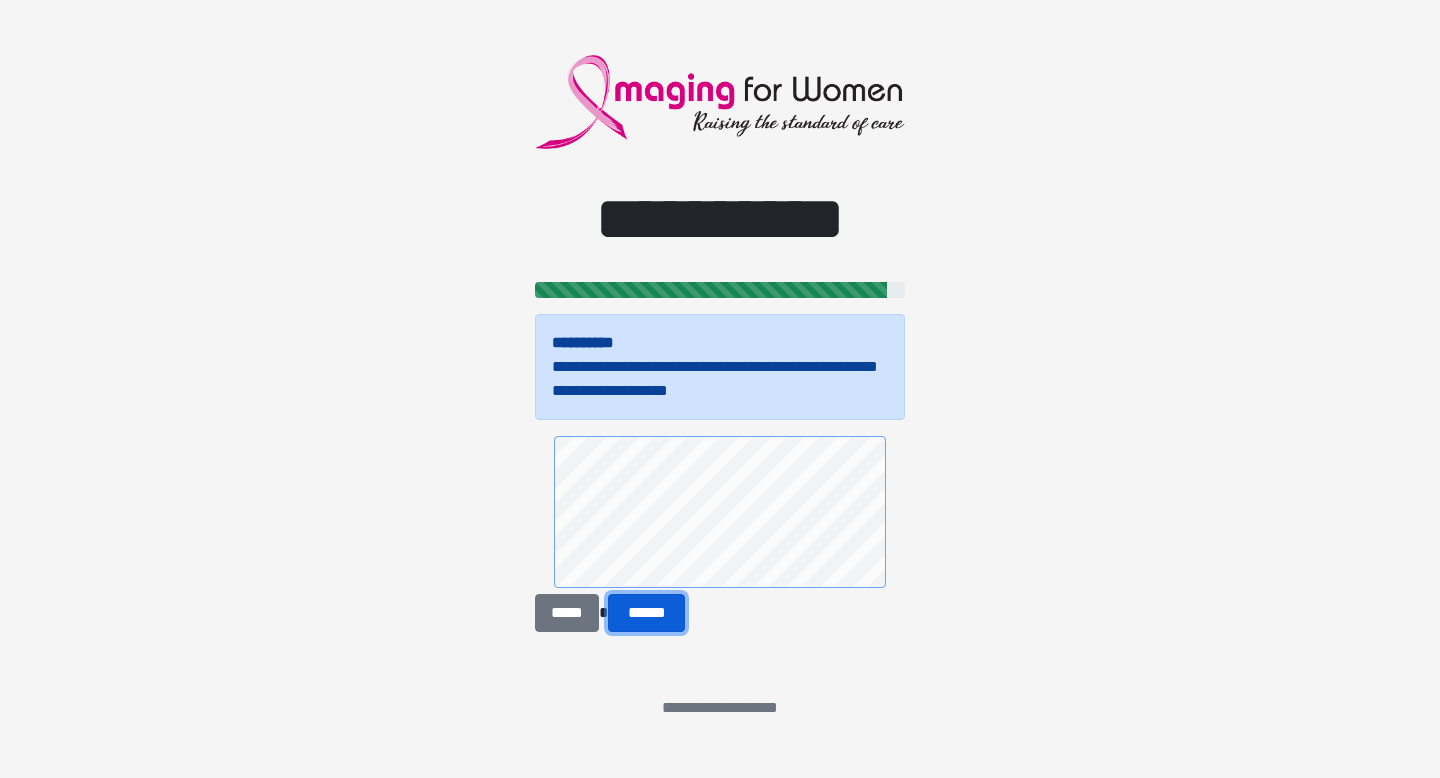 click on "******" at bounding box center [646, 613] 